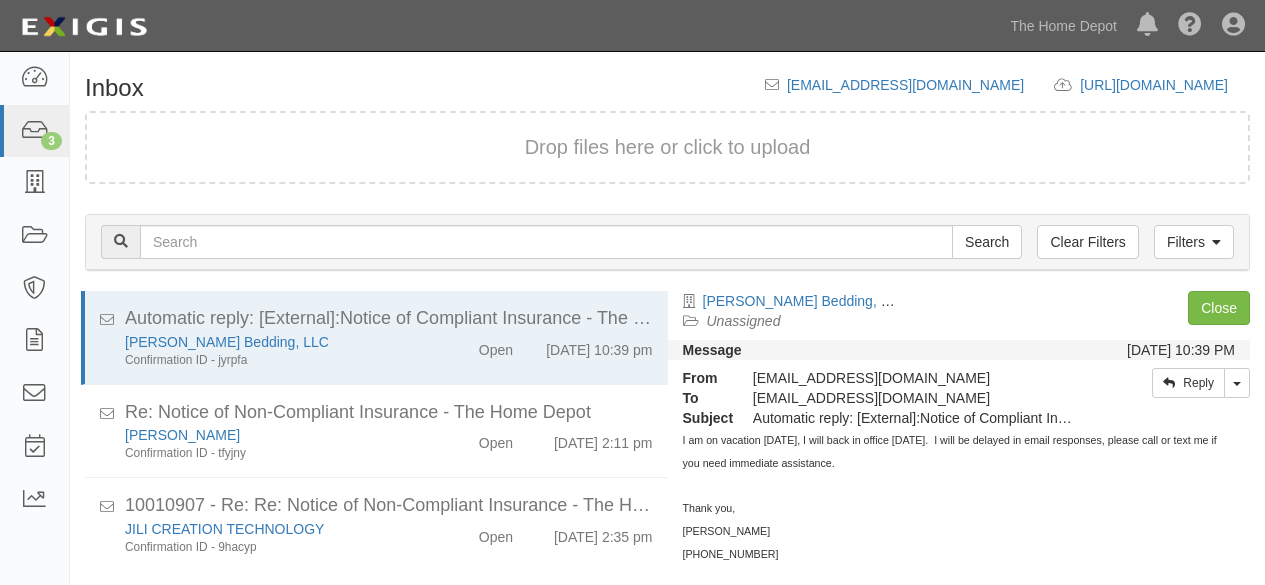 scroll, scrollTop: 0, scrollLeft: 0, axis: both 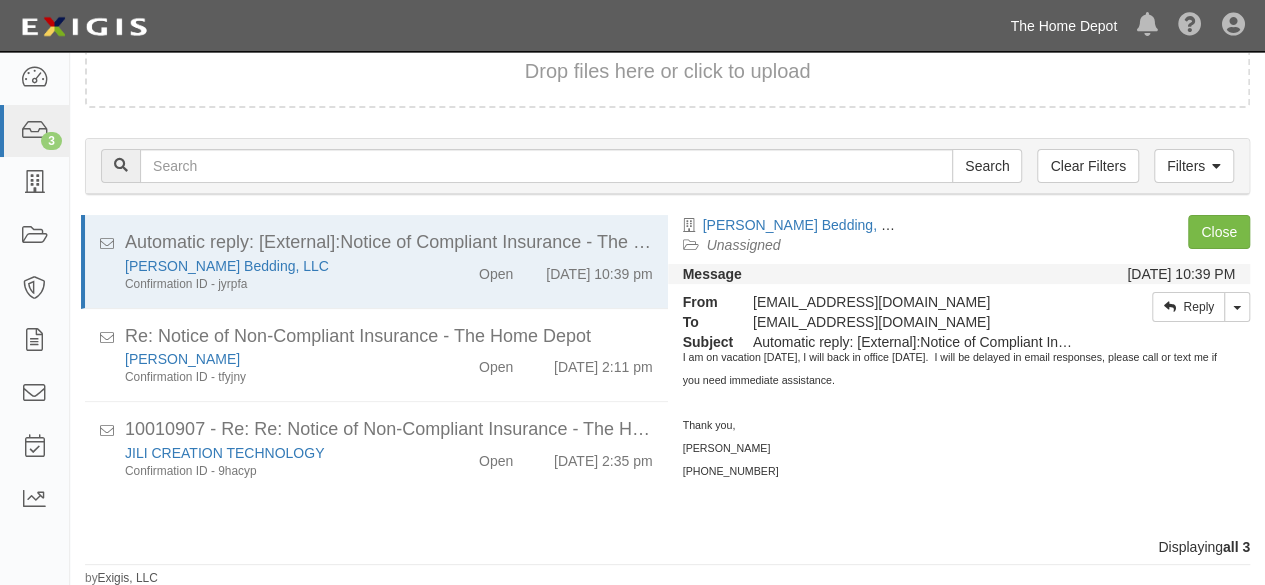 click on "The Home Depot" at bounding box center (1063, 26) 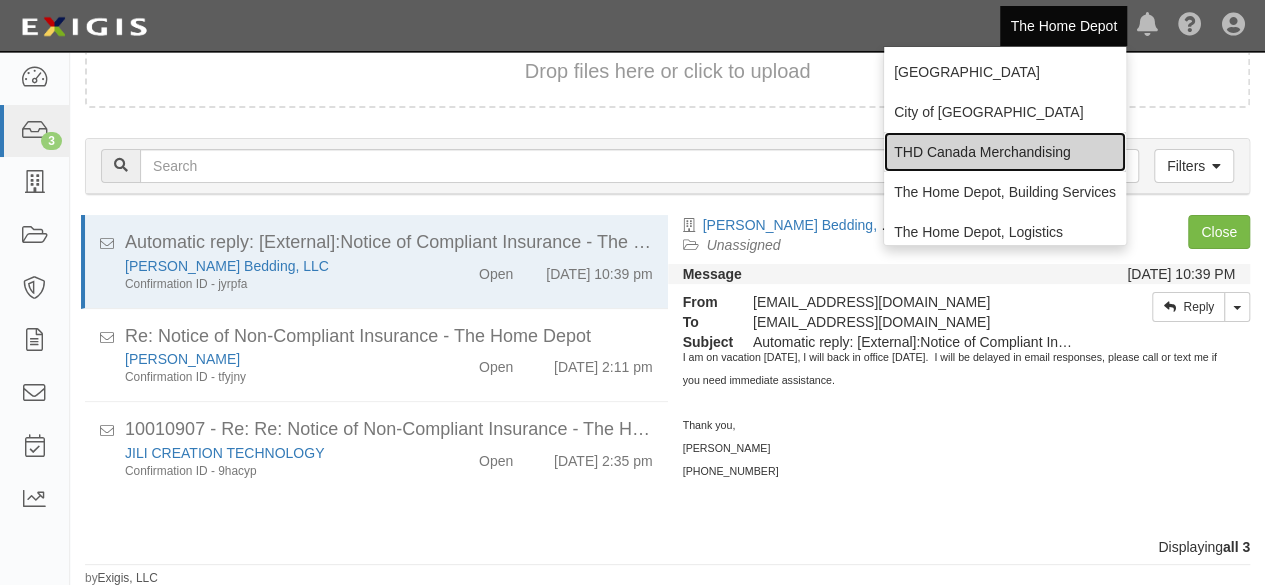 click on "THD Canada Merchandising" at bounding box center (1005, 152) 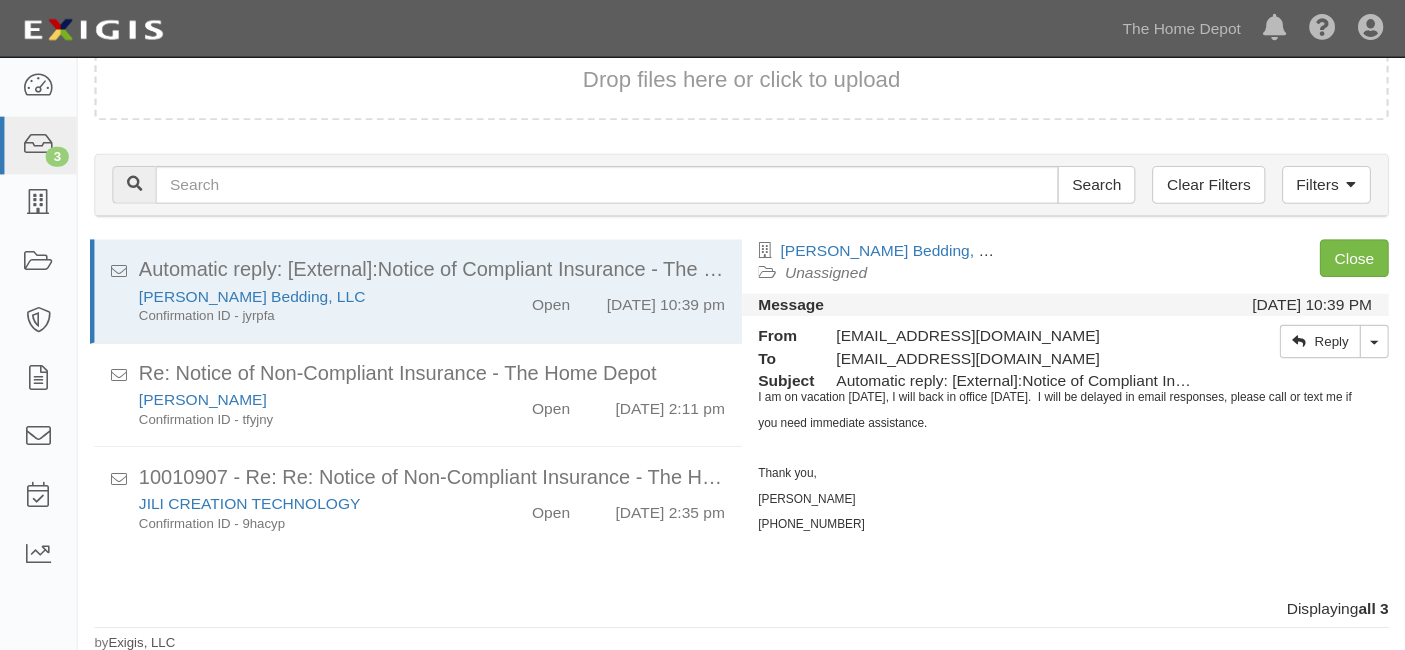 scroll, scrollTop: 45, scrollLeft: 0, axis: vertical 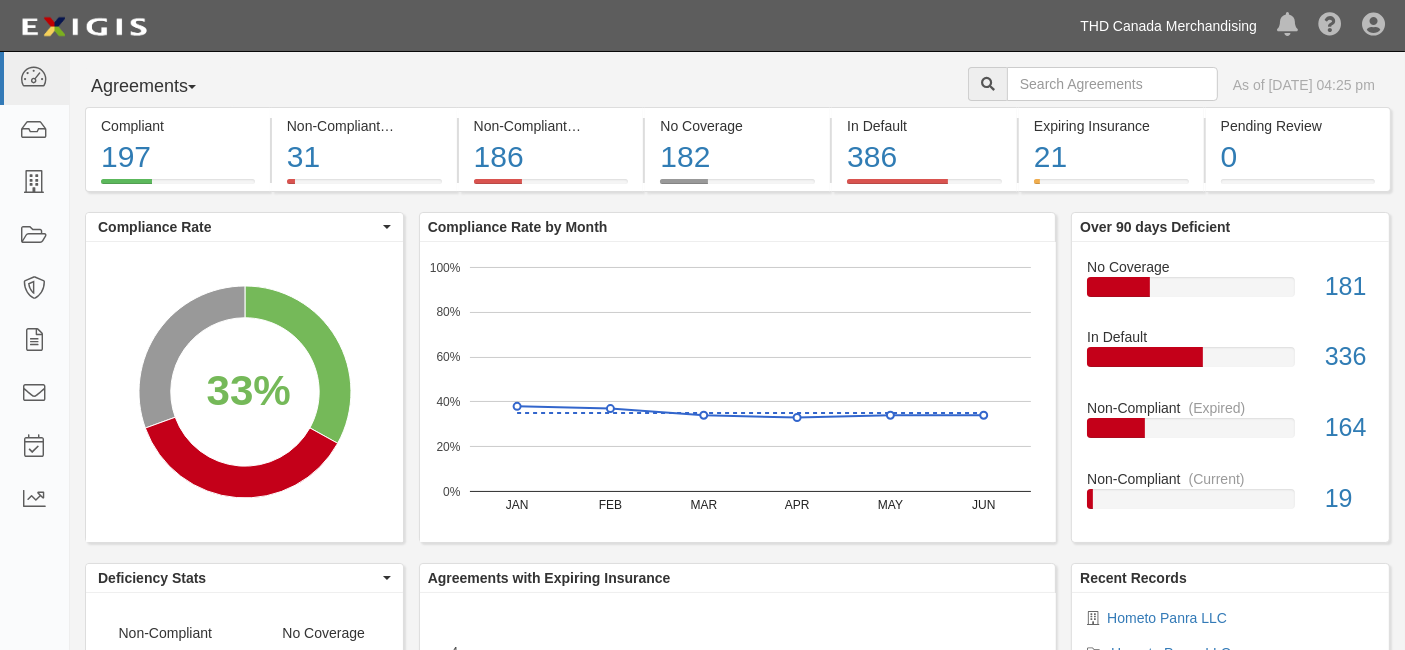 click on "THD Canada Merchandising" at bounding box center (1168, 26) 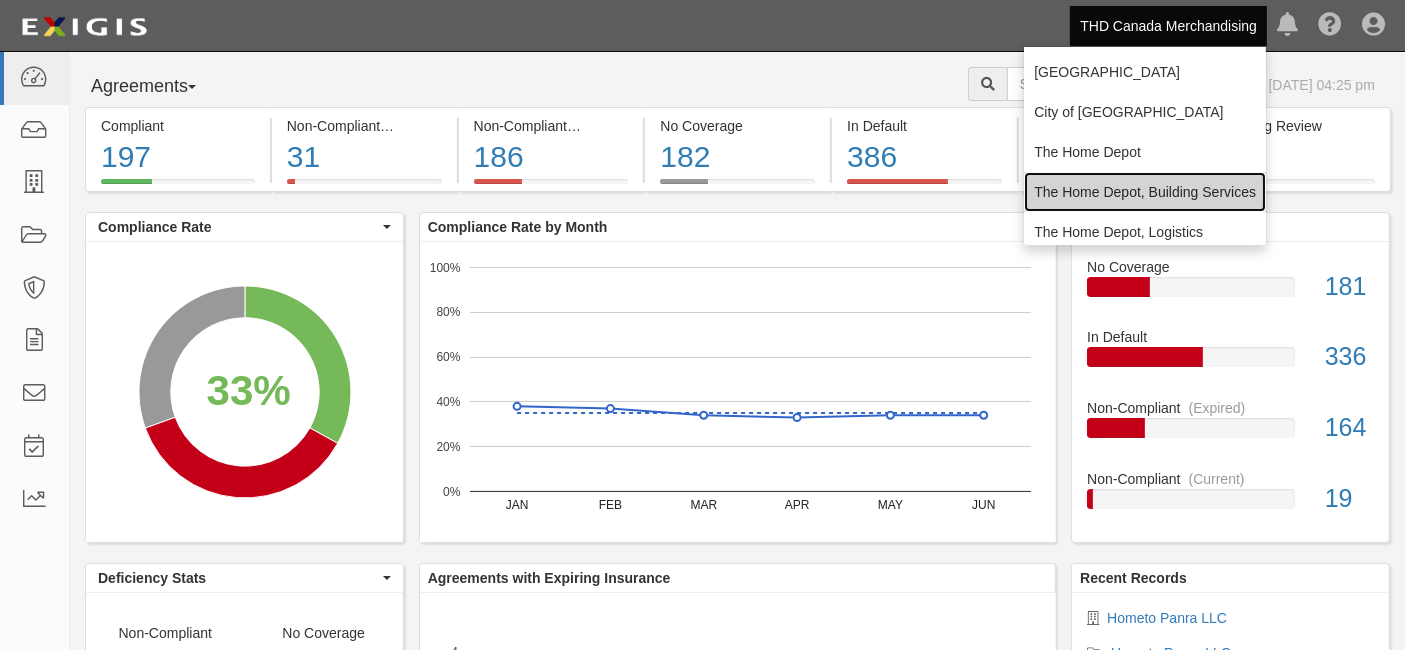 click on "The Home Depot, Building Services" at bounding box center [1145, 192] 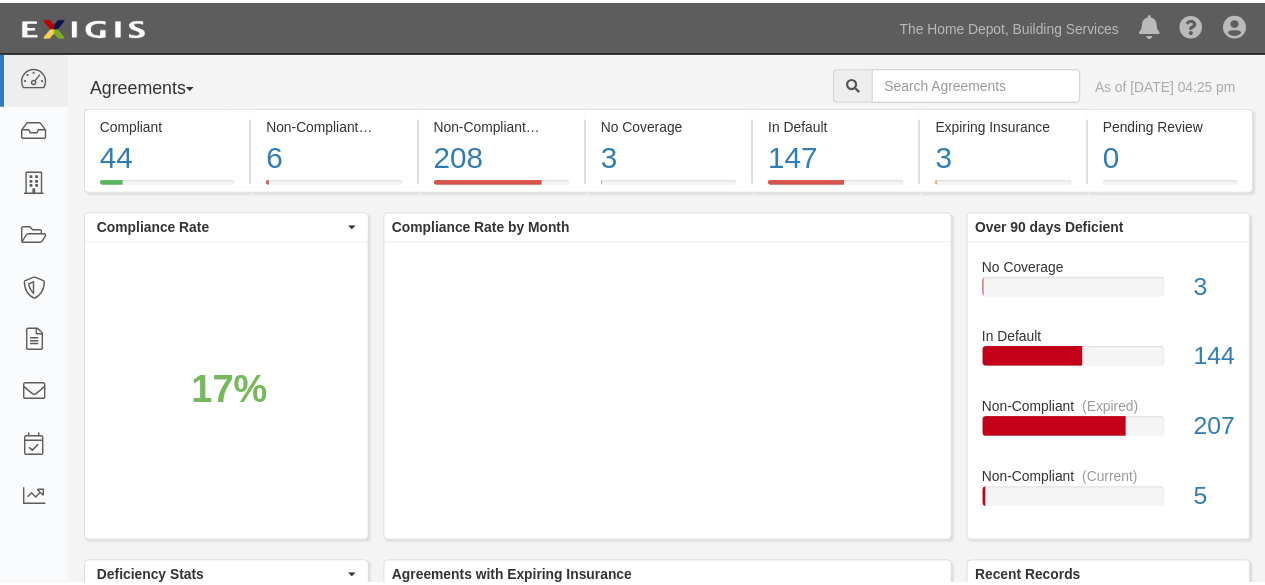 scroll, scrollTop: 0, scrollLeft: 0, axis: both 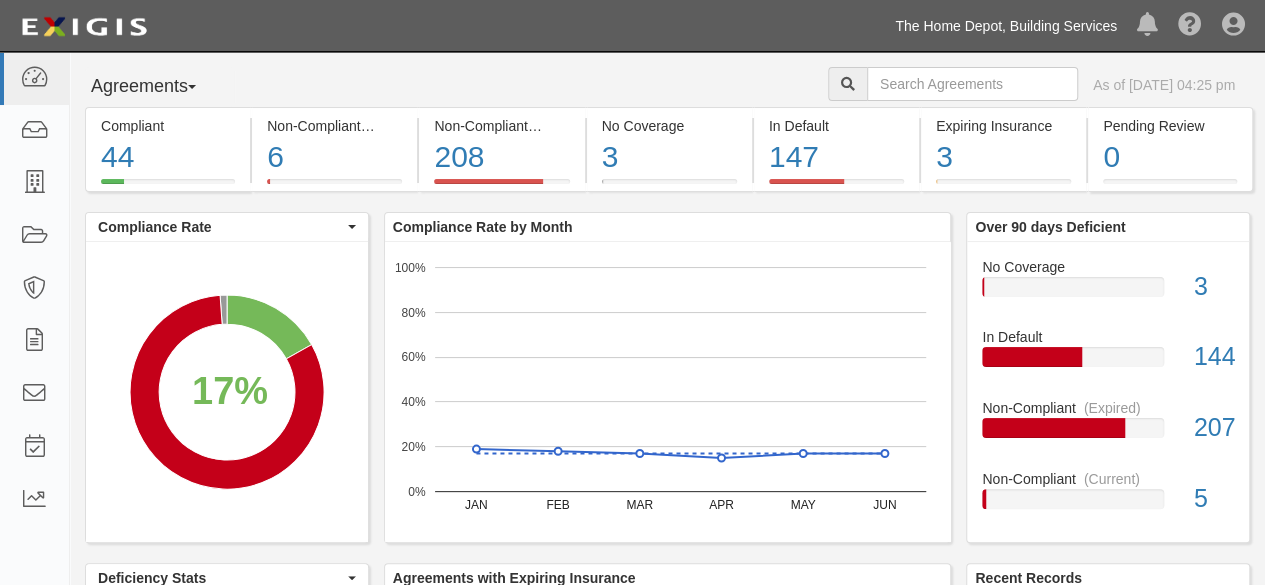 click on "The Home Depot, Building Services" at bounding box center (1006, 26) 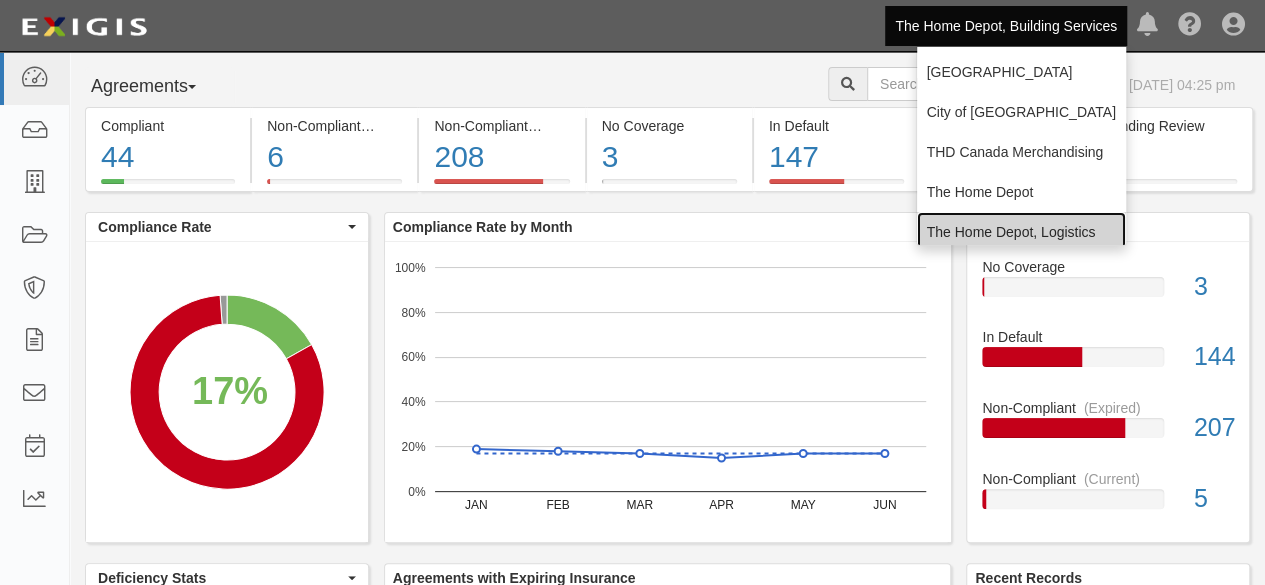 click on "The Home Depot, Logistics" at bounding box center (1021, 232) 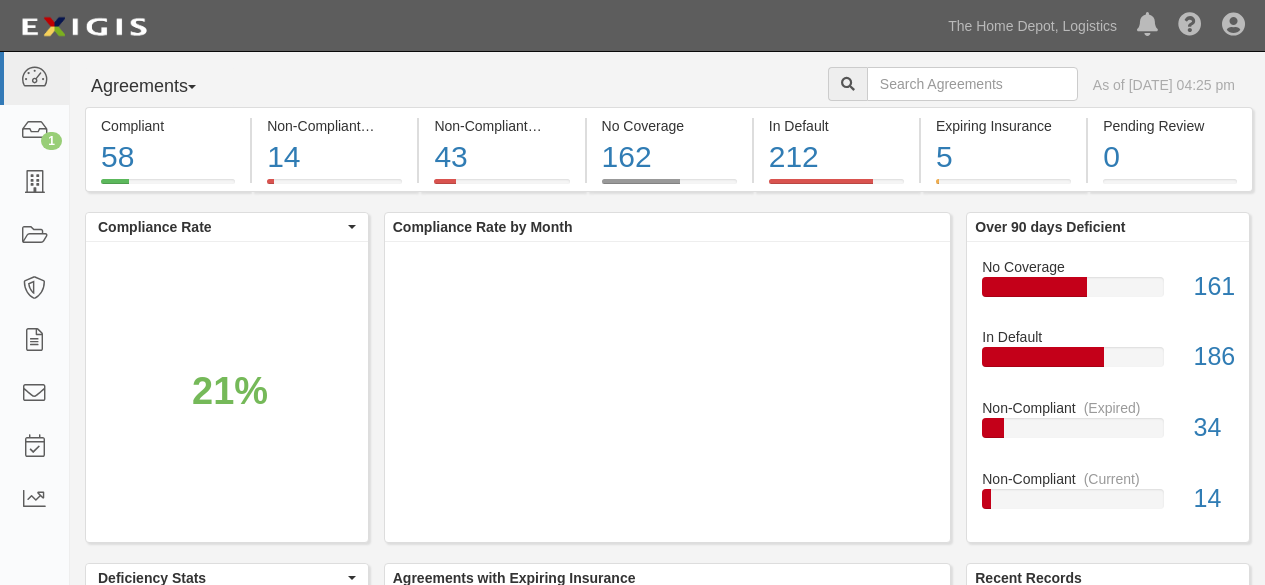scroll, scrollTop: 0, scrollLeft: 0, axis: both 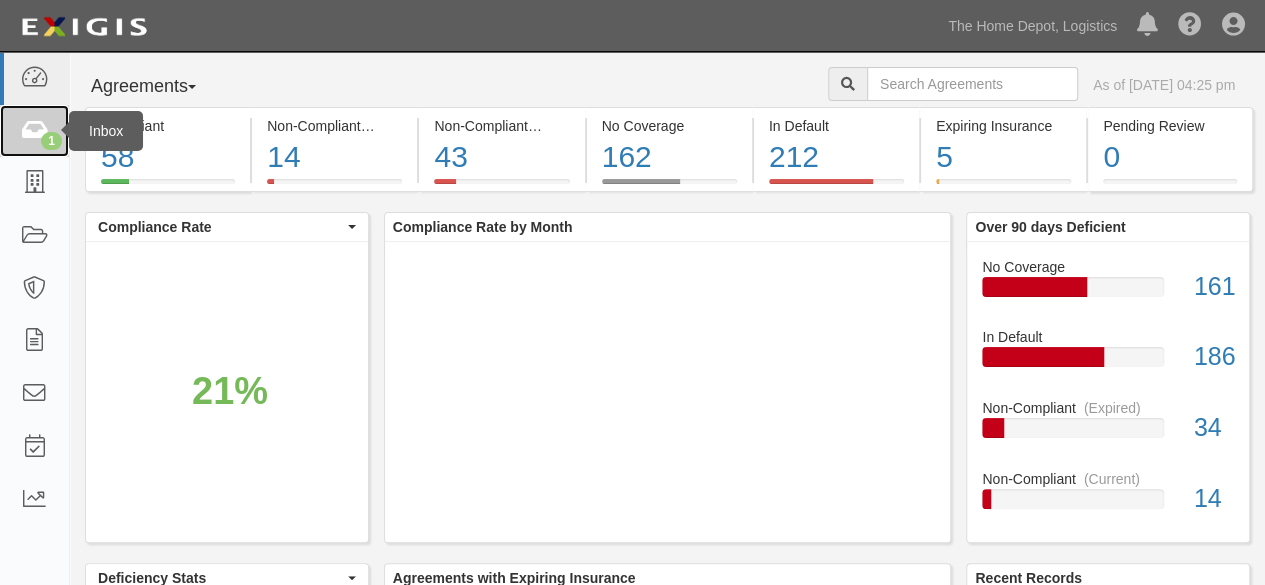click at bounding box center [34, 131] 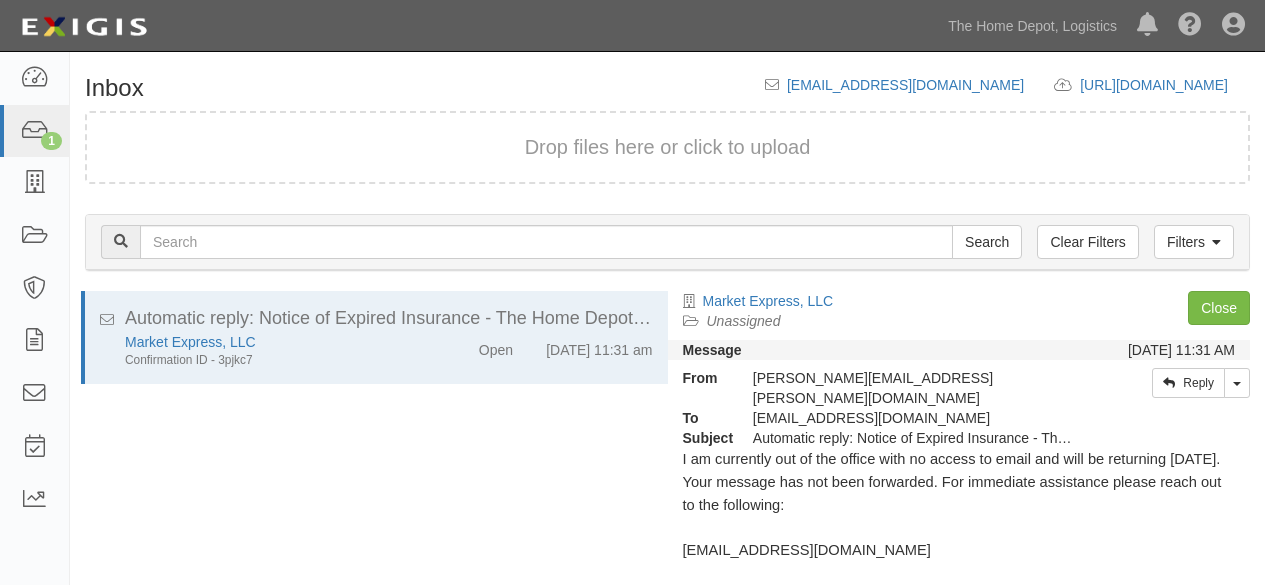 scroll, scrollTop: 0, scrollLeft: 0, axis: both 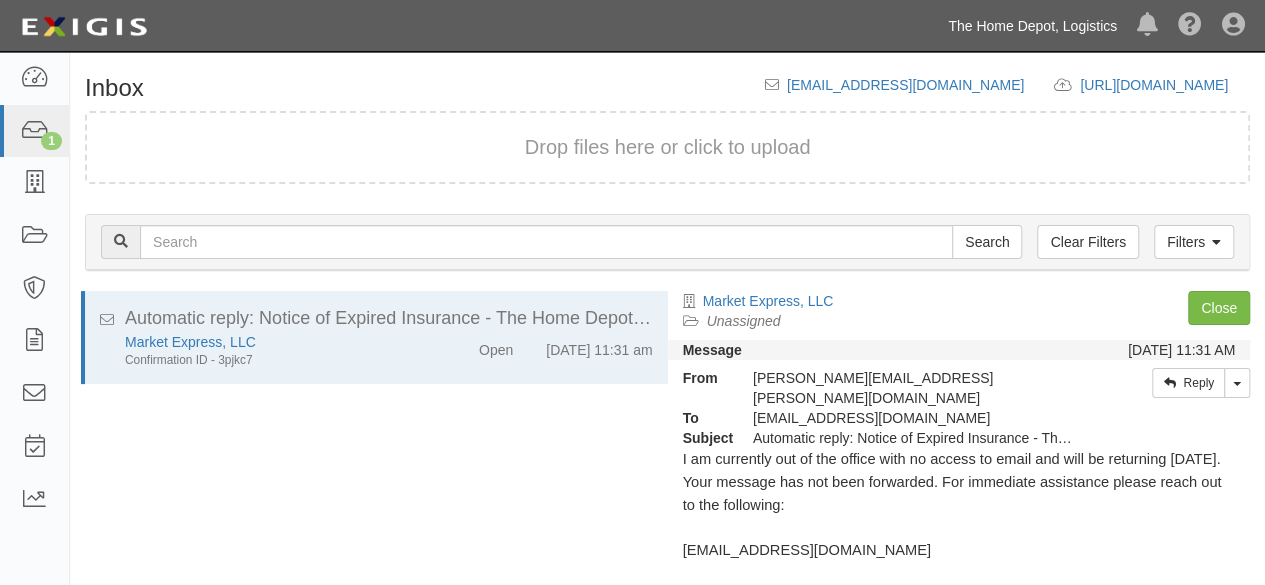 click on "The Home Depot, Logistics" at bounding box center [1032, 26] 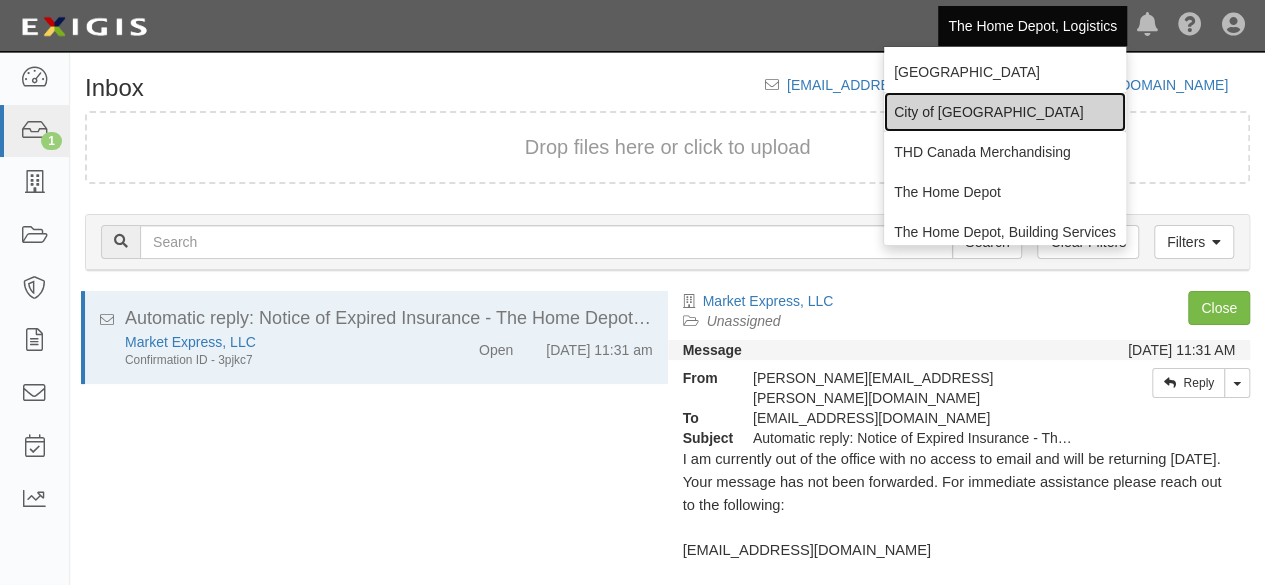 click on "City of [GEOGRAPHIC_DATA]" at bounding box center [1005, 112] 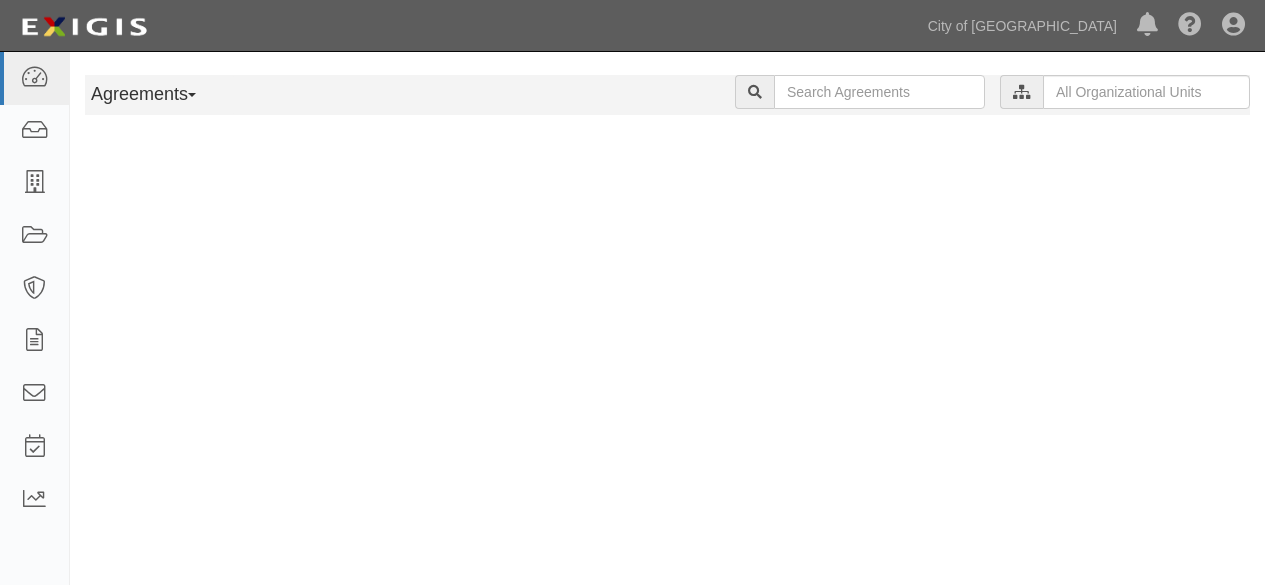 scroll, scrollTop: 0, scrollLeft: 0, axis: both 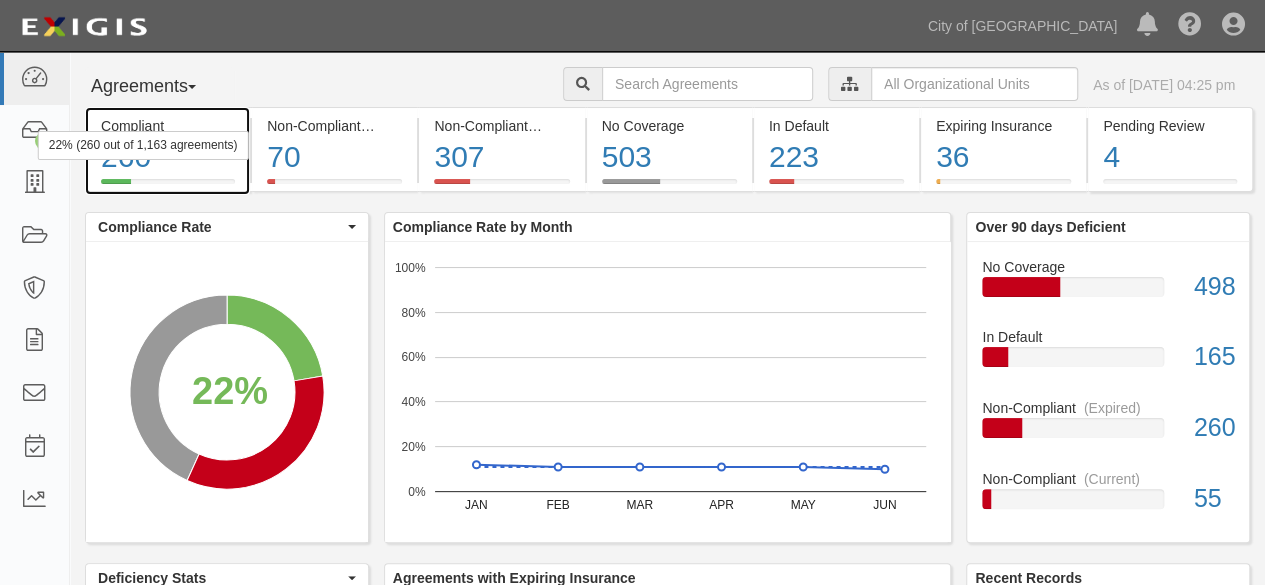 click on "22% (260 out of 1,163 agreements)" at bounding box center (143, 145) 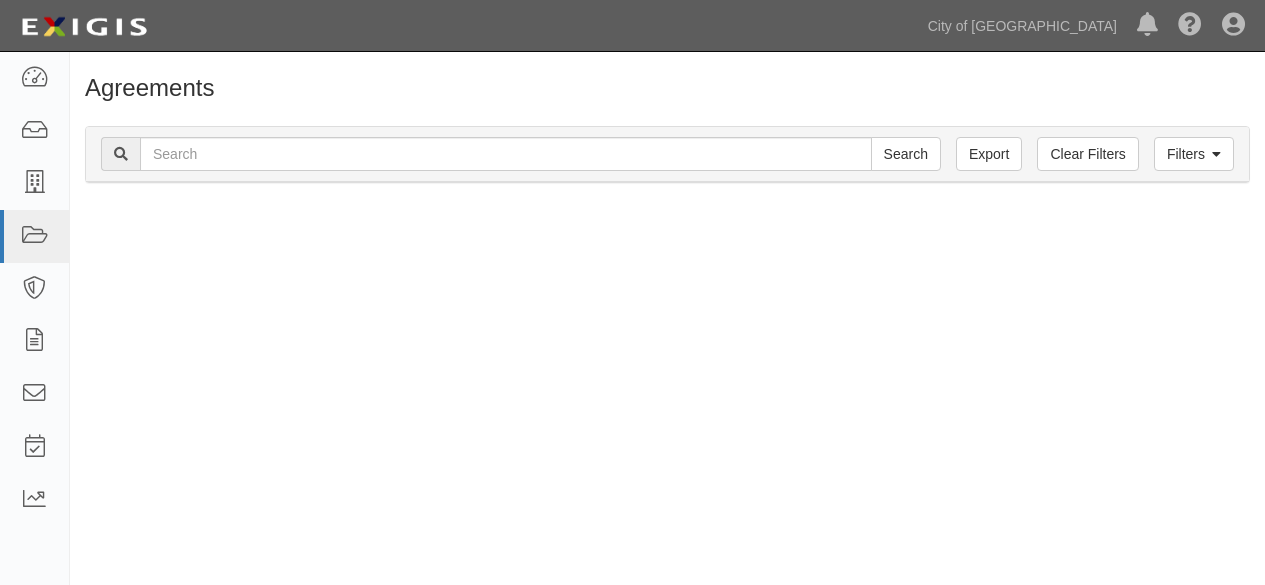 scroll, scrollTop: 0, scrollLeft: 0, axis: both 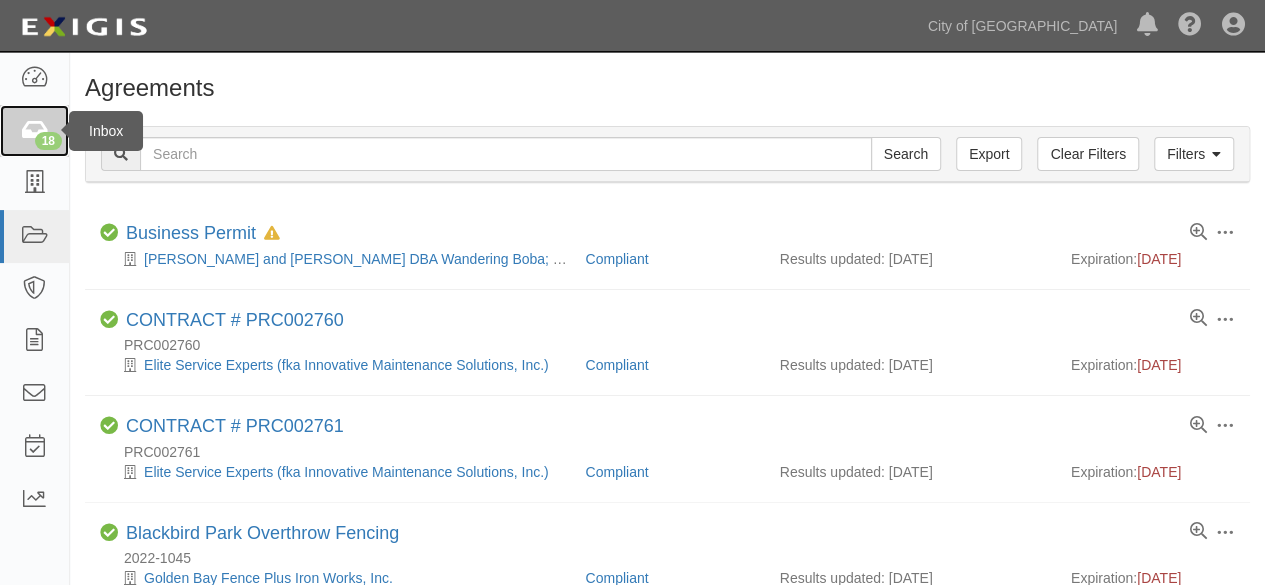 click on "18" at bounding box center [48, 141] 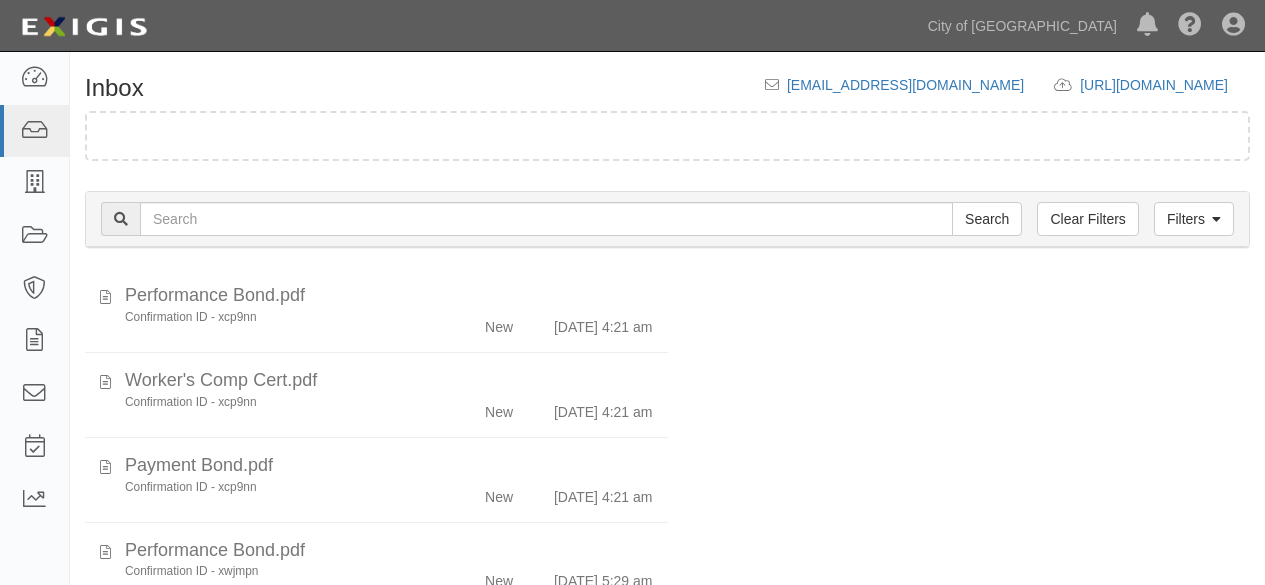 scroll, scrollTop: 0, scrollLeft: 0, axis: both 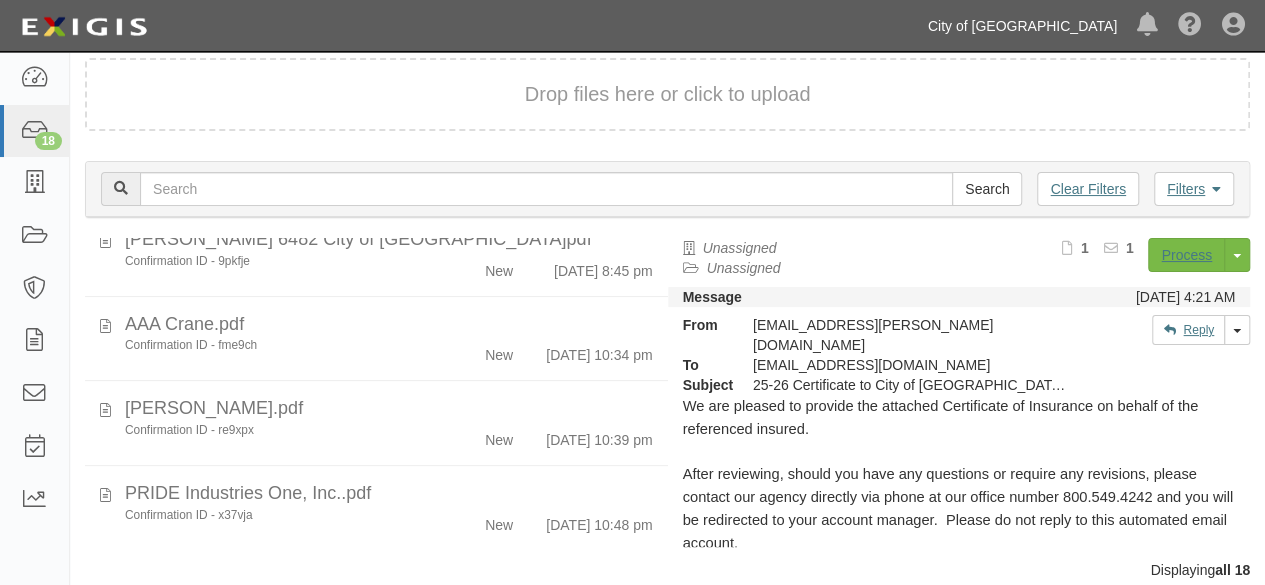 click on "City of [GEOGRAPHIC_DATA]" at bounding box center (1022, 26) 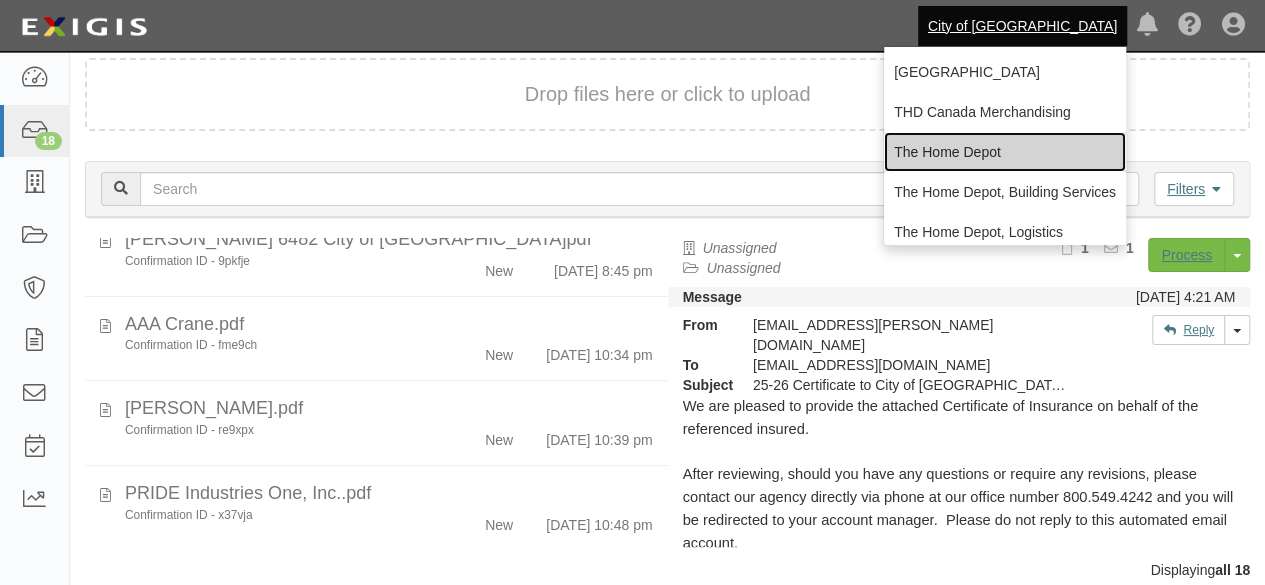 click on "The Home Depot" at bounding box center [1005, 152] 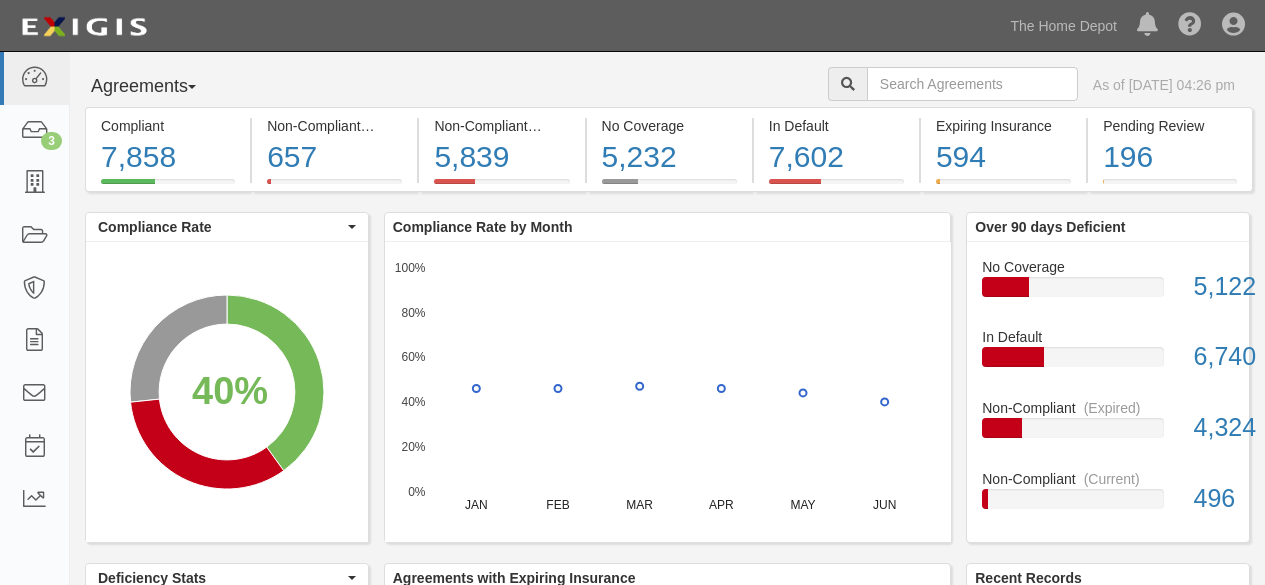scroll, scrollTop: 0, scrollLeft: 0, axis: both 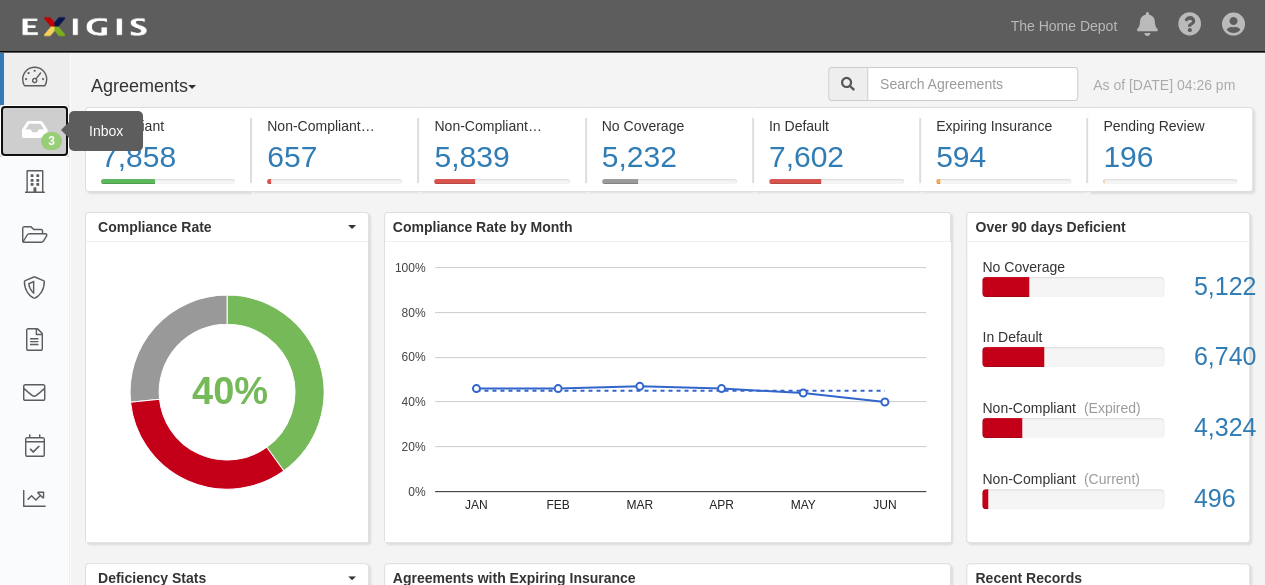 click at bounding box center (34, 131) 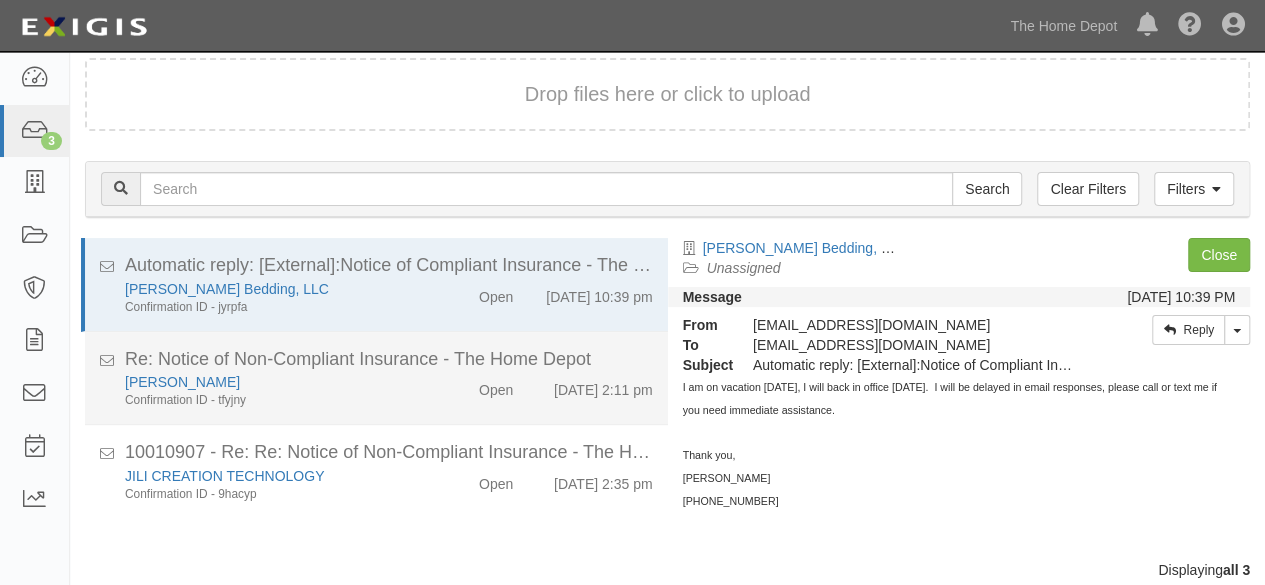 scroll, scrollTop: 76, scrollLeft: 0, axis: vertical 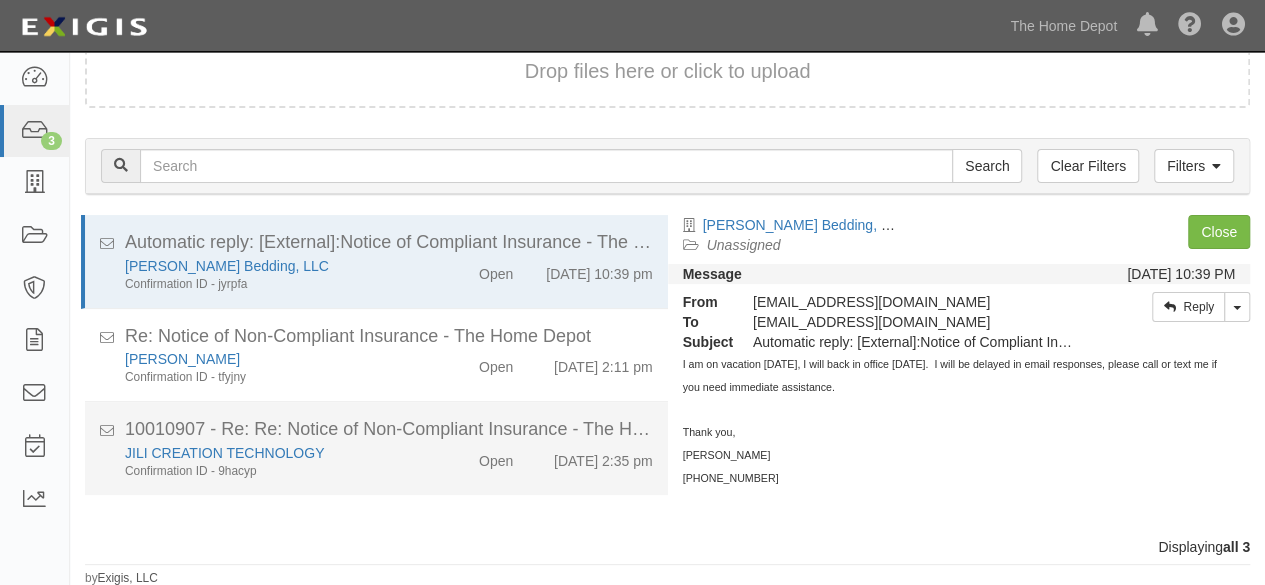 drag, startPoint x: 364, startPoint y: 481, endPoint x: 510, endPoint y: 489, distance: 146.21901 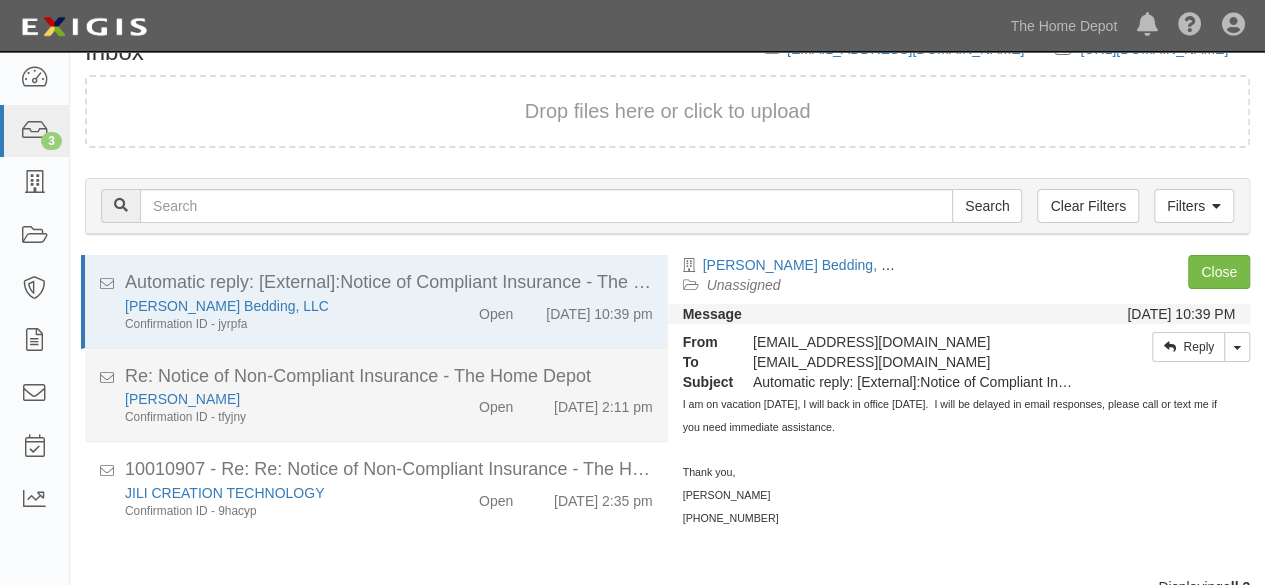 scroll, scrollTop: 0, scrollLeft: 0, axis: both 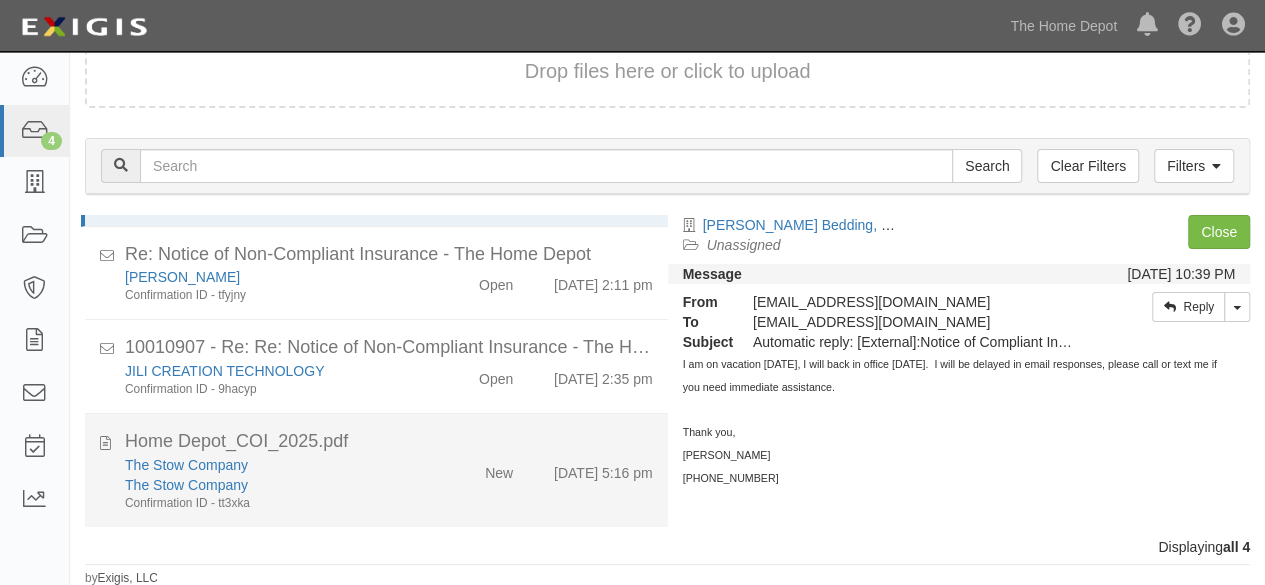 click on "New" at bounding box center (481, 469) 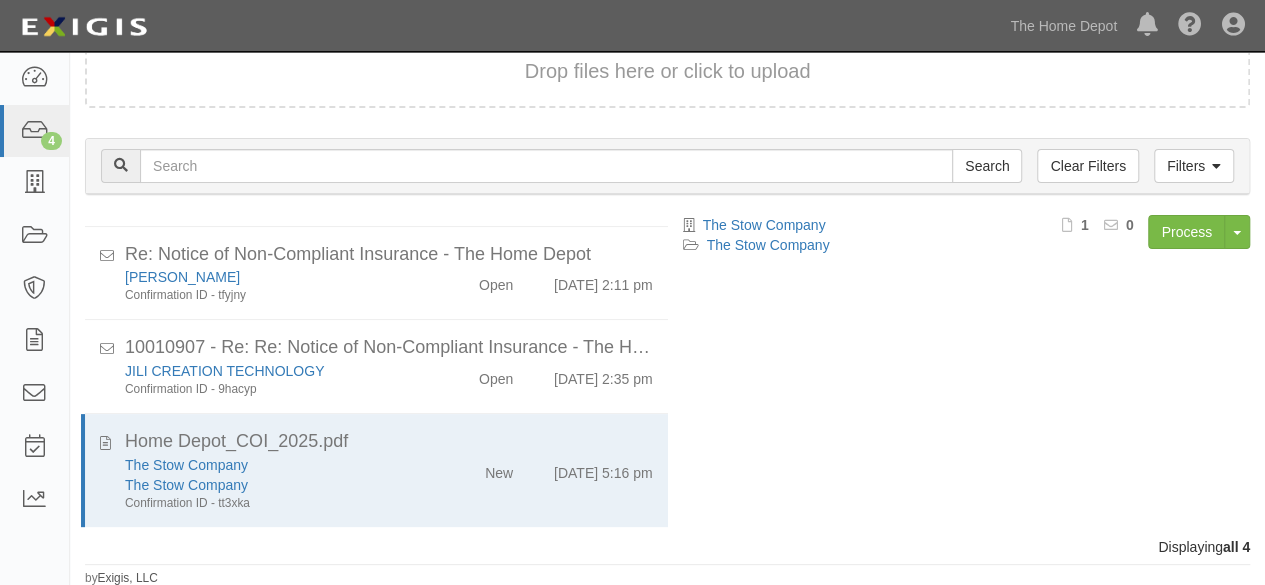 click on "Process Toggle Document Dropdown Archive Document Close Mark as Done Toggle Task Dropdown Edit Task 1 0" at bounding box center (1080, 239) 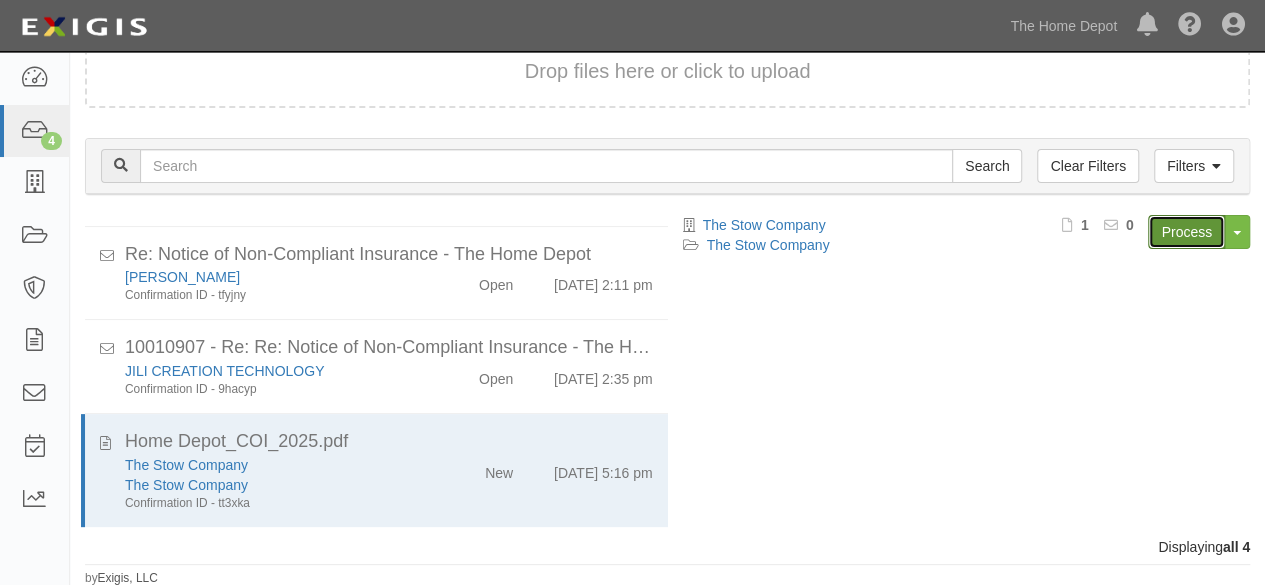 click on "Process" at bounding box center (1186, 232) 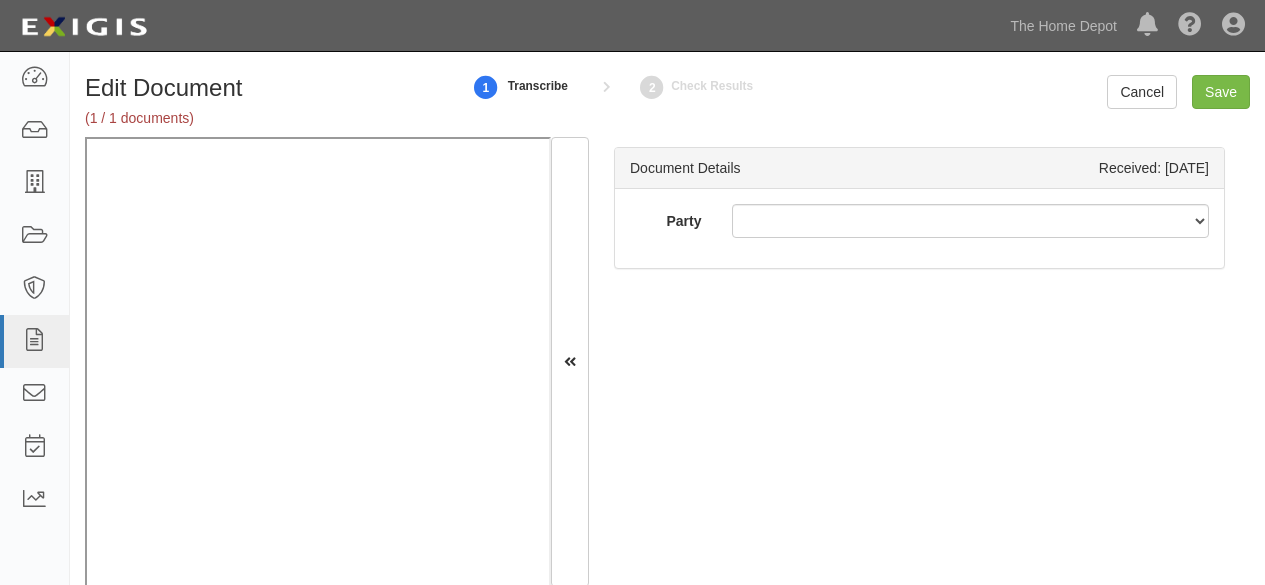 scroll, scrollTop: 0, scrollLeft: 0, axis: both 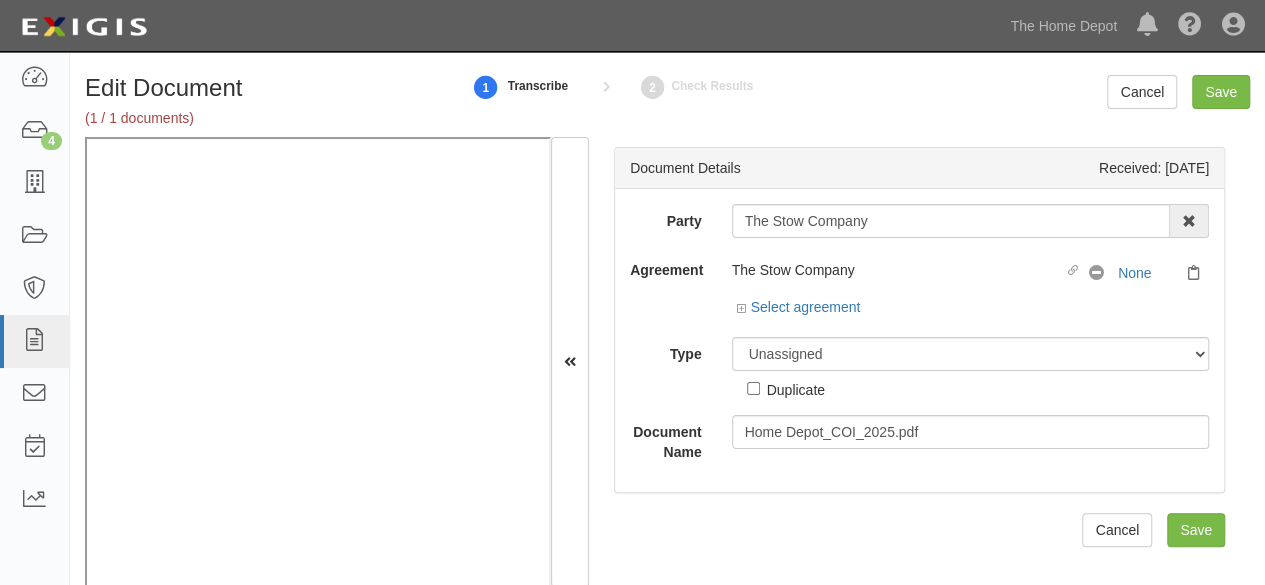 click on "The Stow Company" at bounding box center (951, 221) 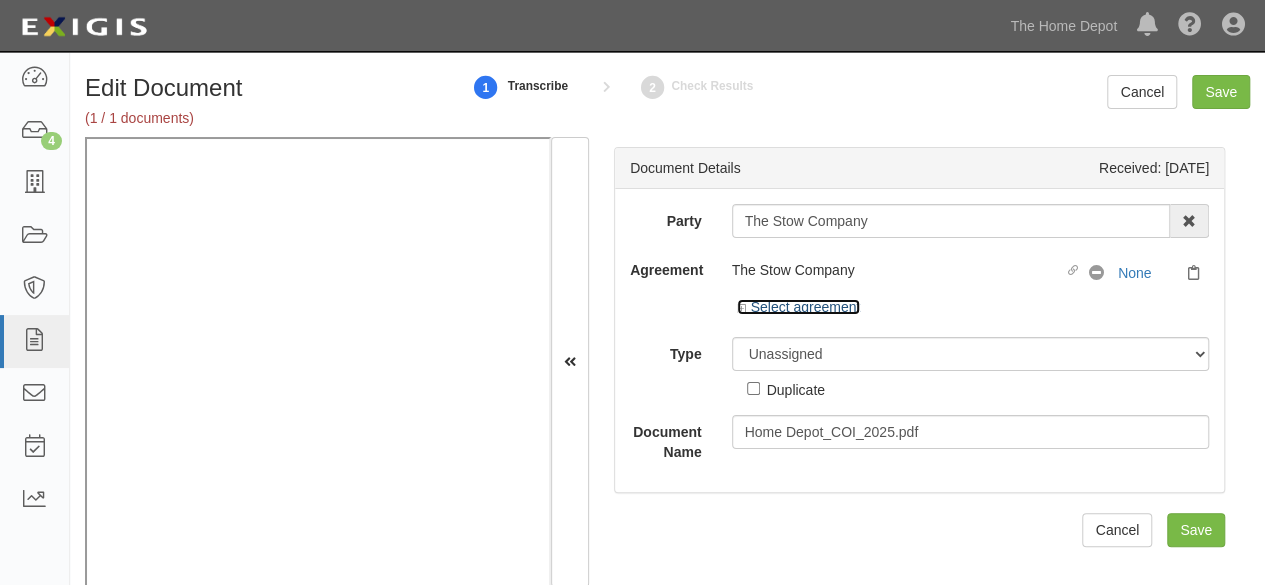 click on "Select agreement" at bounding box center [799, 307] 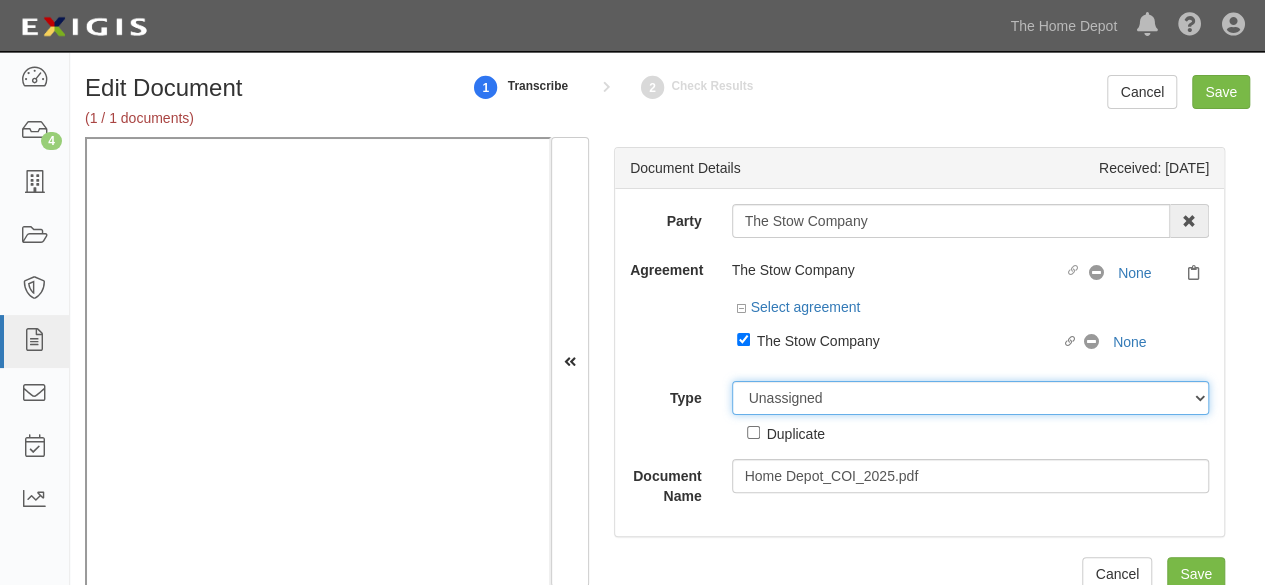 drag, startPoint x: 794, startPoint y: 398, endPoint x: 792, endPoint y: 382, distance: 16.124516 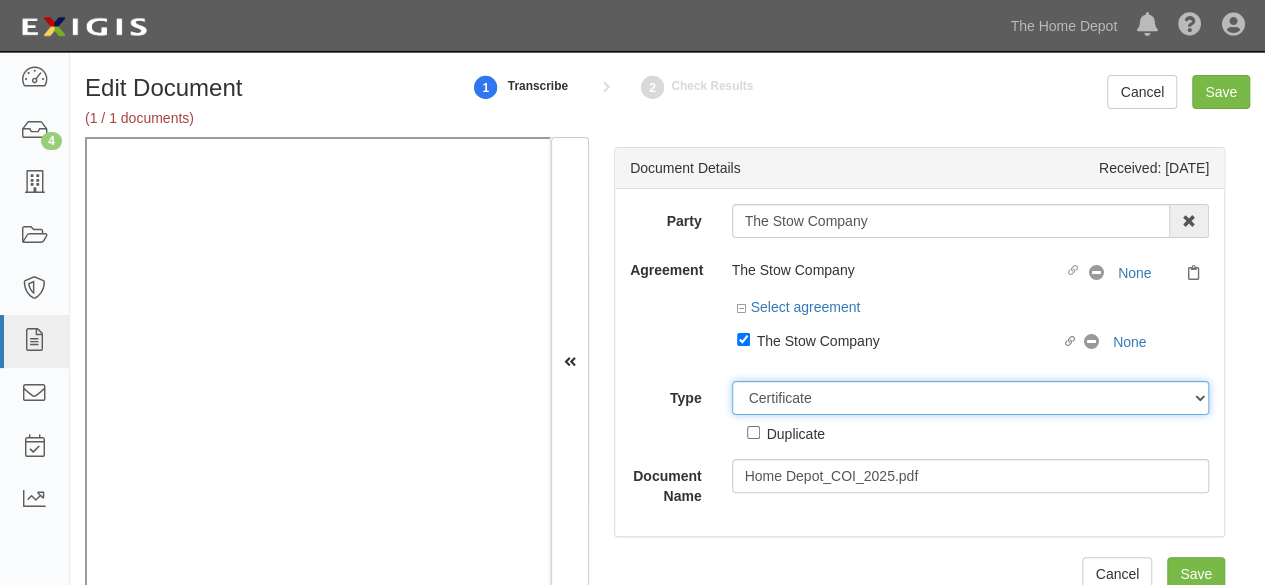 click on "Unassigned
Binder
Cancellation Notice
Certificate
Contract
Endorsement
Insurance Policy
Junk
Other Document
Policy Declarations
Reinstatement Notice
Requirements
Waiver Request" at bounding box center (971, 398) 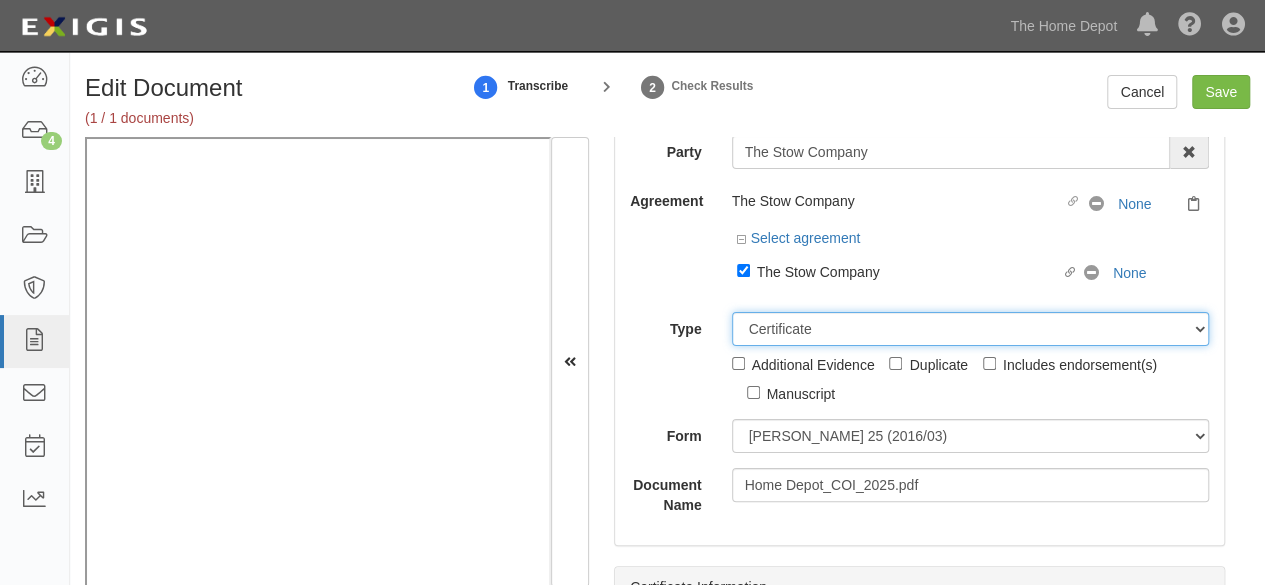 scroll, scrollTop: 100, scrollLeft: 0, axis: vertical 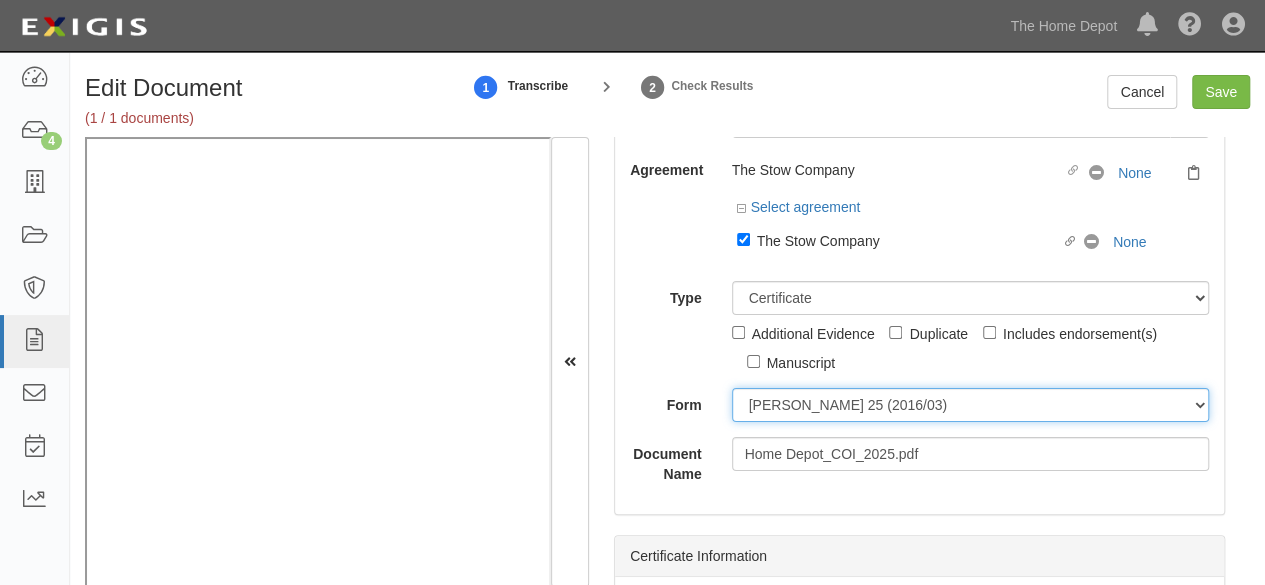 drag, startPoint x: 800, startPoint y: 407, endPoint x: 806, endPoint y: 419, distance: 13.416408 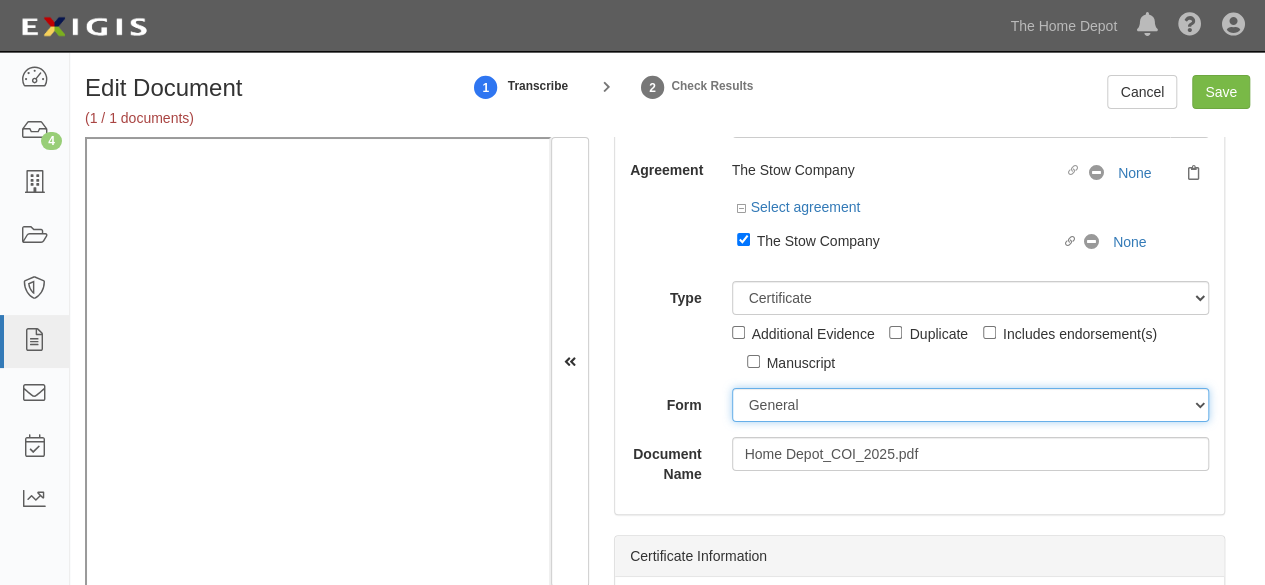 click on "ACORD 25 (2016/03)
ACORD 101
ACORD 855 NY (2014/05)
General" at bounding box center [971, 405] 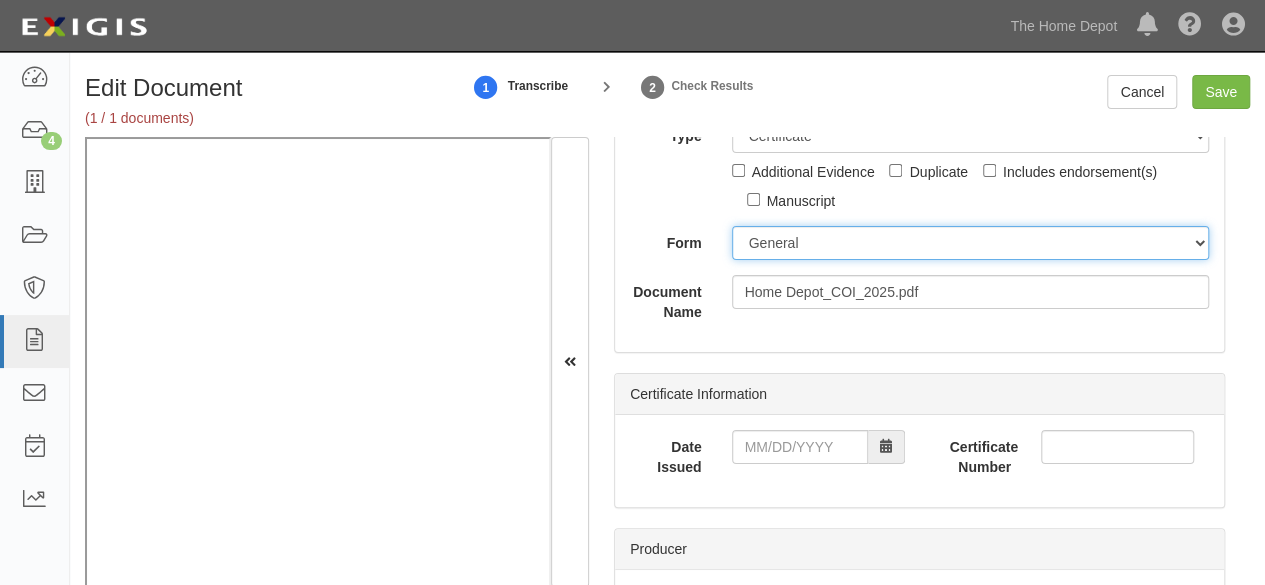 scroll, scrollTop: 300, scrollLeft: 0, axis: vertical 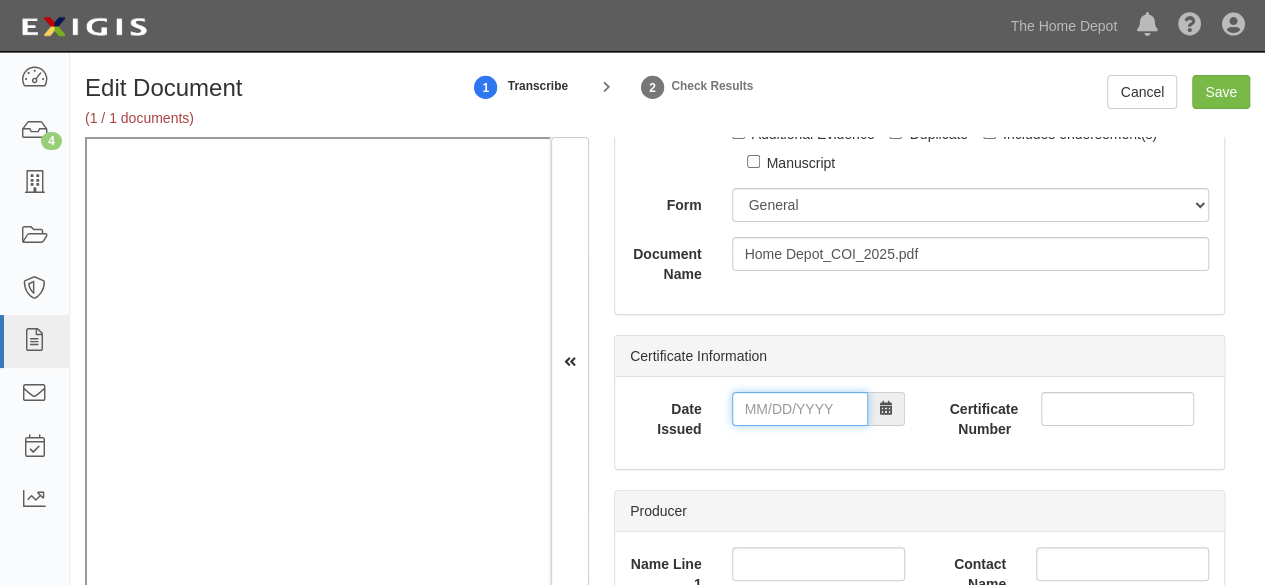 click on "Date Issued" at bounding box center [800, 409] 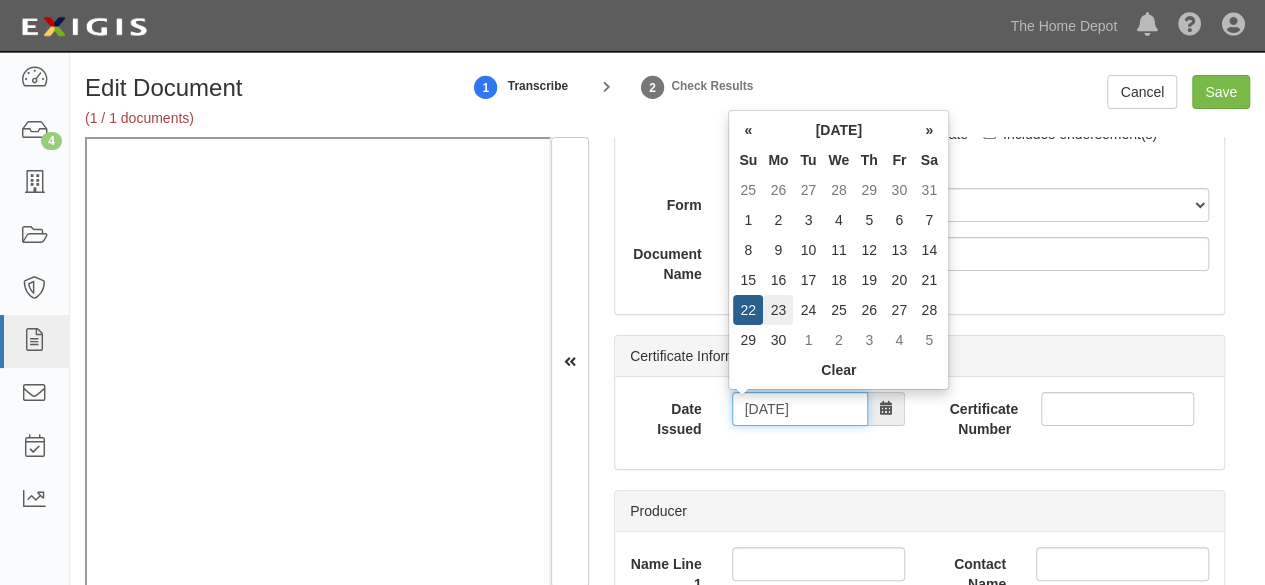 type on "06/23/2025" 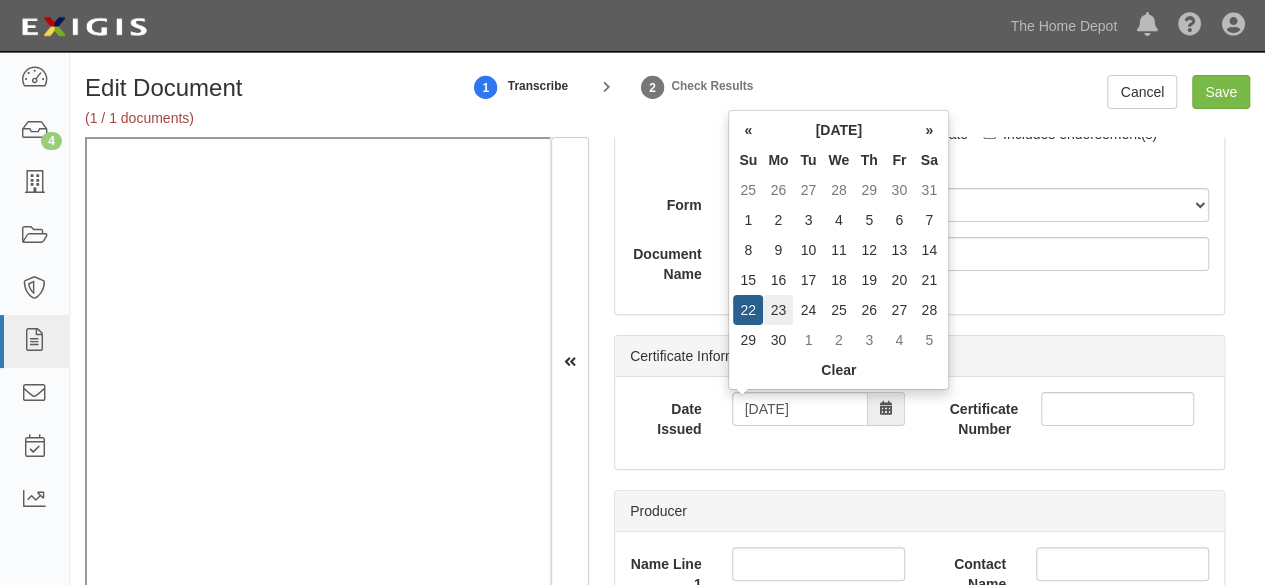 click on "23" at bounding box center [778, 310] 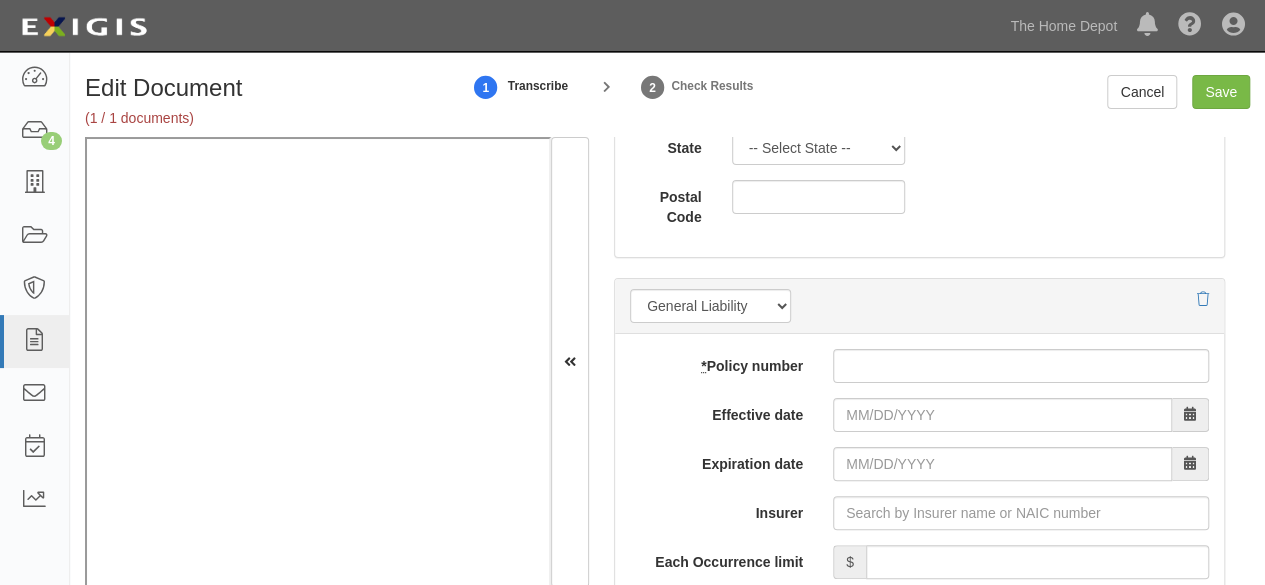 scroll, scrollTop: 1700, scrollLeft: 0, axis: vertical 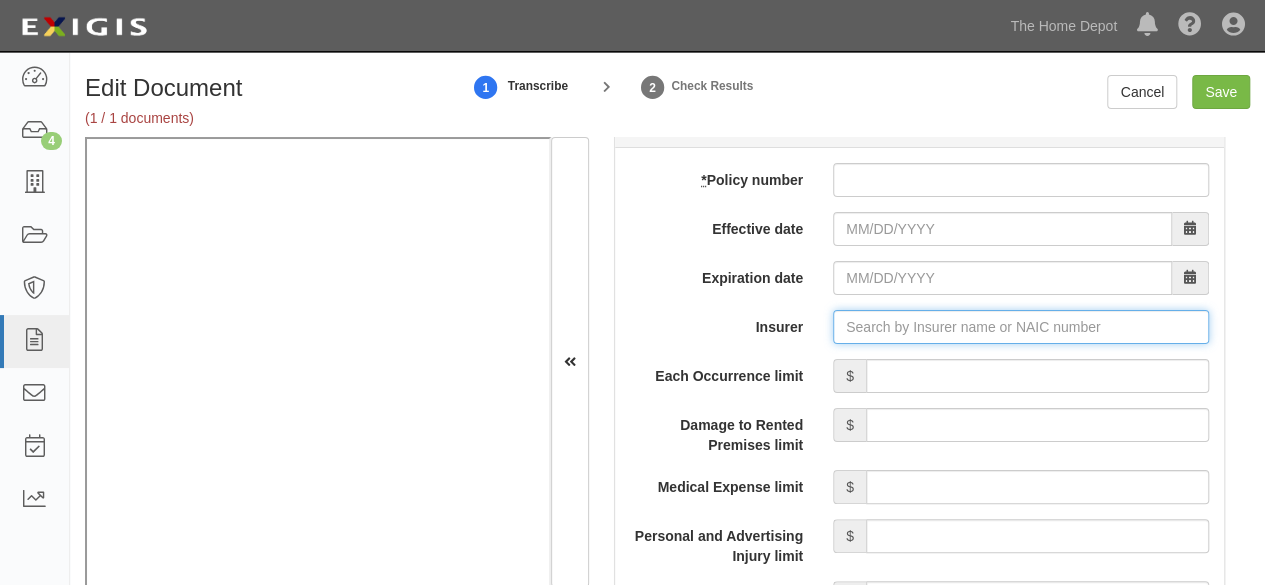 click on "Insurer" at bounding box center (1021, 327) 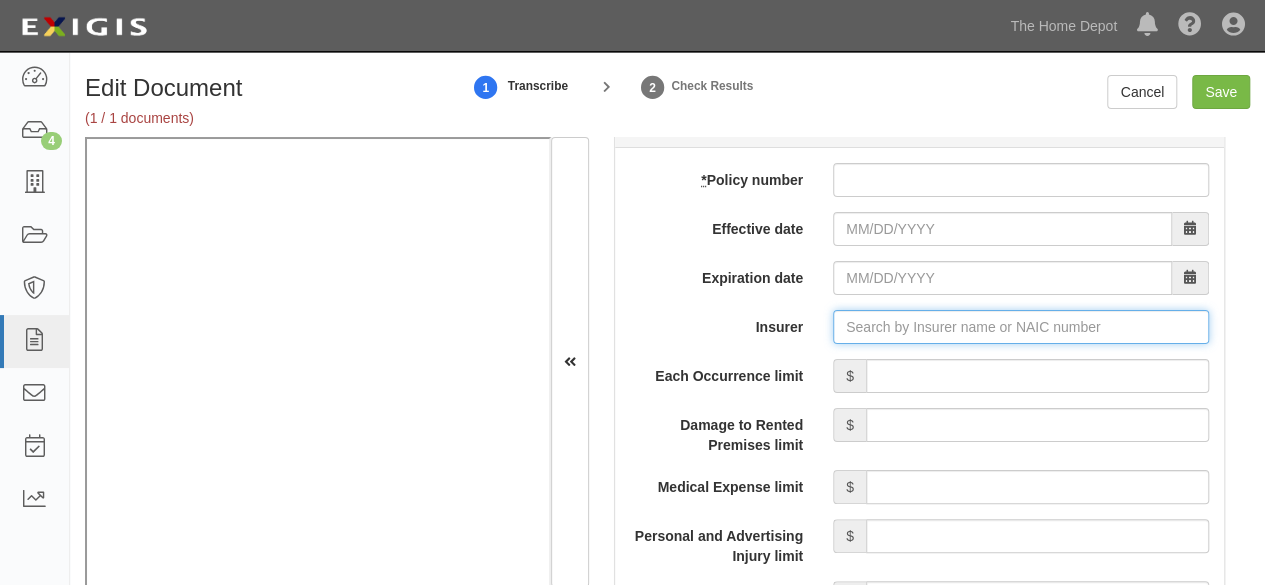 type on "180 Seguros S.A. (0) NR Rating" 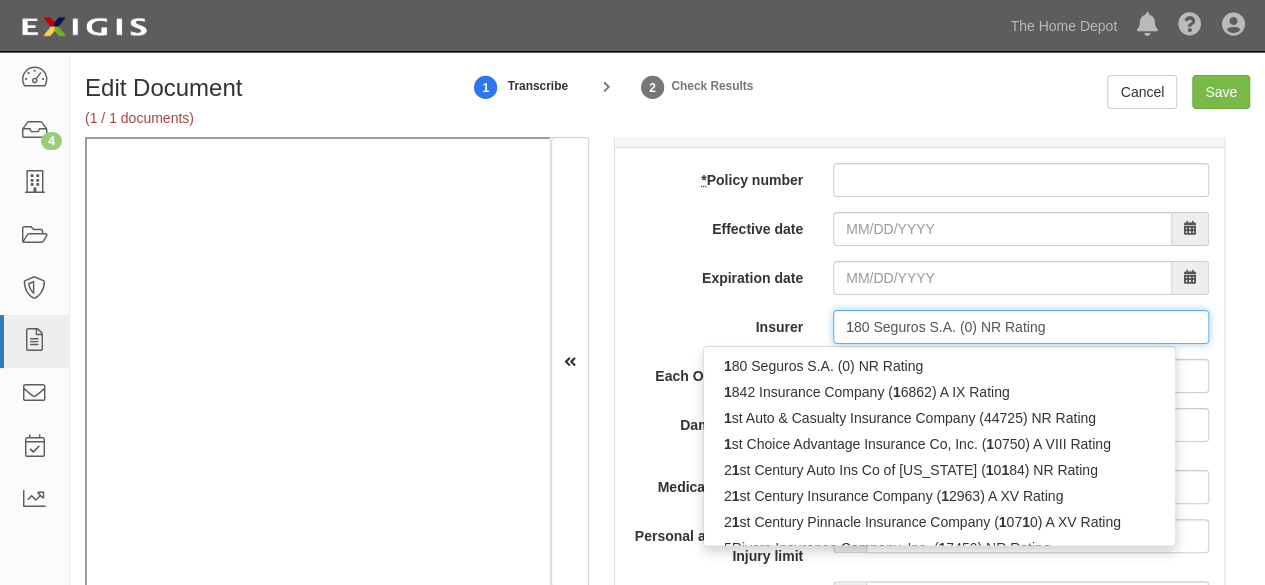 type 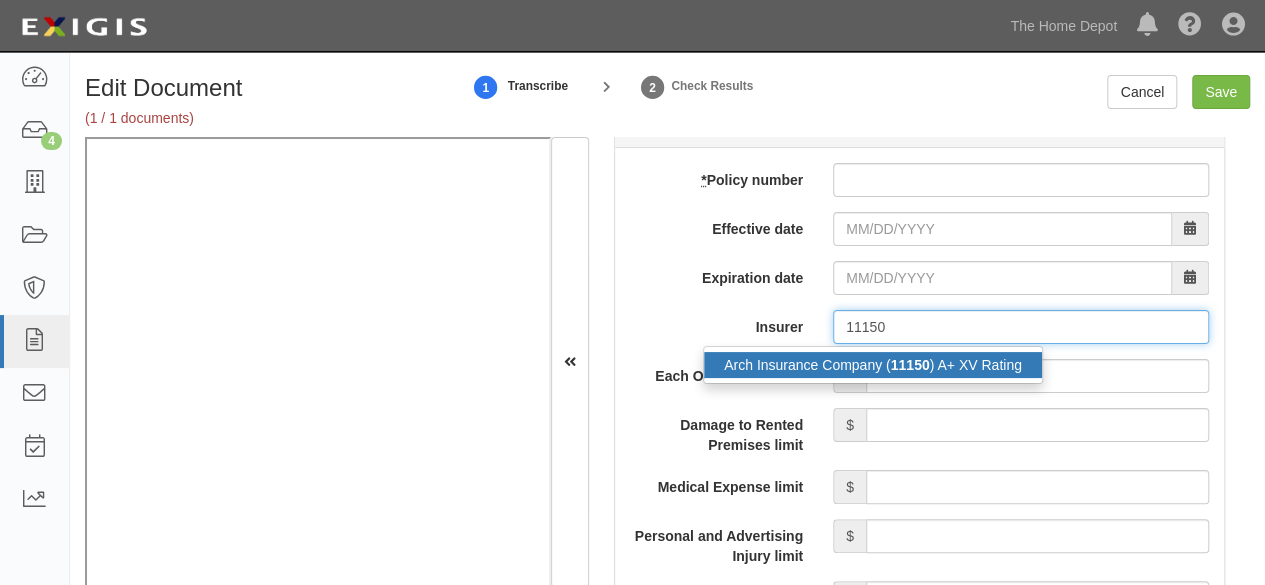click on "Arch Insurance Company ( 11150 ) A+ XV Rating" at bounding box center [873, 365] 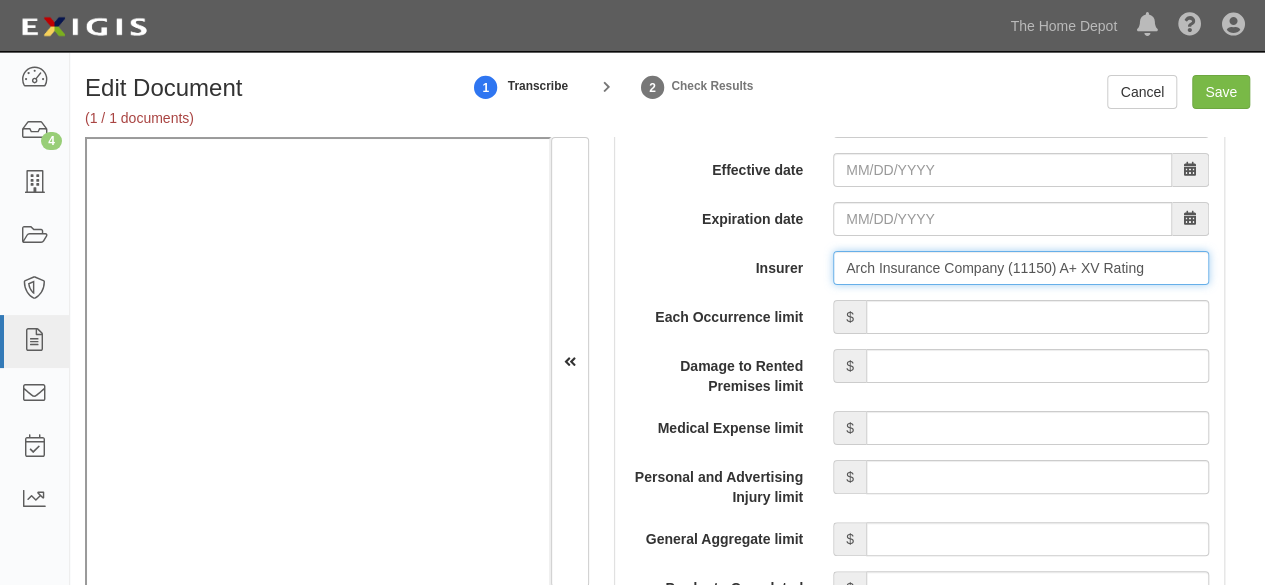 scroll, scrollTop: 1700, scrollLeft: 0, axis: vertical 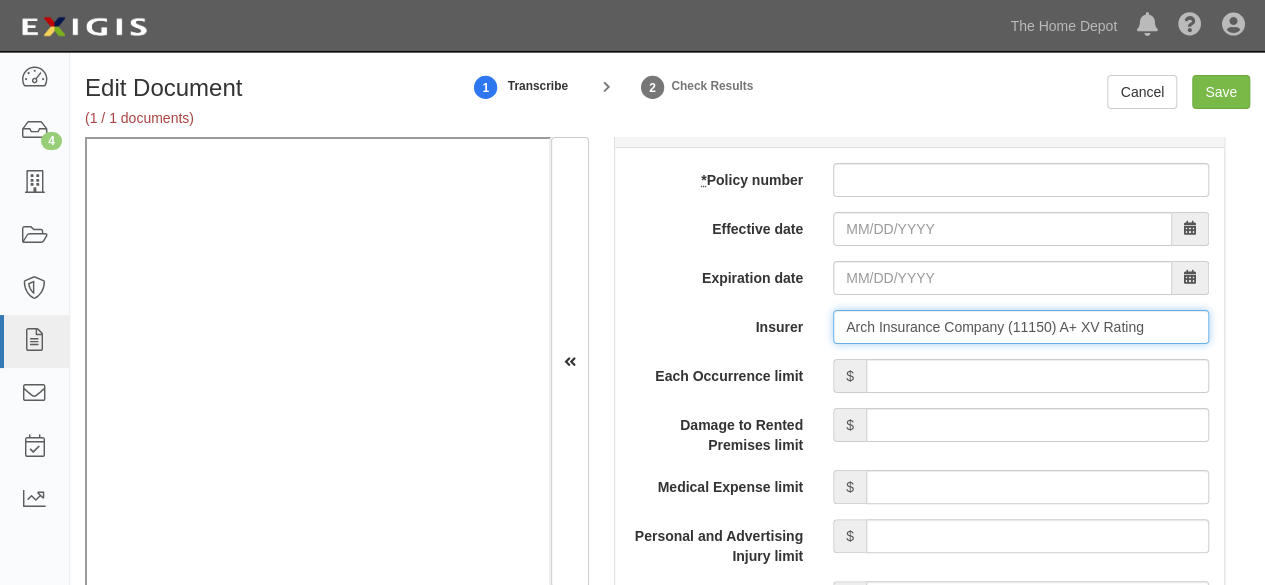 type on "Arch Insurance Company (11150) A+ XV Rating" 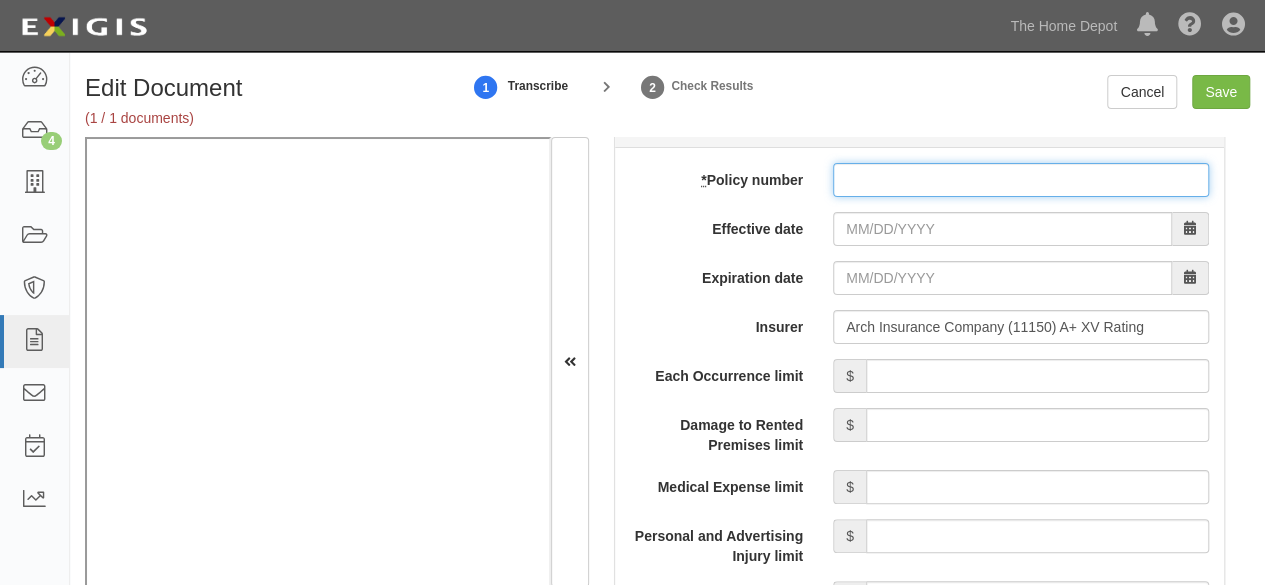 click on "*  Policy number" at bounding box center [1021, 180] 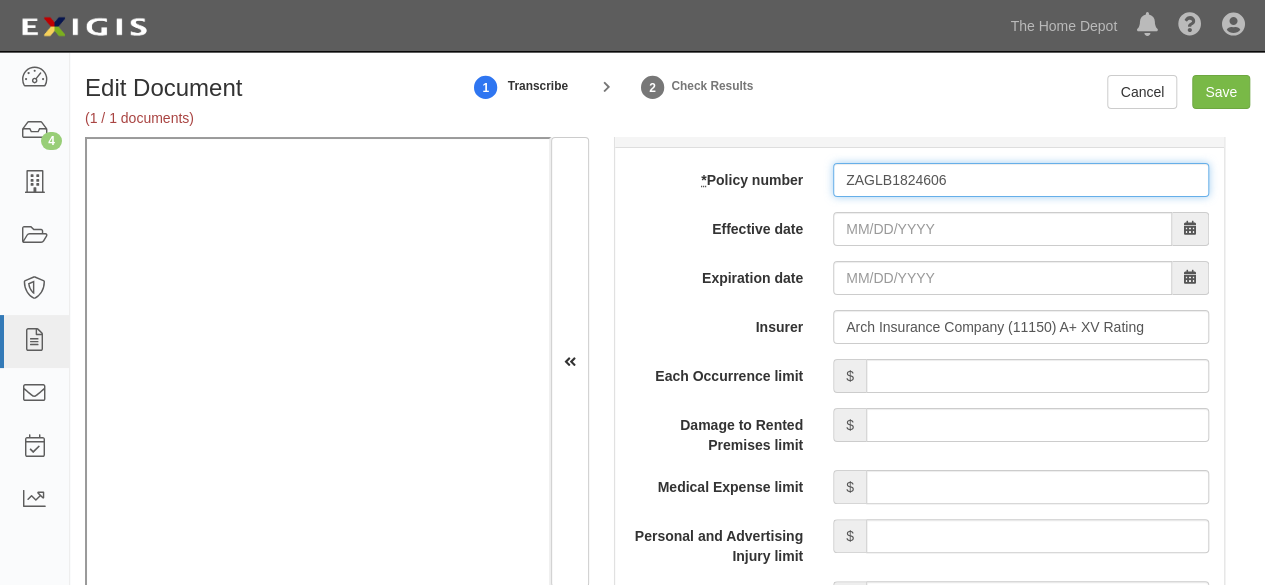 type on "ZAGLB1824606" 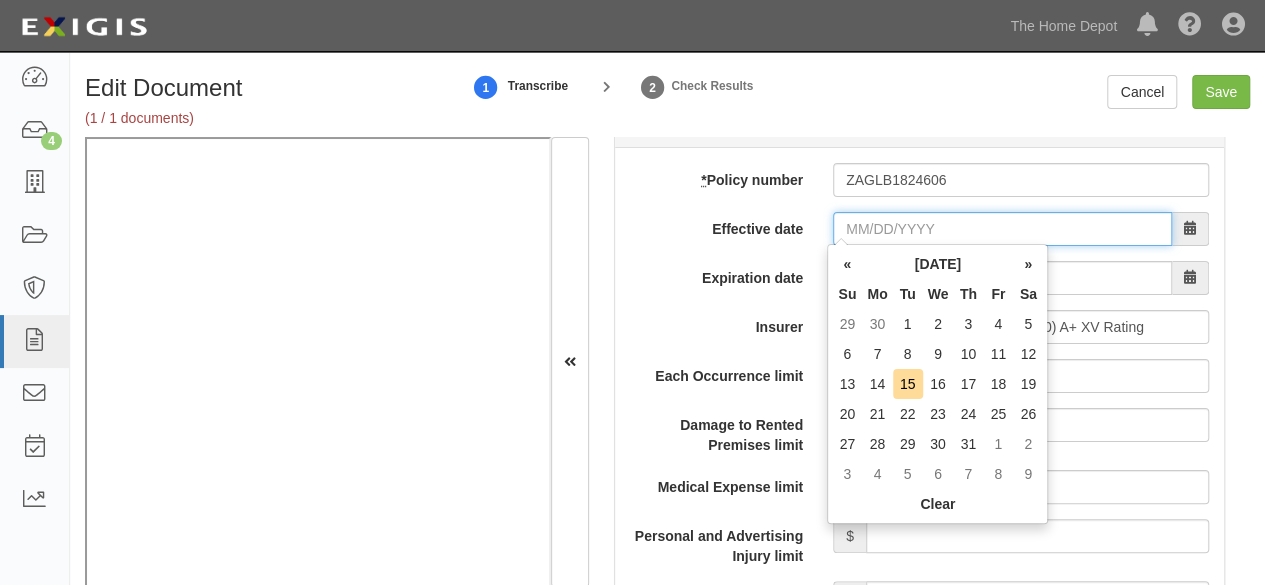 click on "Effective date" at bounding box center (1002, 229) 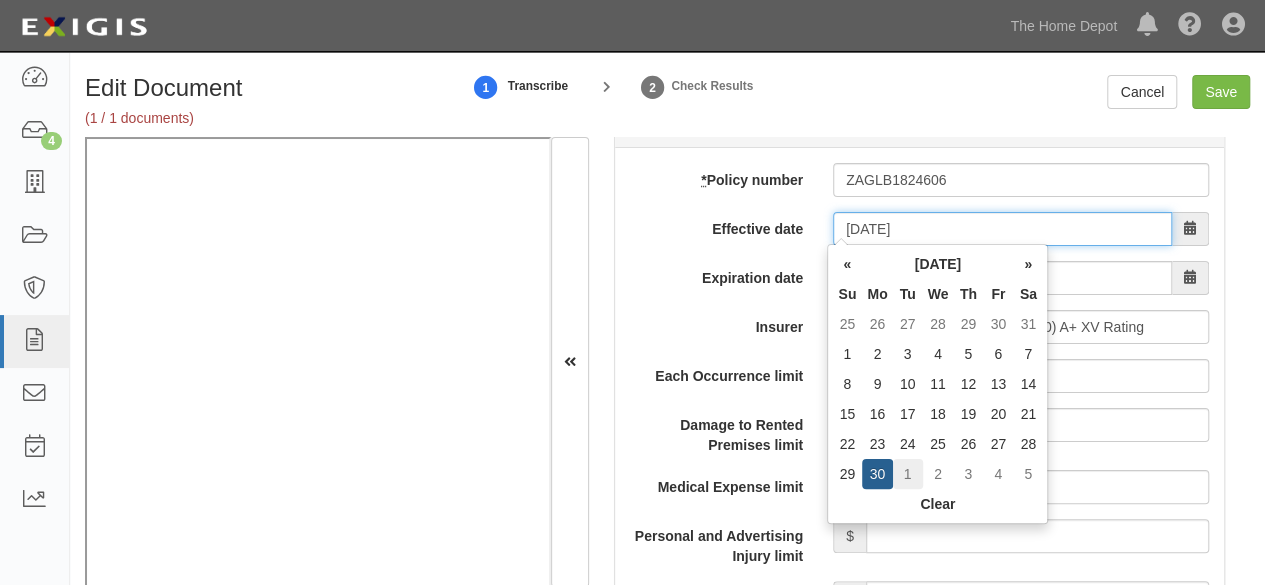 type on "07/01/2025" 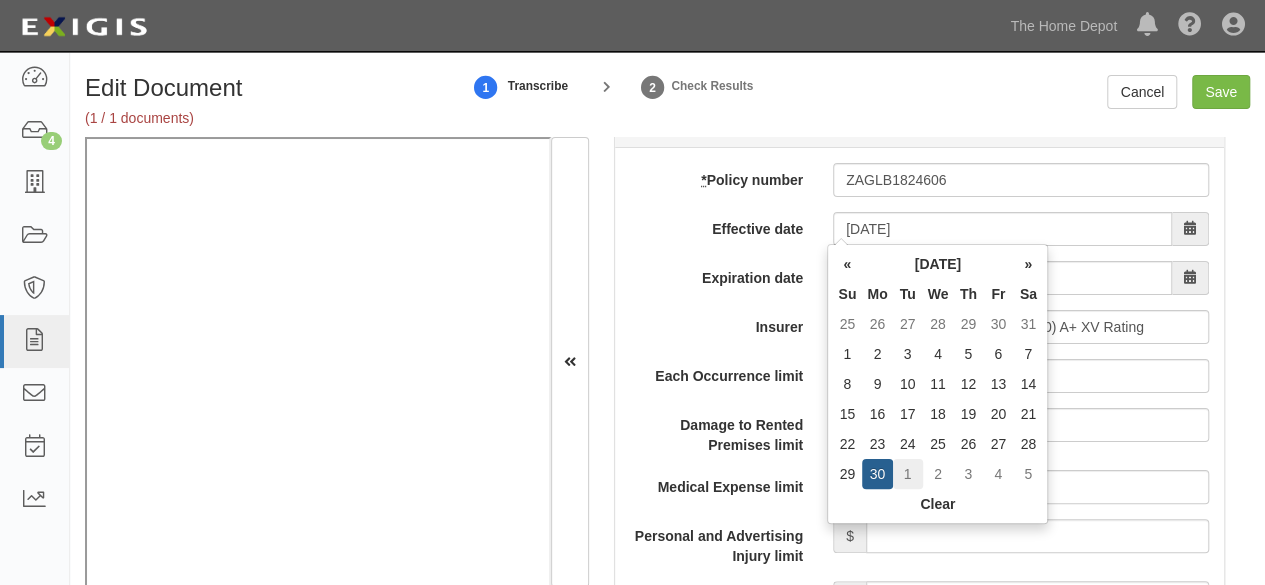 type on "07/01/2026" 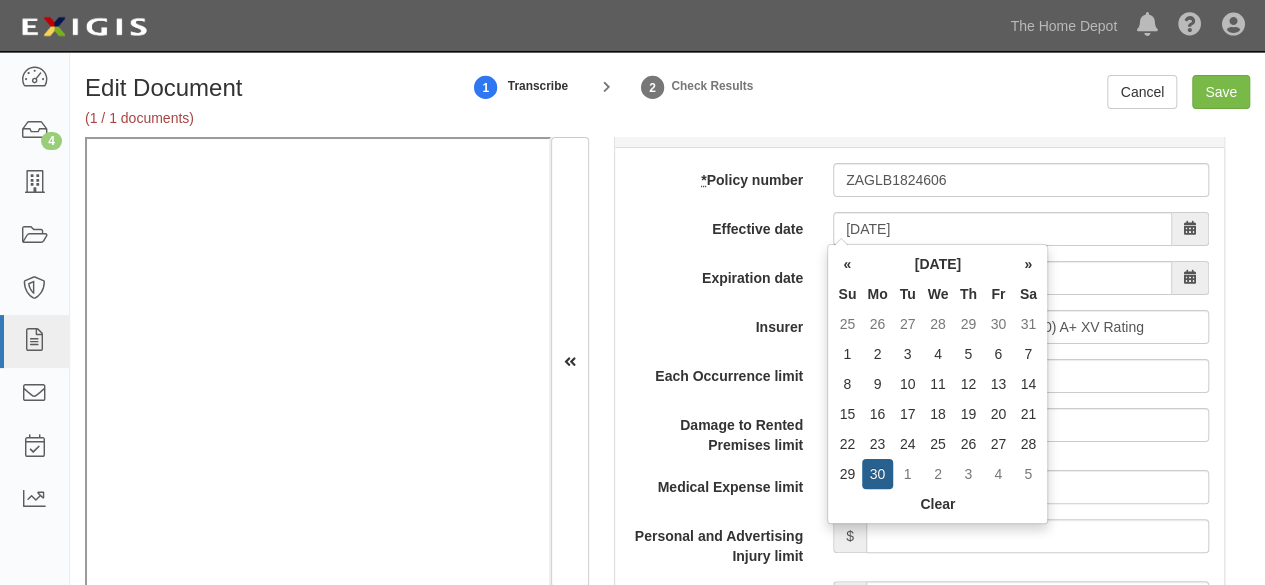 drag, startPoint x: 910, startPoint y: 476, endPoint x: 655, endPoint y: 496, distance: 255.78311 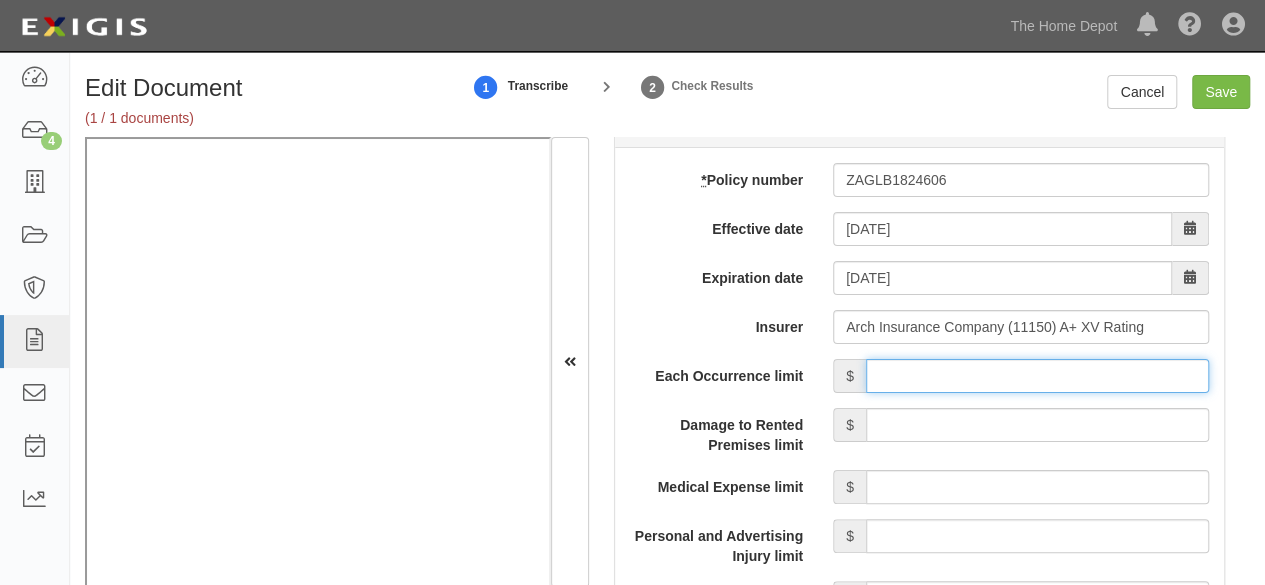 drag, startPoint x: 899, startPoint y: 361, endPoint x: 909, endPoint y: 345, distance: 18.867962 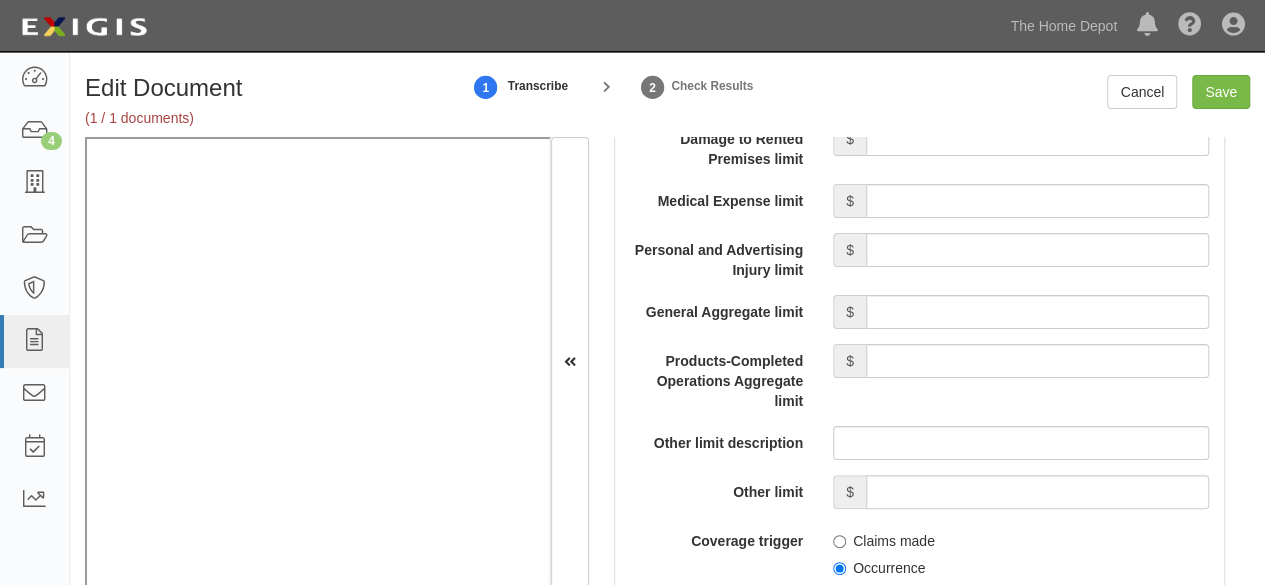 scroll, scrollTop: 2100, scrollLeft: 0, axis: vertical 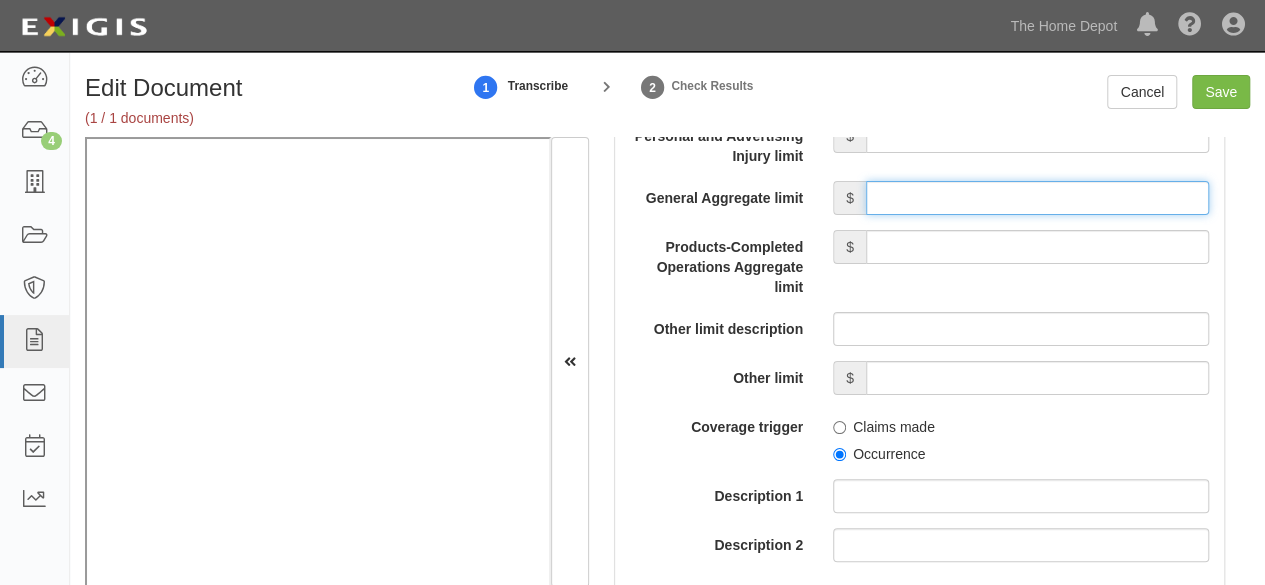 drag, startPoint x: 919, startPoint y: 185, endPoint x: 933, endPoint y: 217, distance: 34.928497 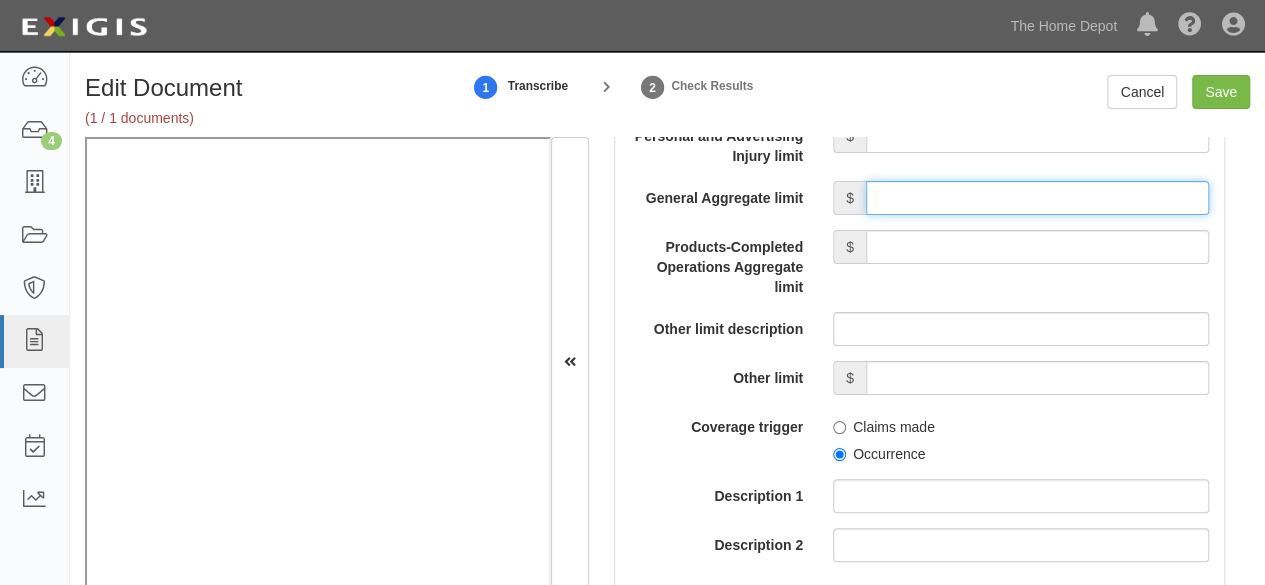 type on "4,000,000" 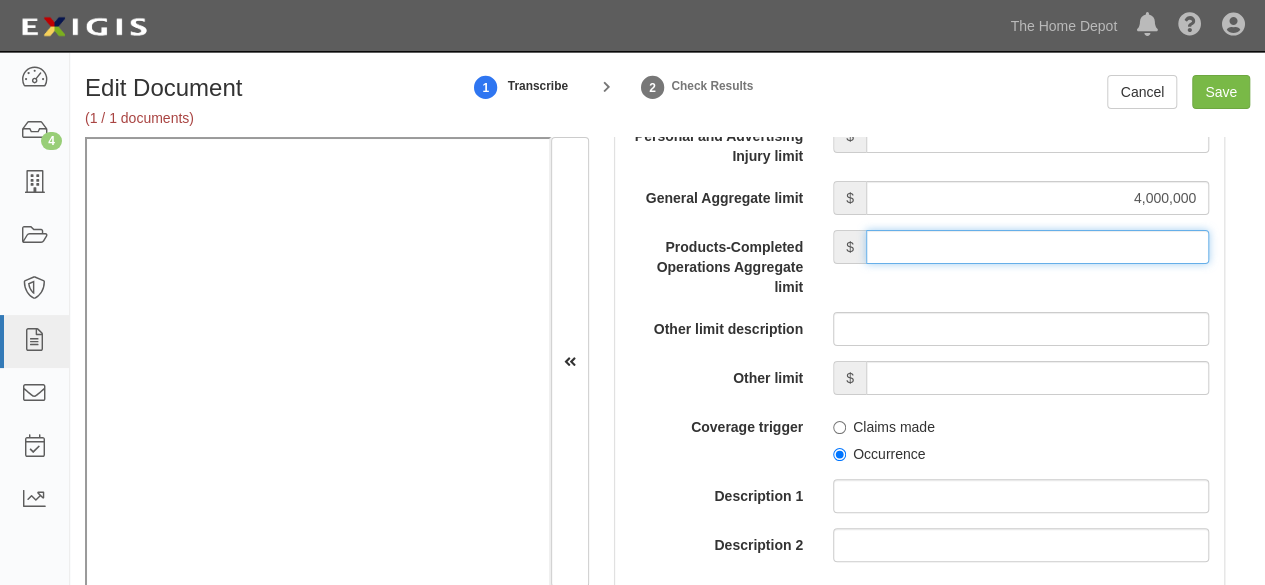 drag, startPoint x: 940, startPoint y: 240, endPoint x: 950, endPoint y: 259, distance: 21.470911 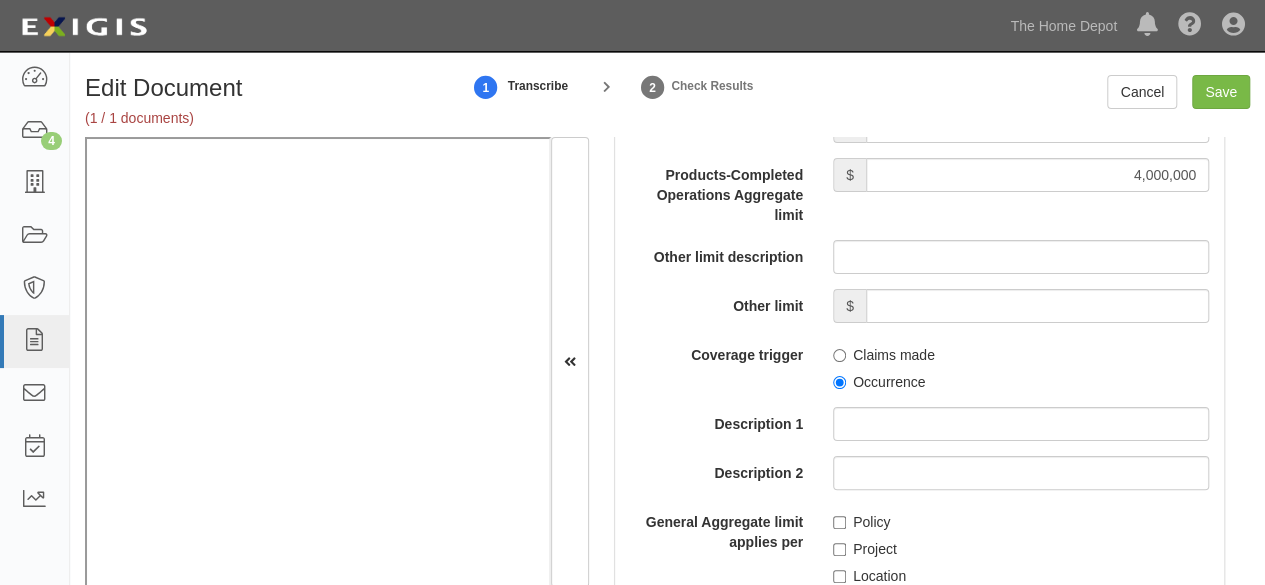scroll, scrollTop: 2200, scrollLeft: 0, axis: vertical 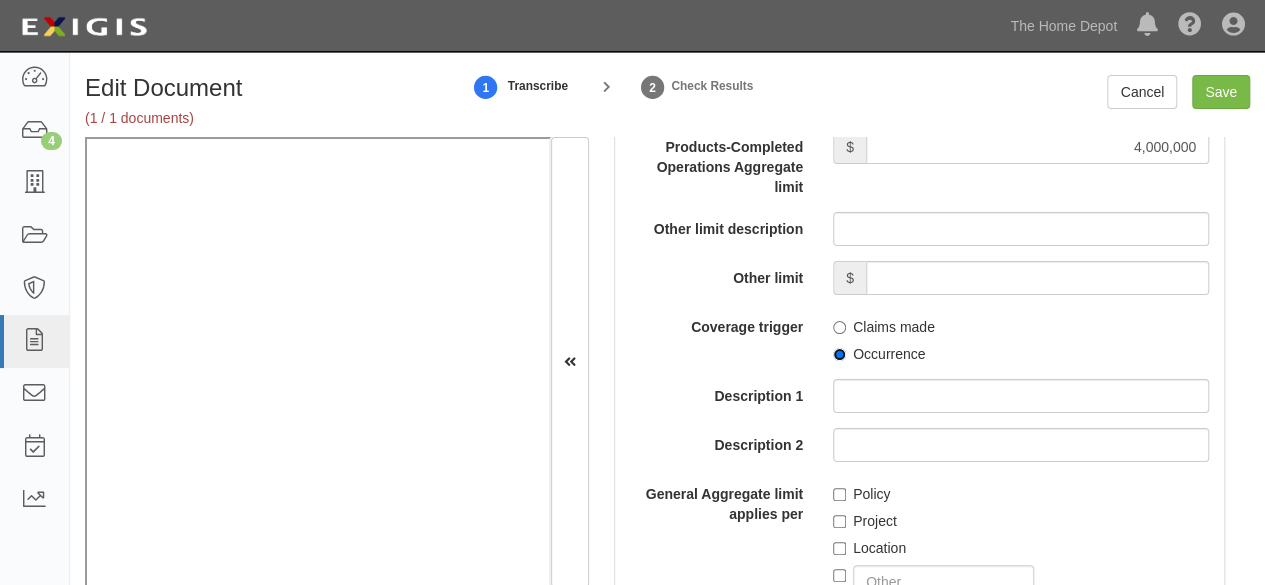 click on "Occurrence" at bounding box center [839, 354] 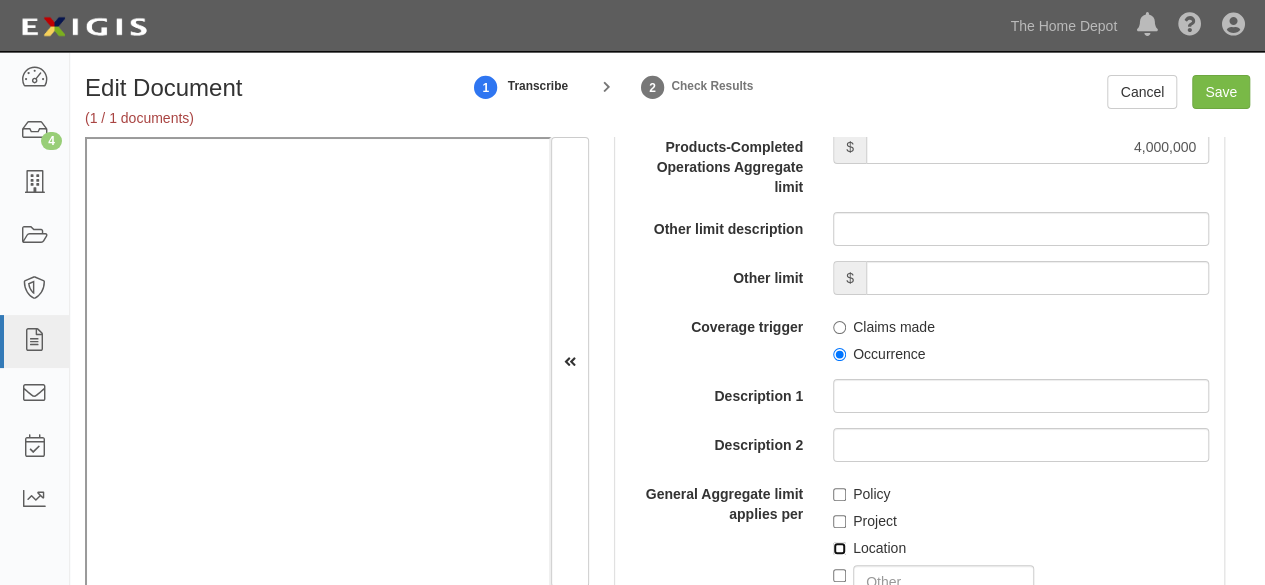 click on "Location" at bounding box center (839, 548) 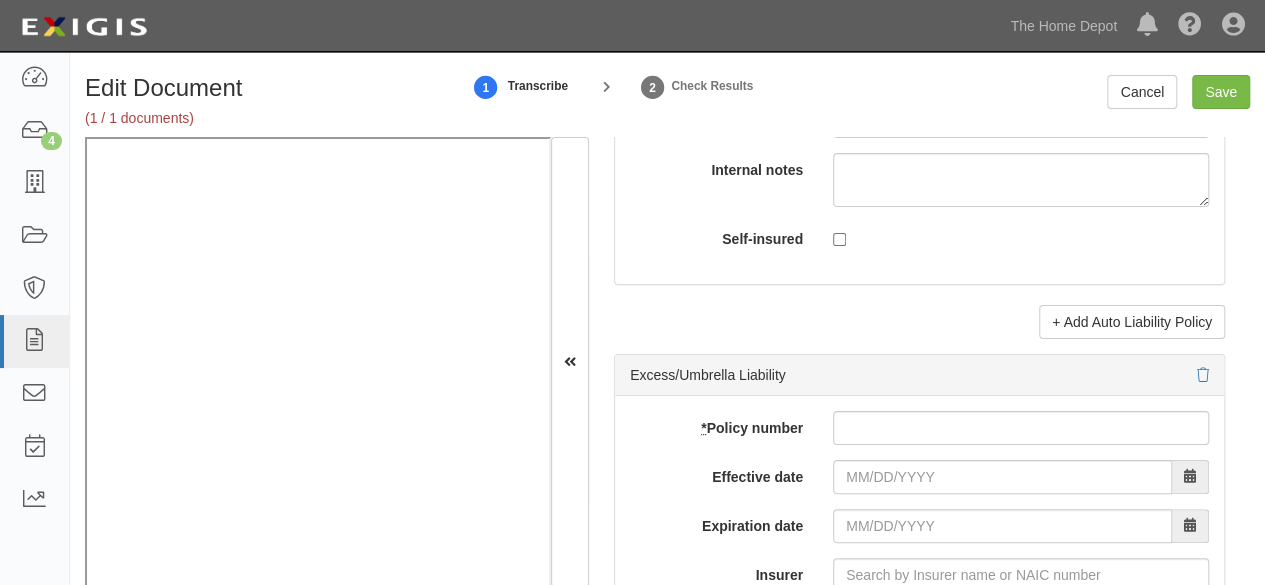 scroll, scrollTop: 4200, scrollLeft: 0, axis: vertical 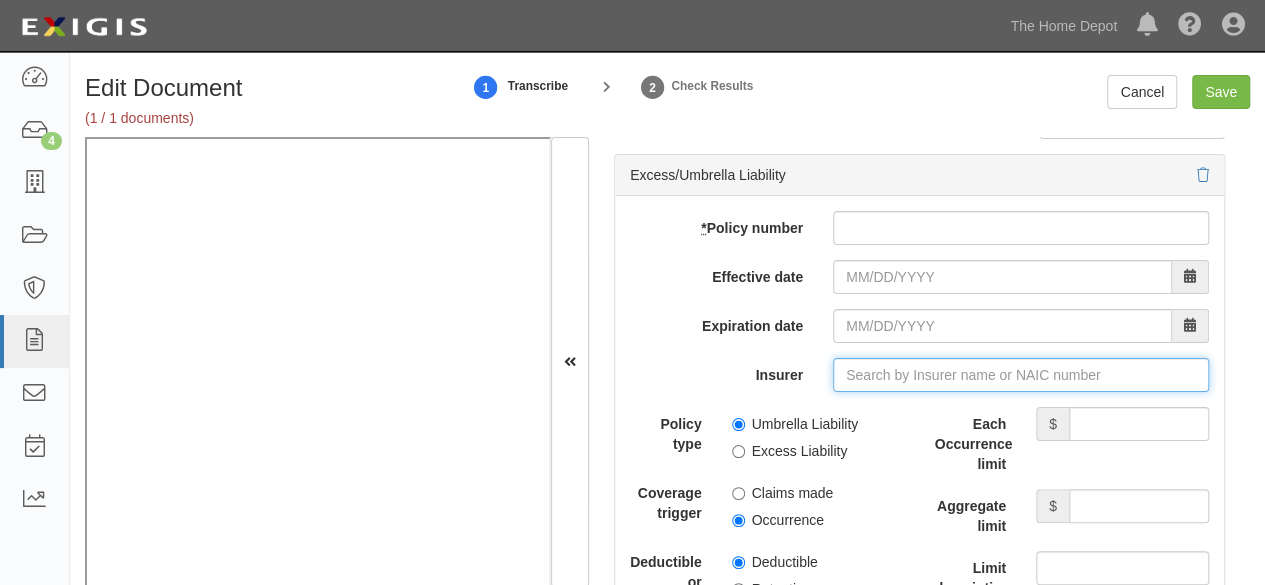 click on "Insurer" at bounding box center (1021, 375) 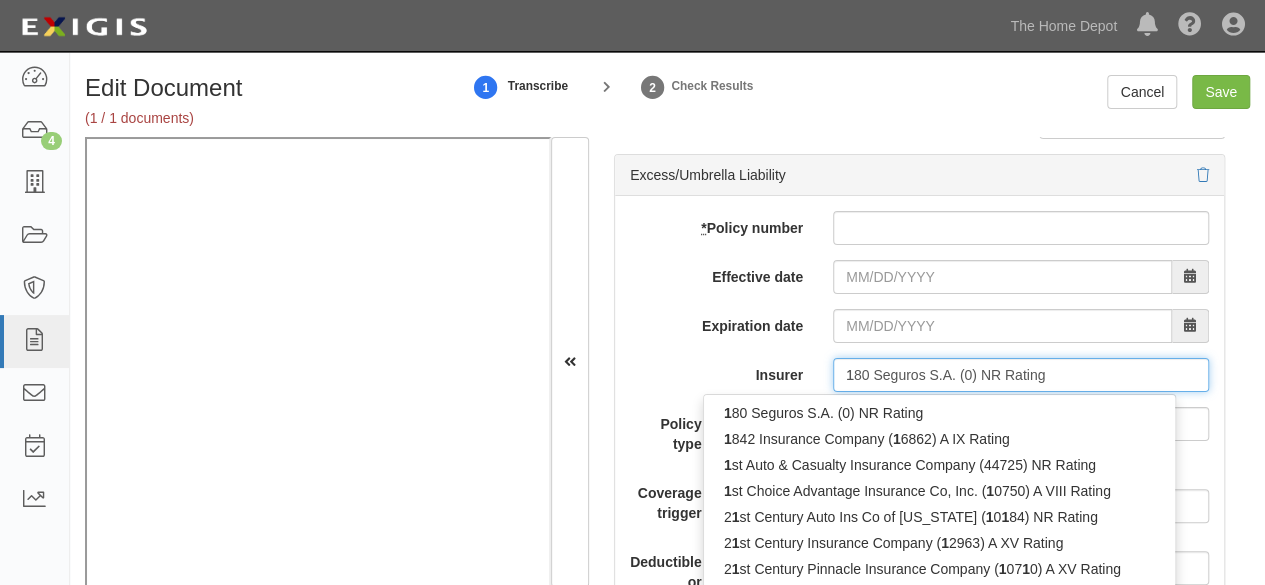 type 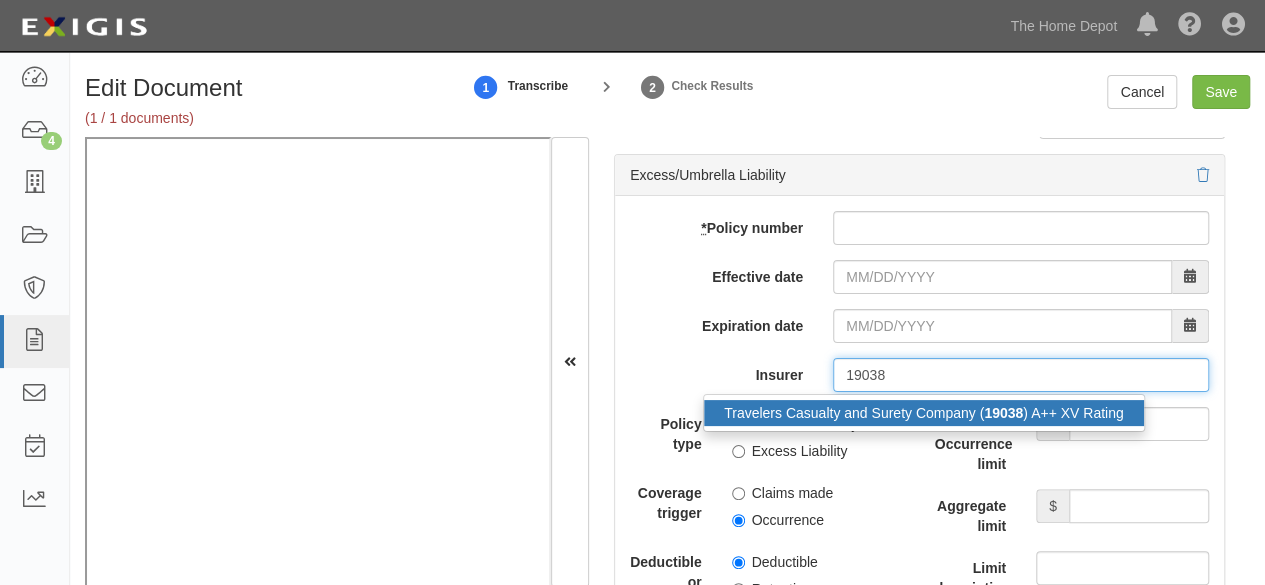 click on "Travelers Casualty and Surety Company ( 19038 ) A++ XV Rating" at bounding box center (924, 413) 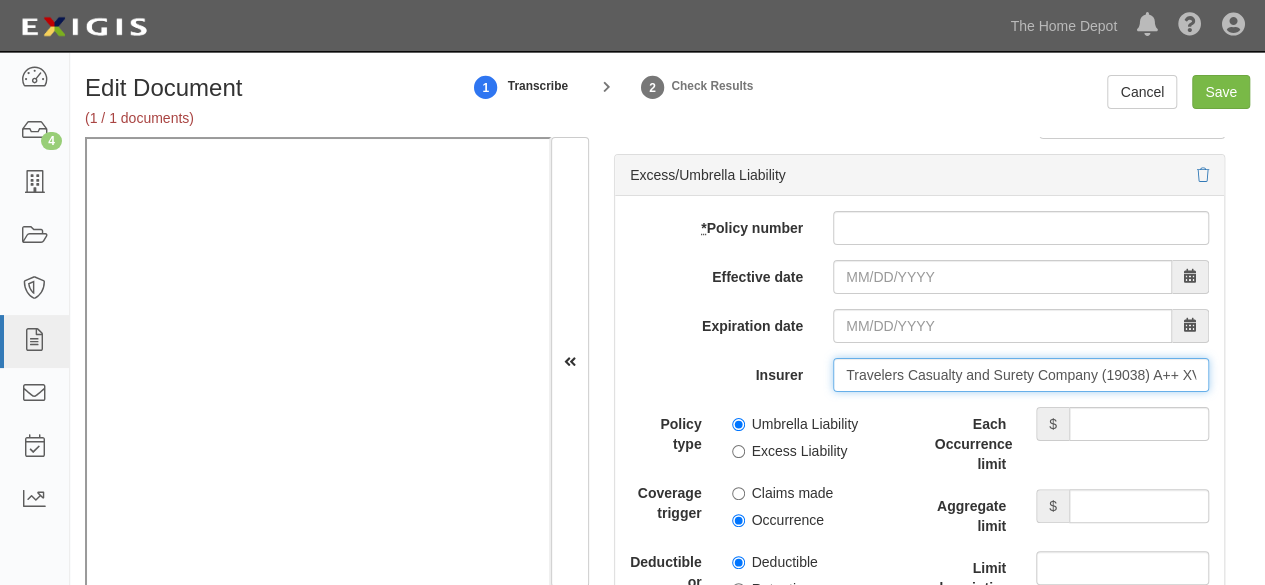 type on "Travelers Casualty and Surety Company (19038) A++ XV Rating" 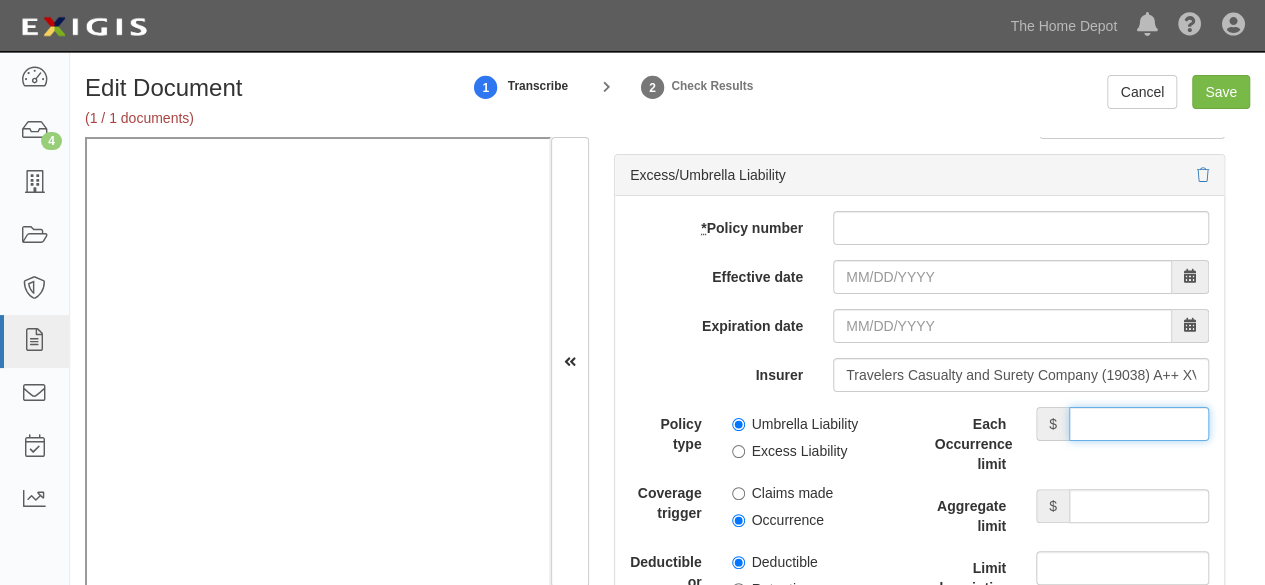 click on "Each Occurrence limit" at bounding box center (1139, 424) 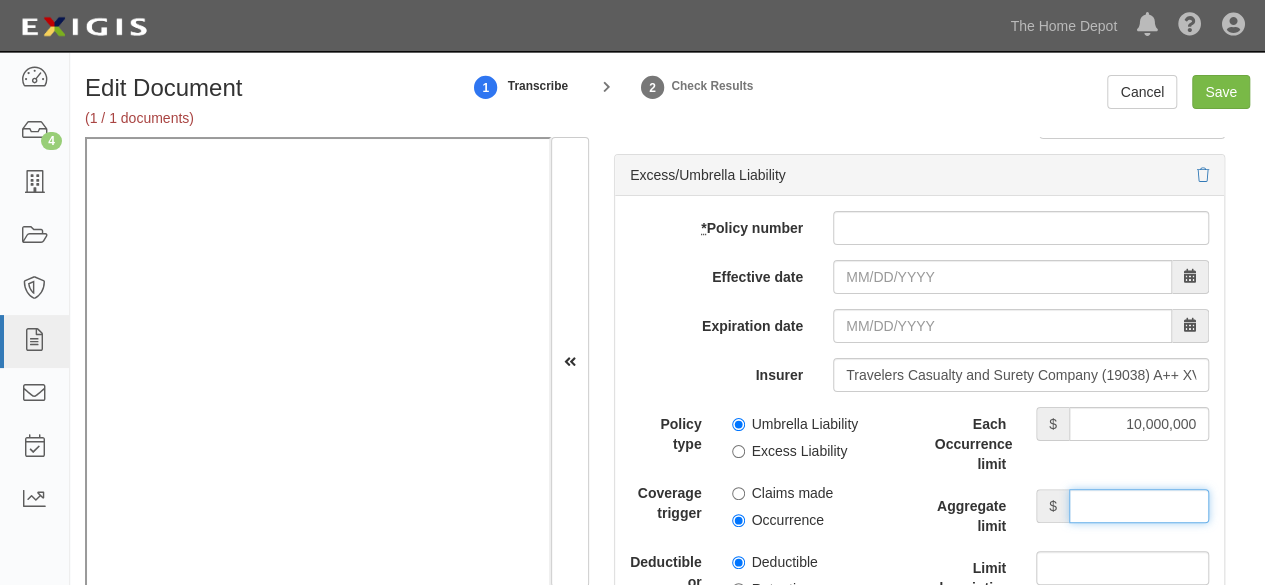 click on "Aggregate limit" at bounding box center [1139, 506] 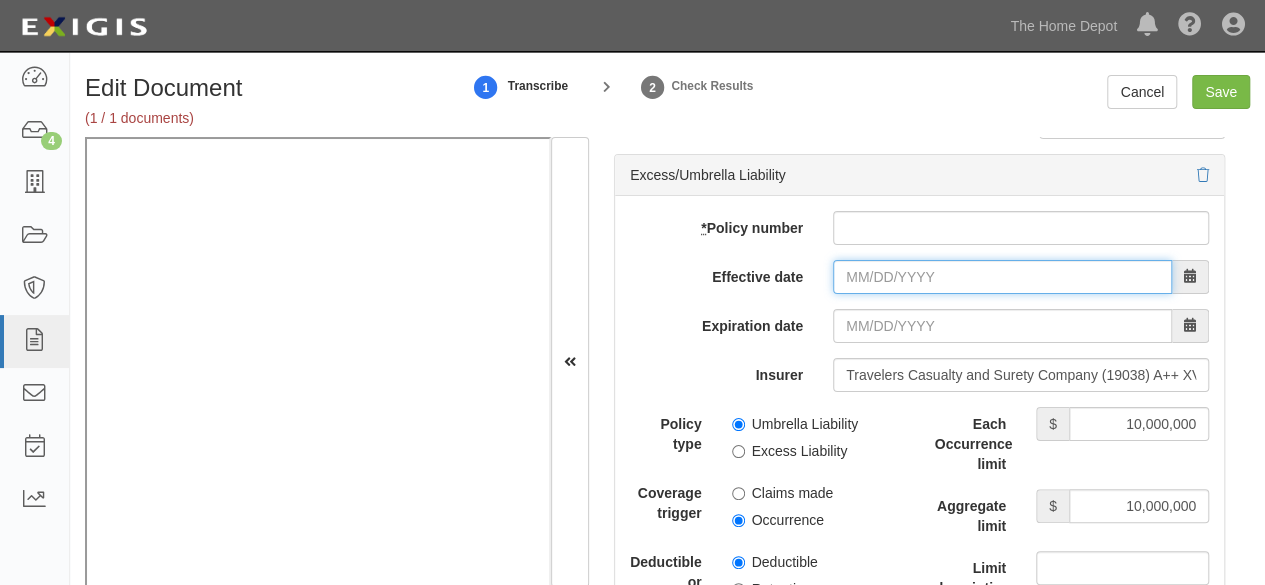 drag, startPoint x: 876, startPoint y: 277, endPoint x: 865, endPoint y: 267, distance: 14.866069 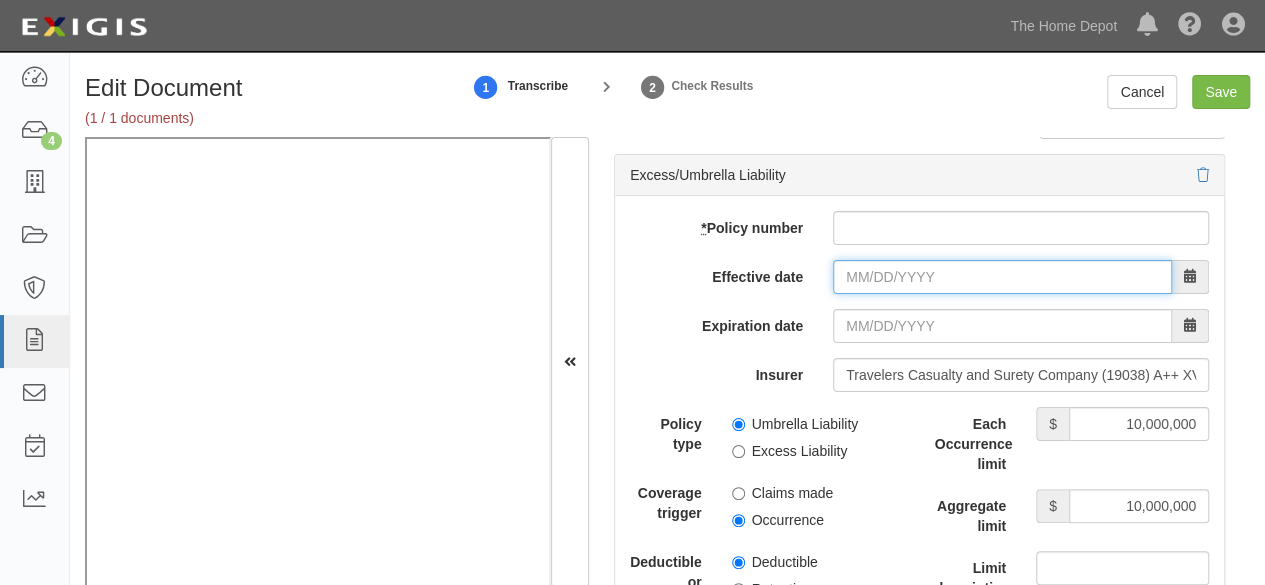 click on "Effective date" at bounding box center [1002, 277] 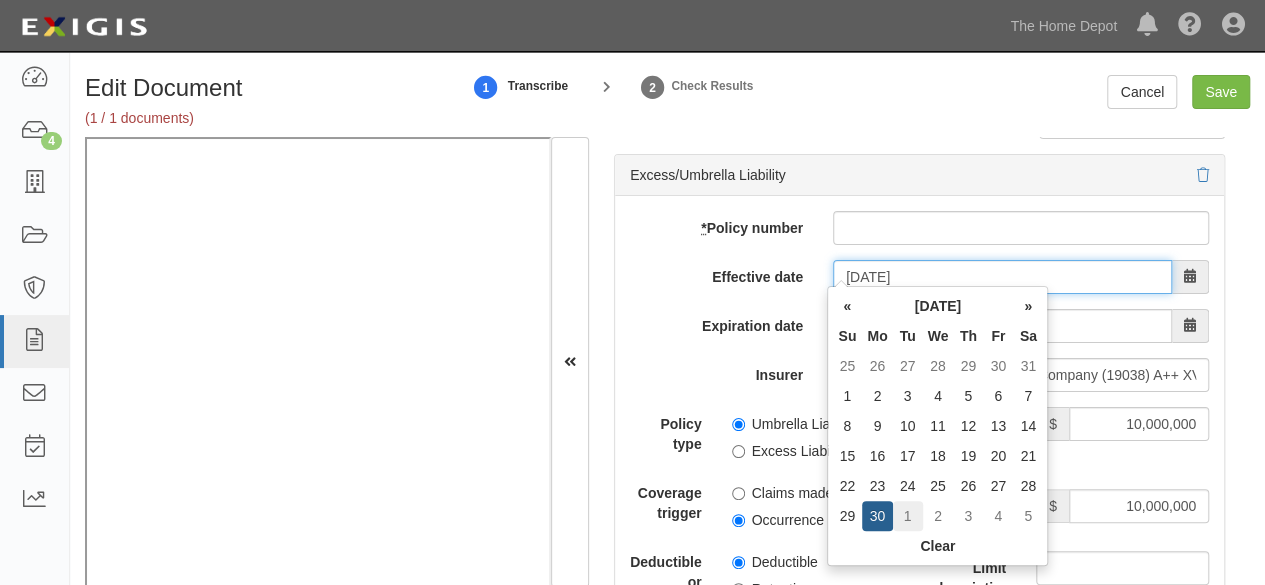 type on "07/01/2025" 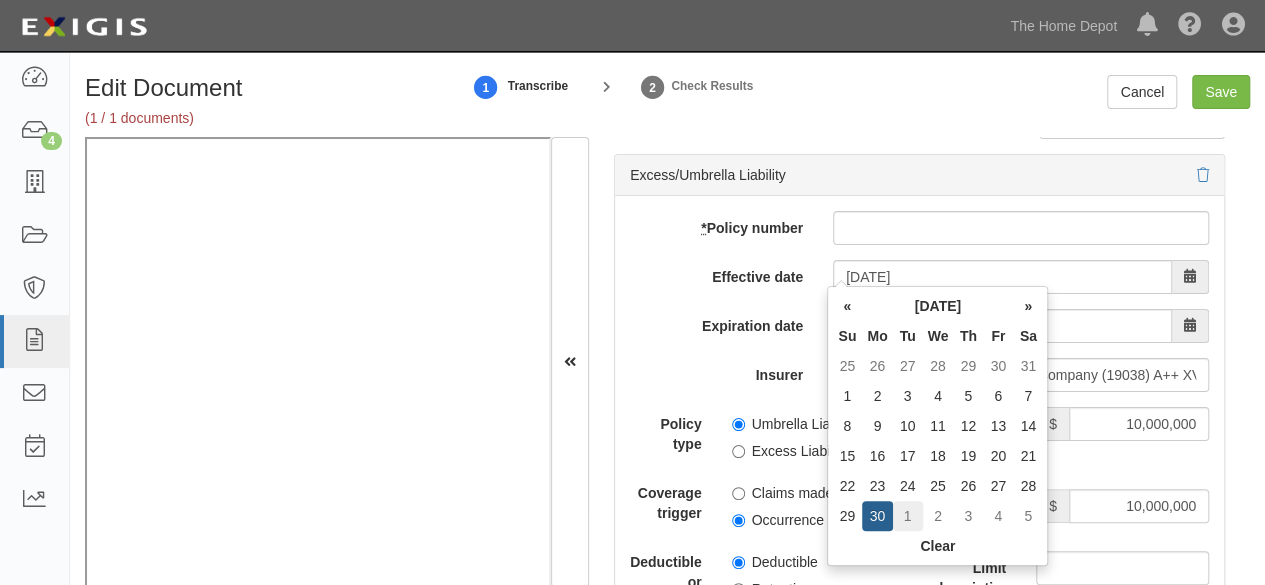 type on "07/01/2026" 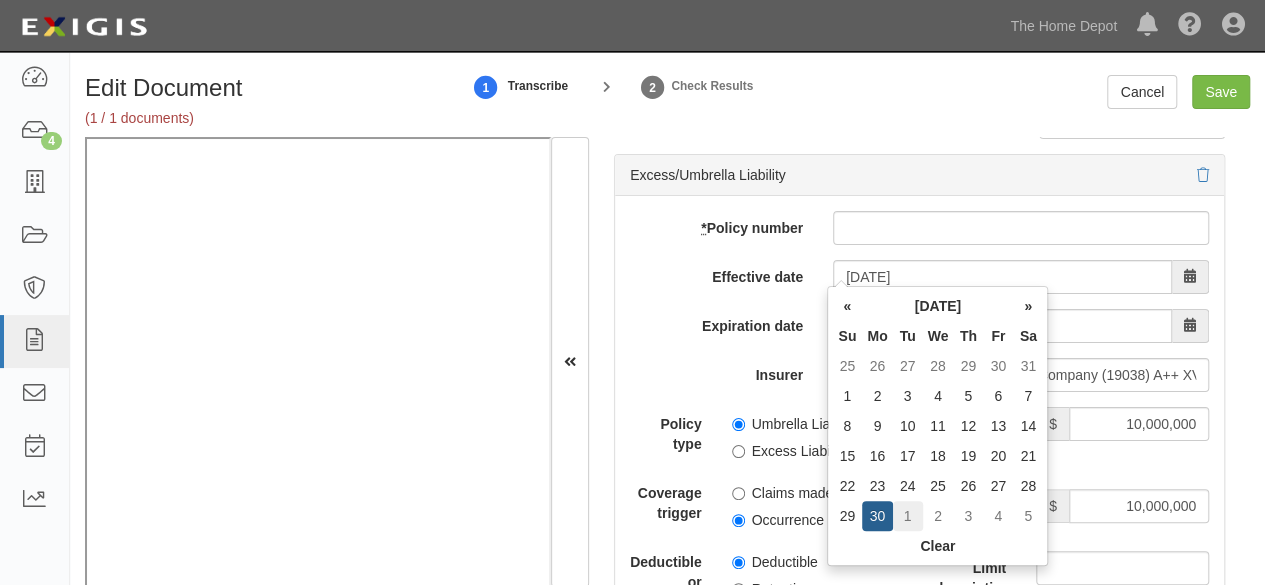click on "1" at bounding box center [908, 516] 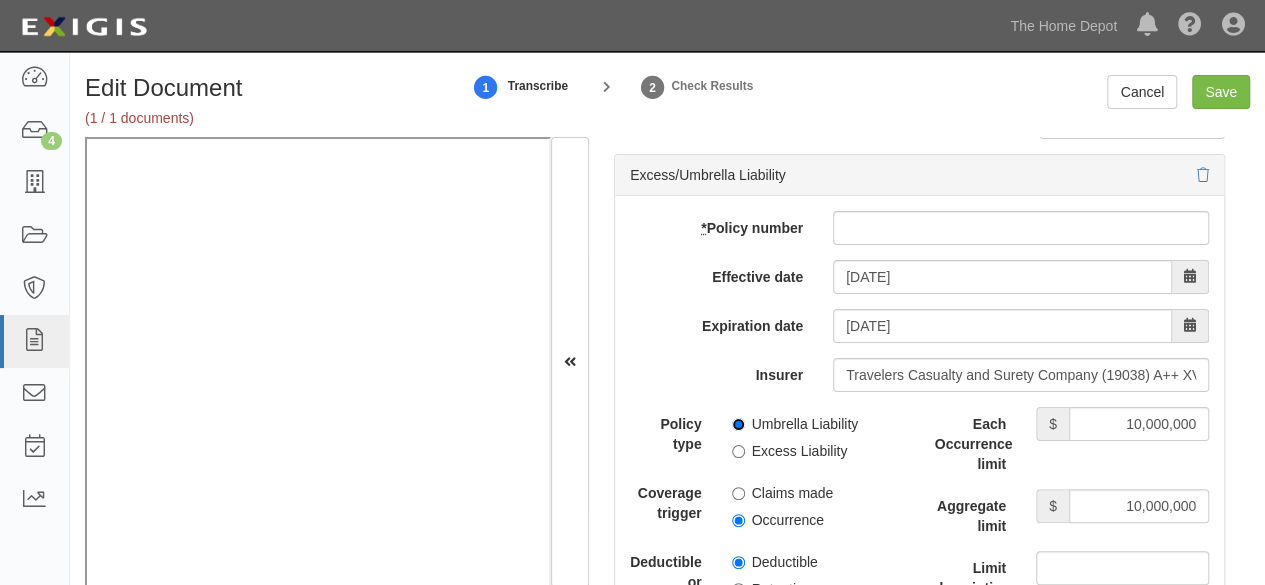 drag, startPoint x: 736, startPoint y: 415, endPoint x: 754, endPoint y: 507, distance: 93.74433 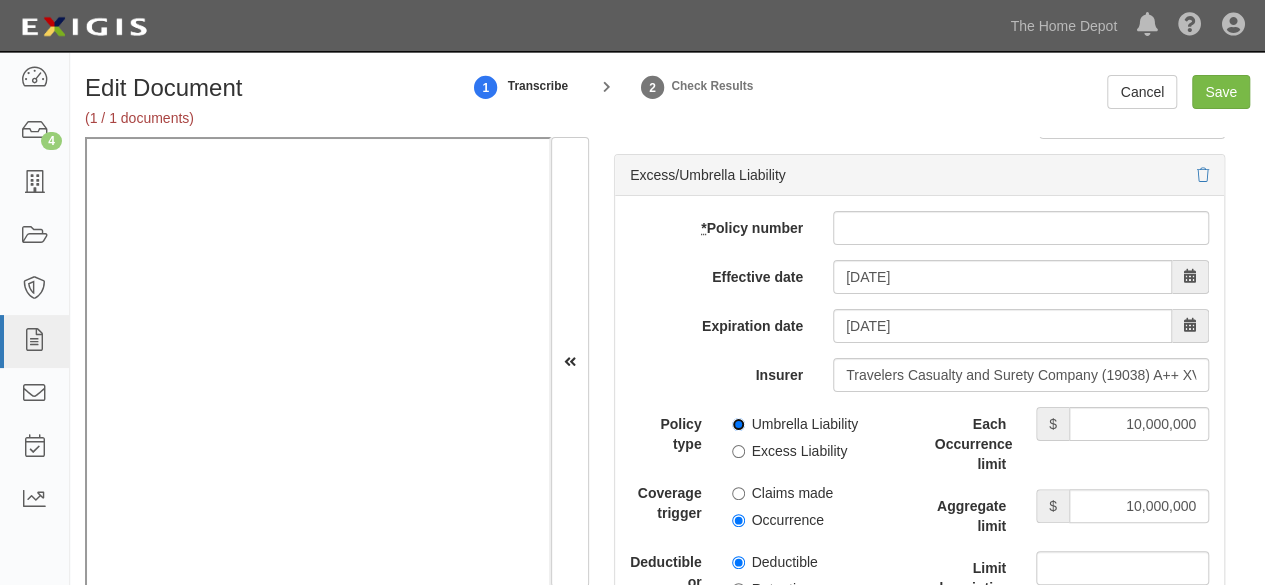 click on "Umbrella Liability" at bounding box center [795, 424] 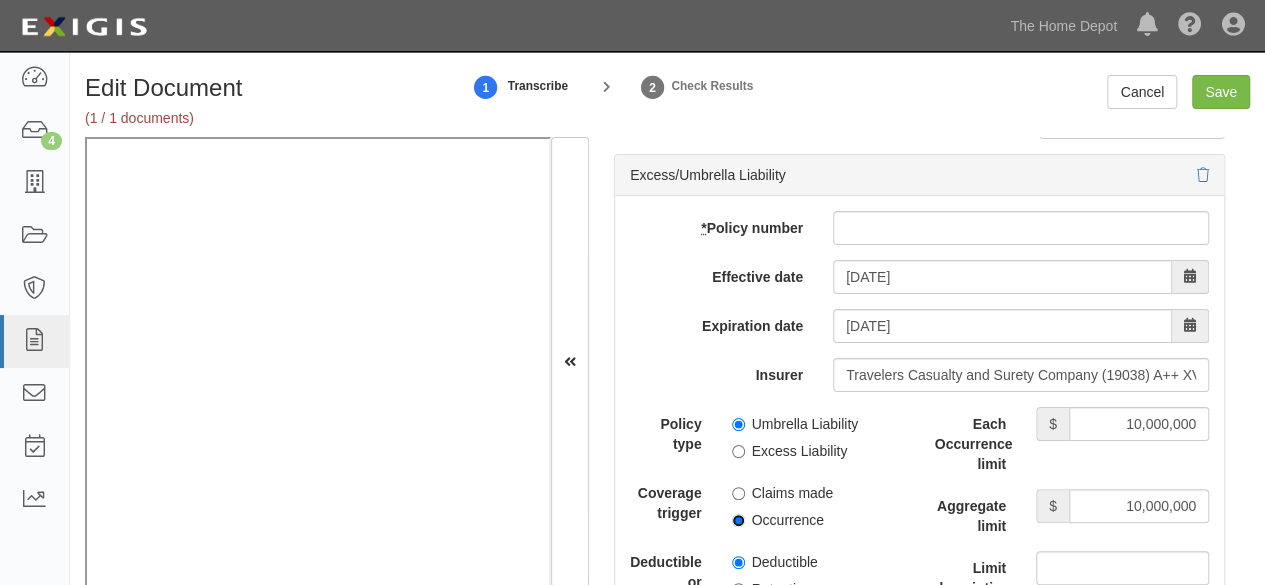 click on "Occurrence" at bounding box center (738, 520) 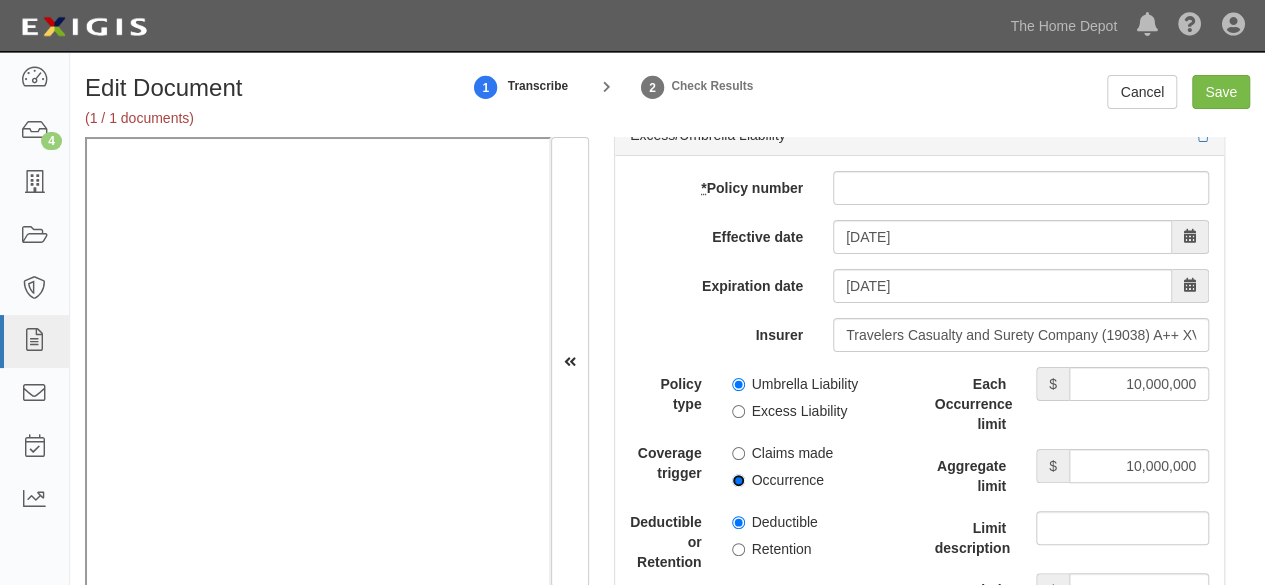 scroll, scrollTop: 4300, scrollLeft: 0, axis: vertical 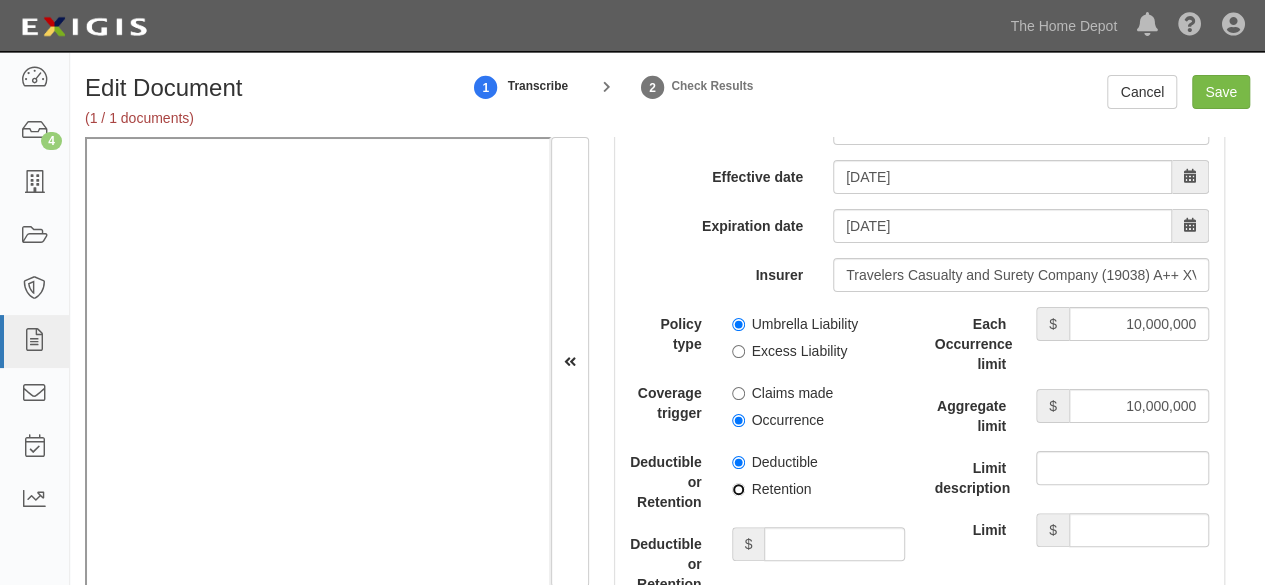 click on "Retention" at bounding box center [738, 489] 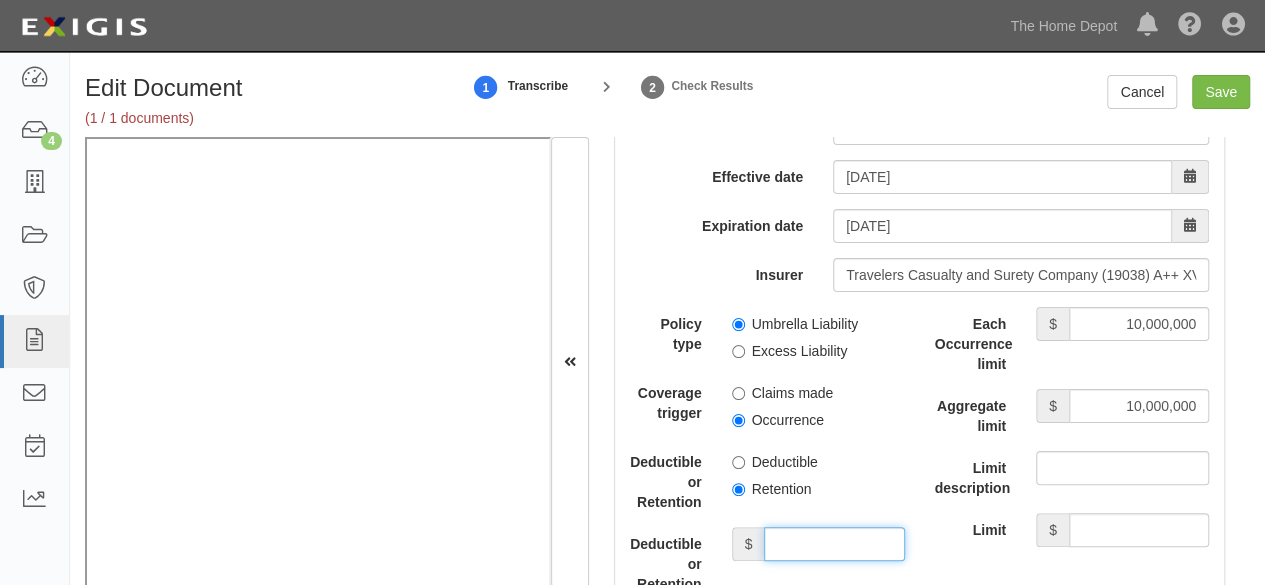 click on "Deductible or Retention amount" at bounding box center [834, 544] 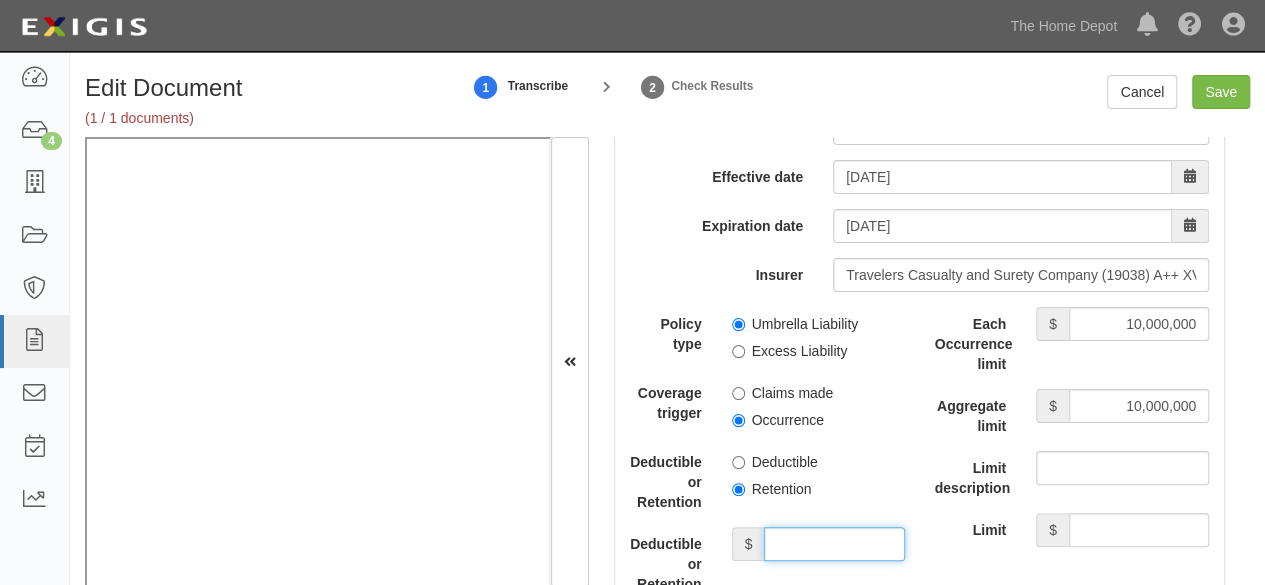 type on "10,000" 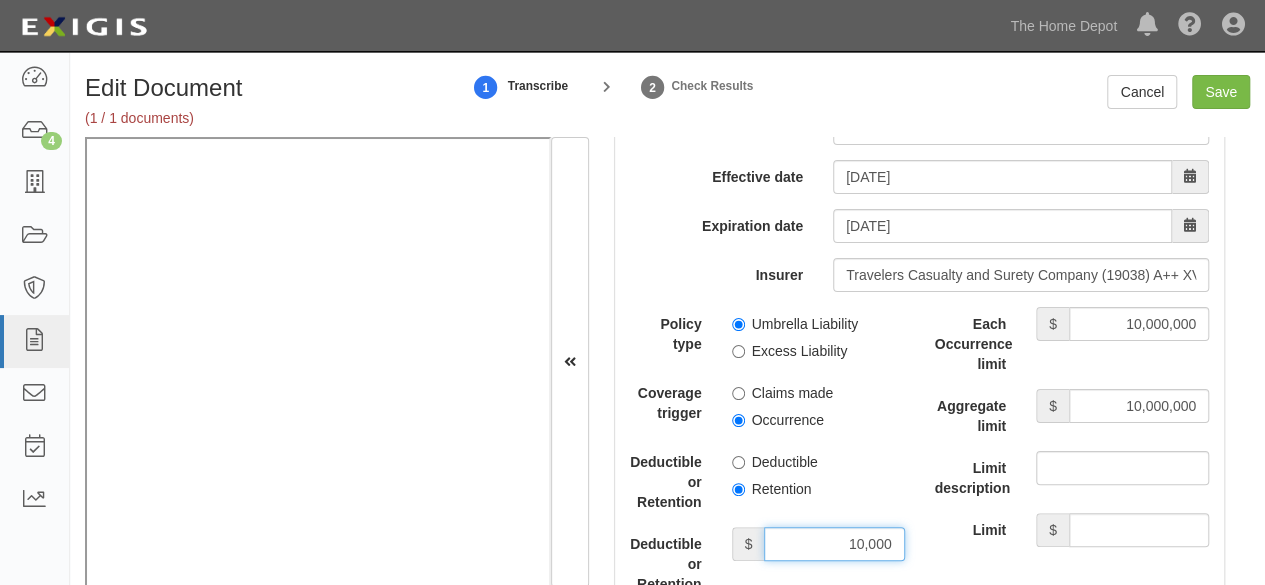 scroll, scrollTop: 4200, scrollLeft: 0, axis: vertical 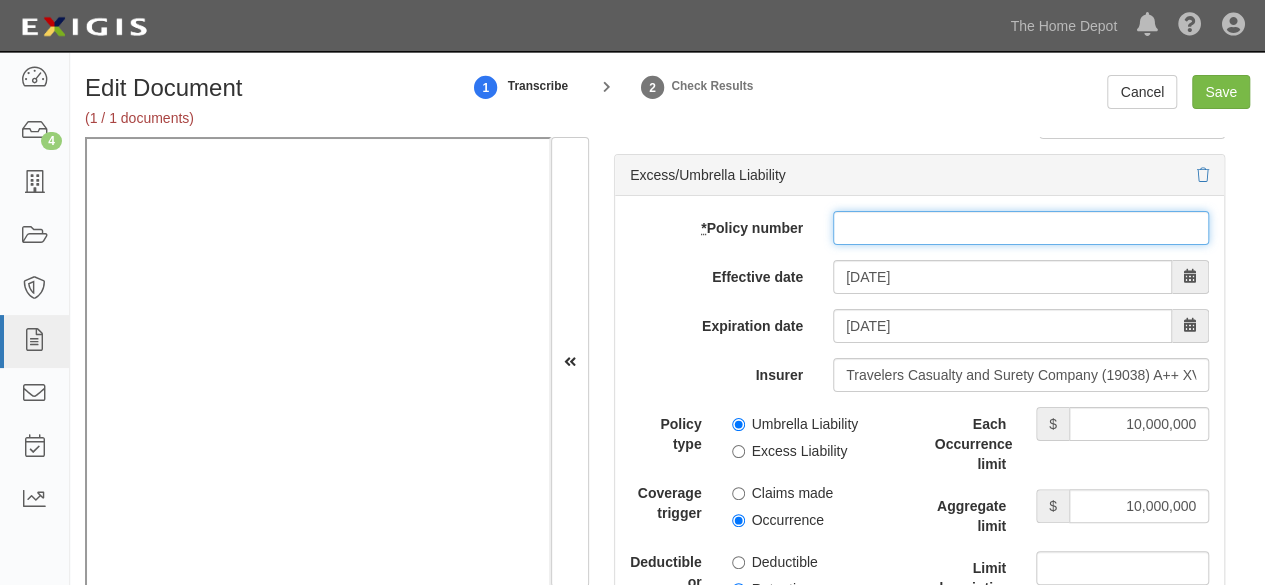 click on "*  Policy number" at bounding box center (1021, 228) 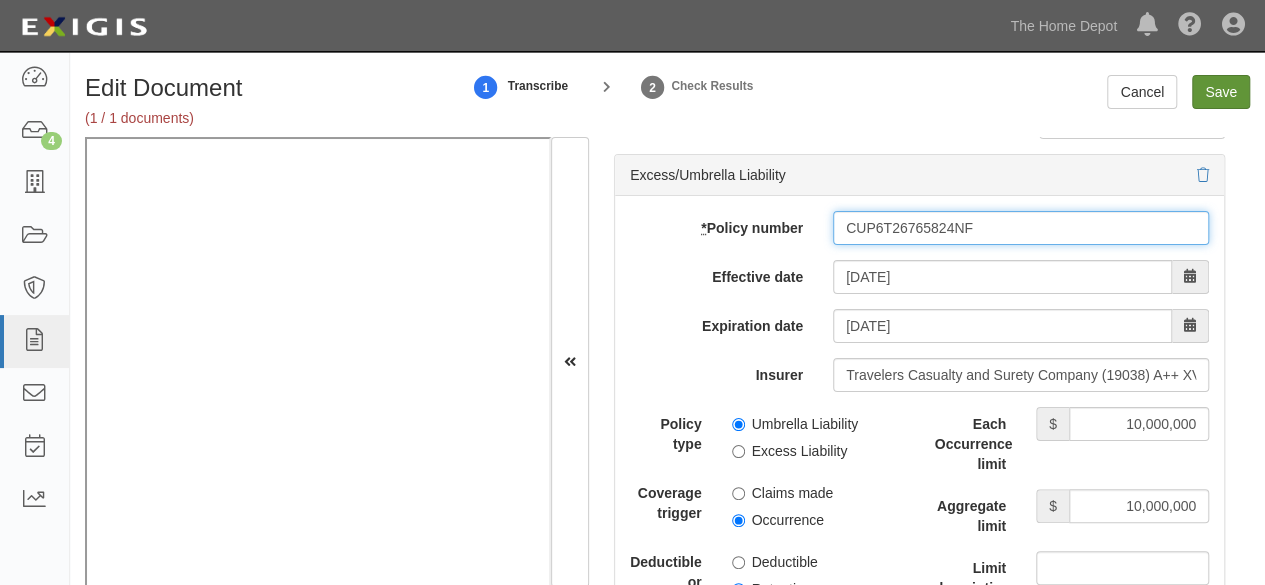 type on "CUP6T26765824NF" 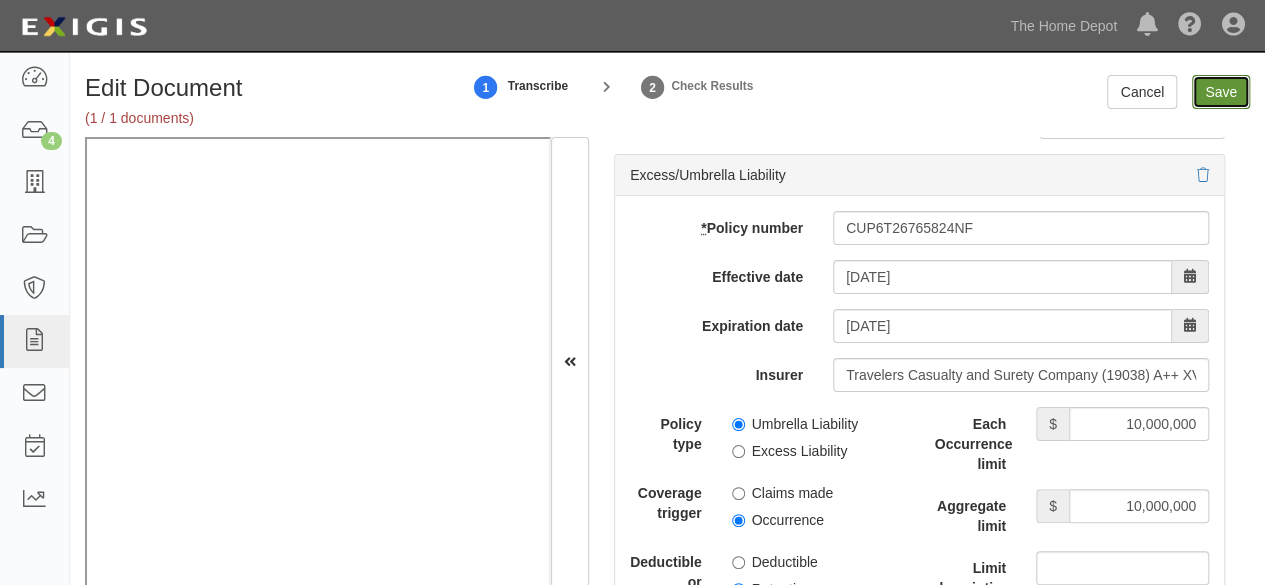 click on "Save" at bounding box center [1221, 92] 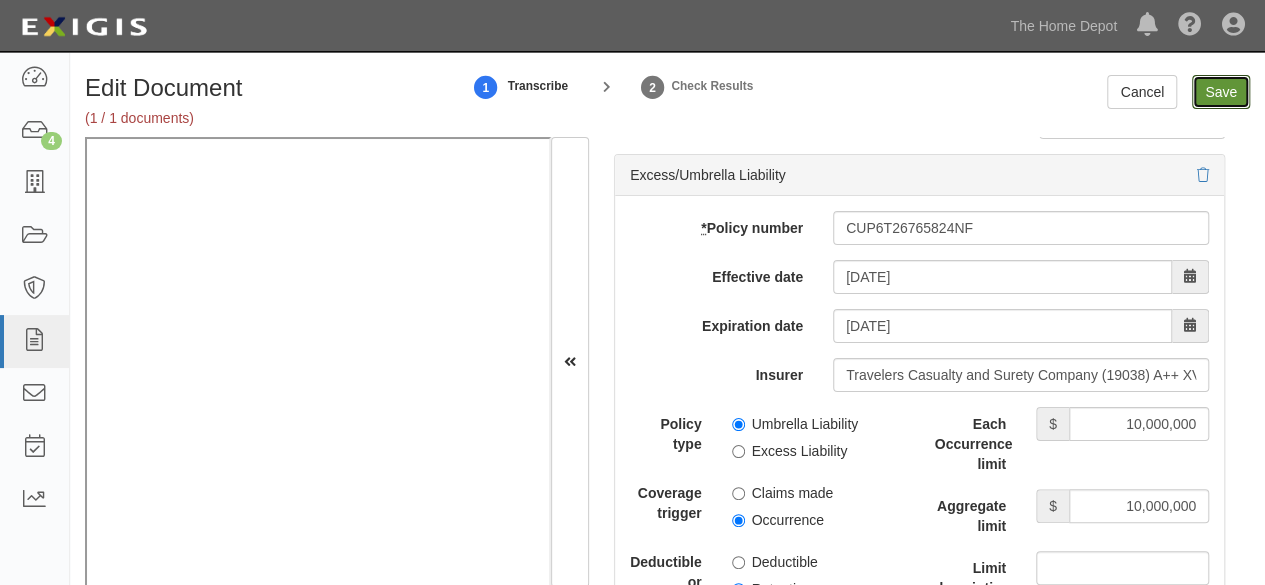 type on "2000000" 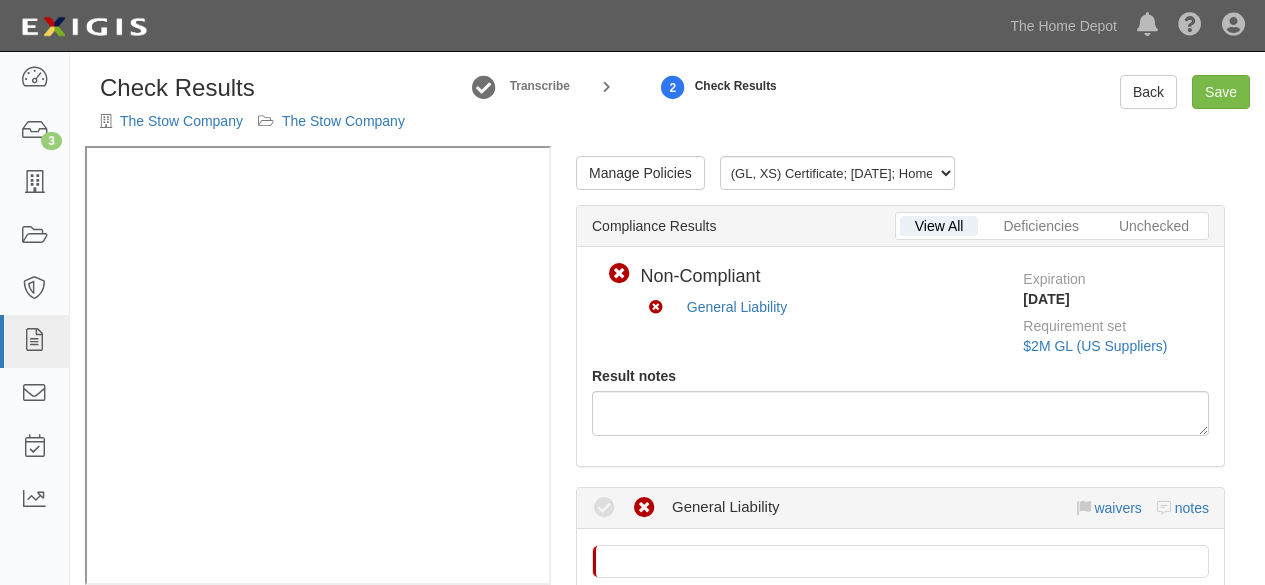 scroll, scrollTop: 0, scrollLeft: 0, axis: both 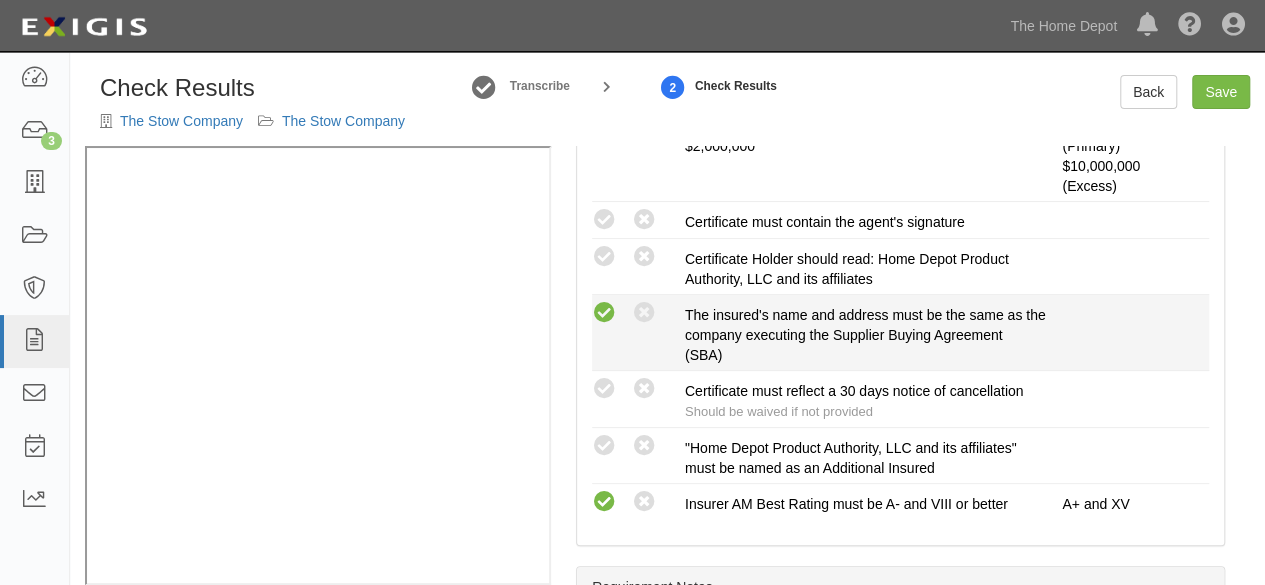click at bounding box center [604, 313] 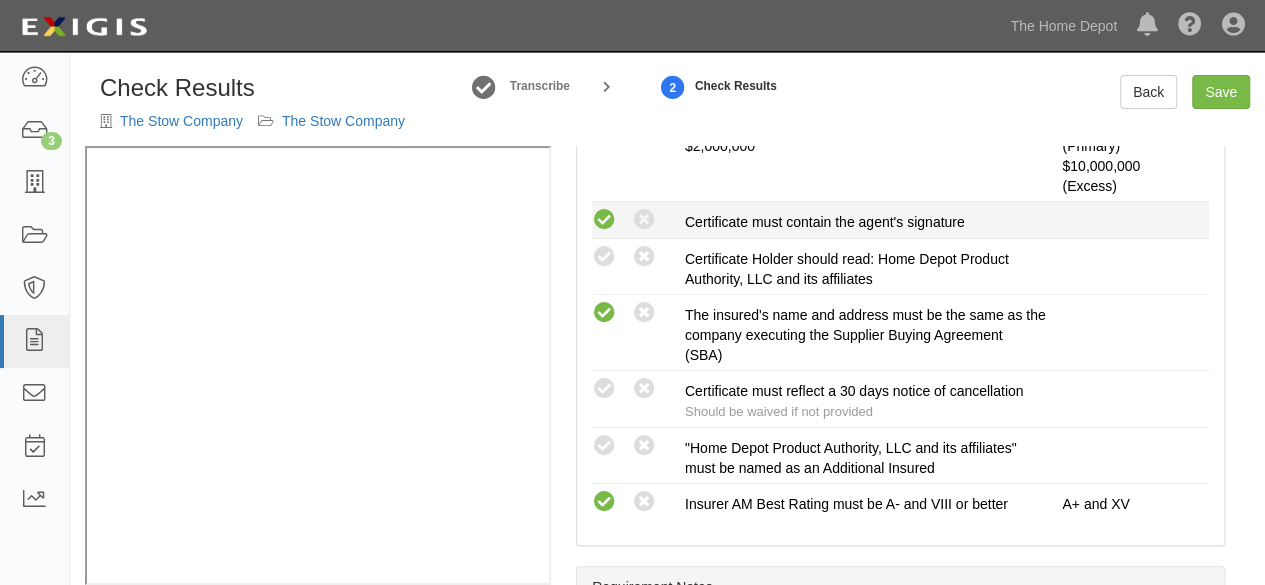 click at bounding box center (604, 220) 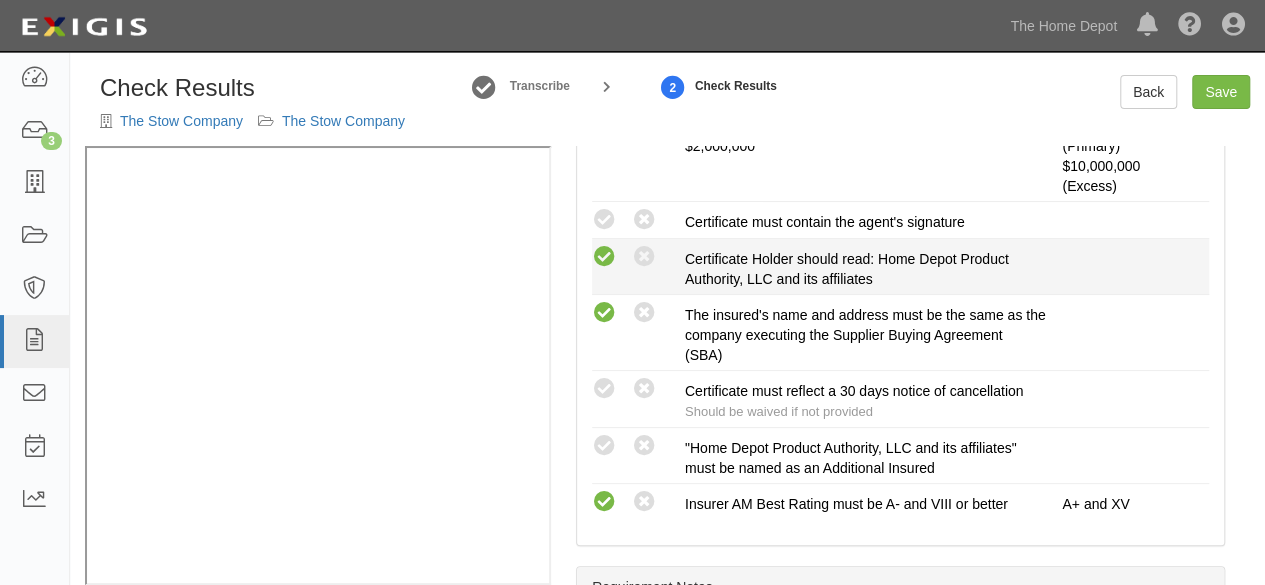 radio on "true" 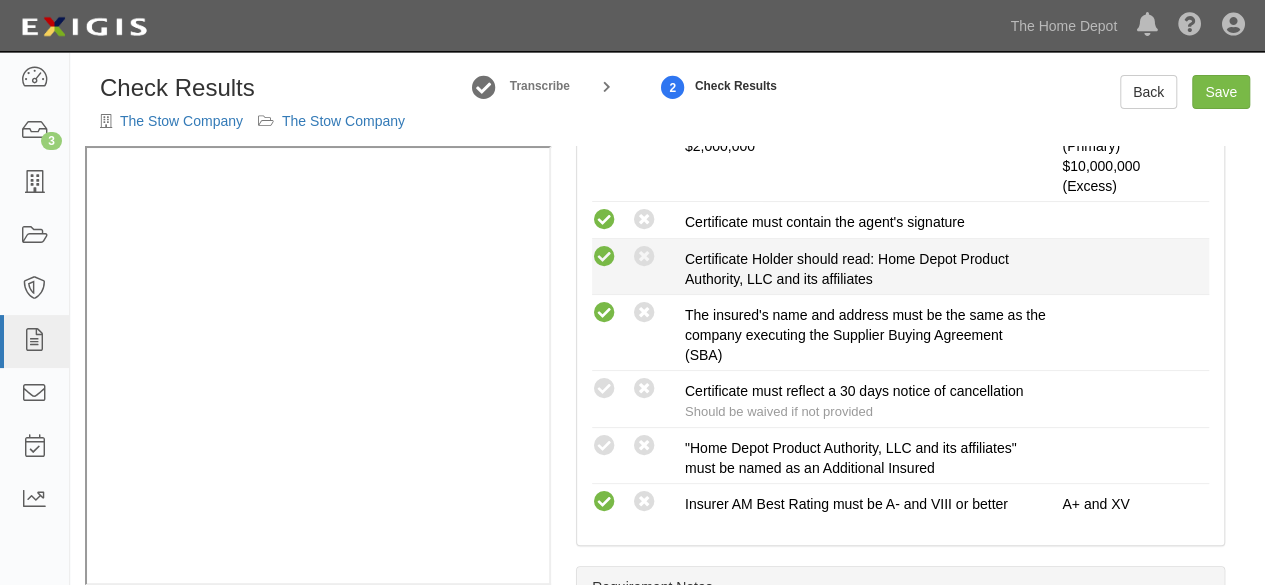 click at bounding box center [604, 257] 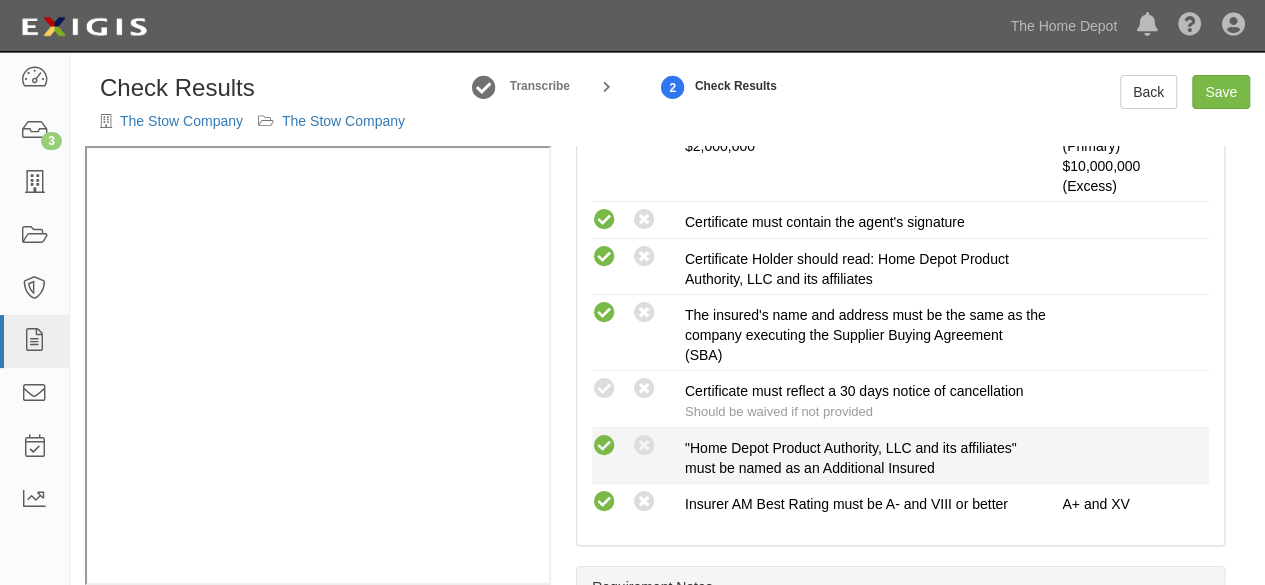 click at bounding box center [604, 446] 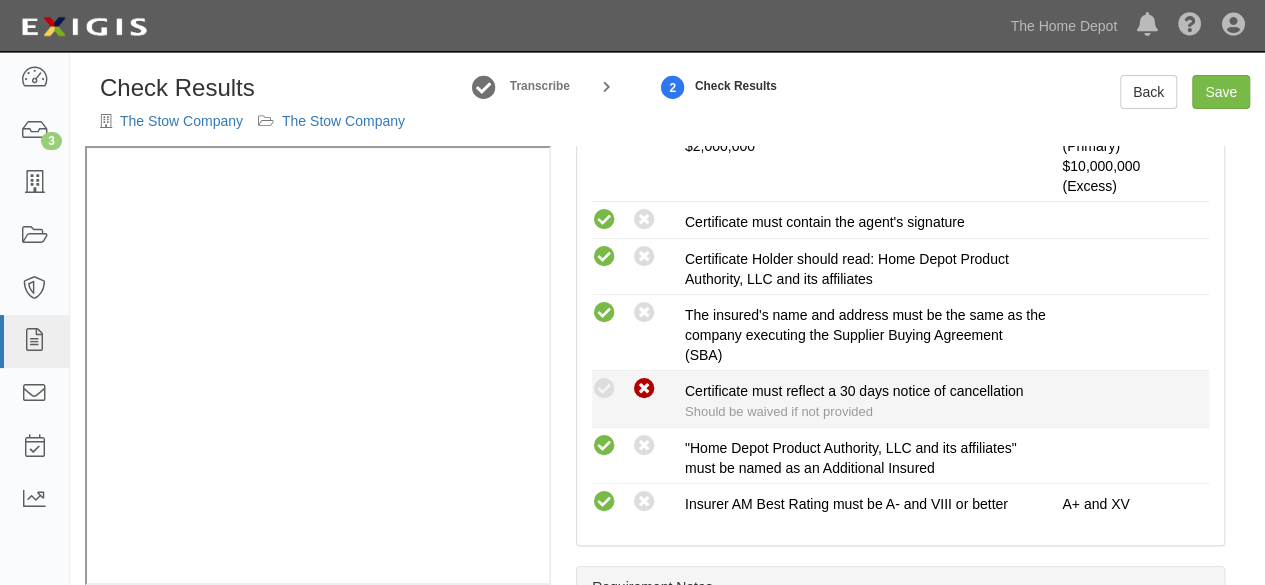 click at bounding box center (644, 389) 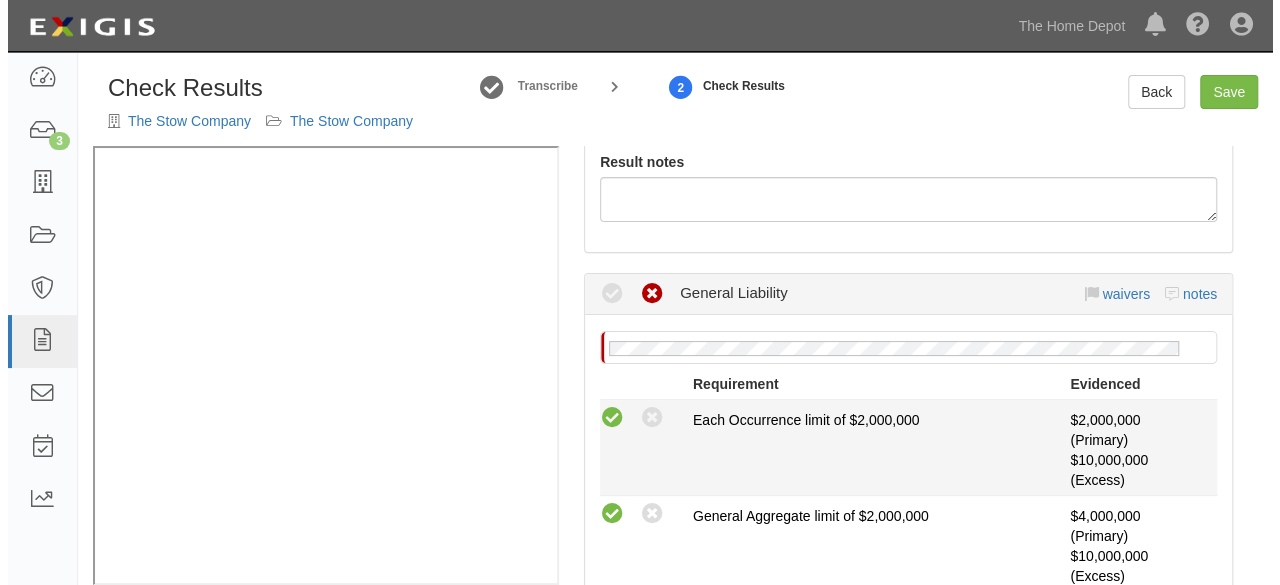 scroll, scrollTop: 200, scrollLeft: 0, axis: vertical 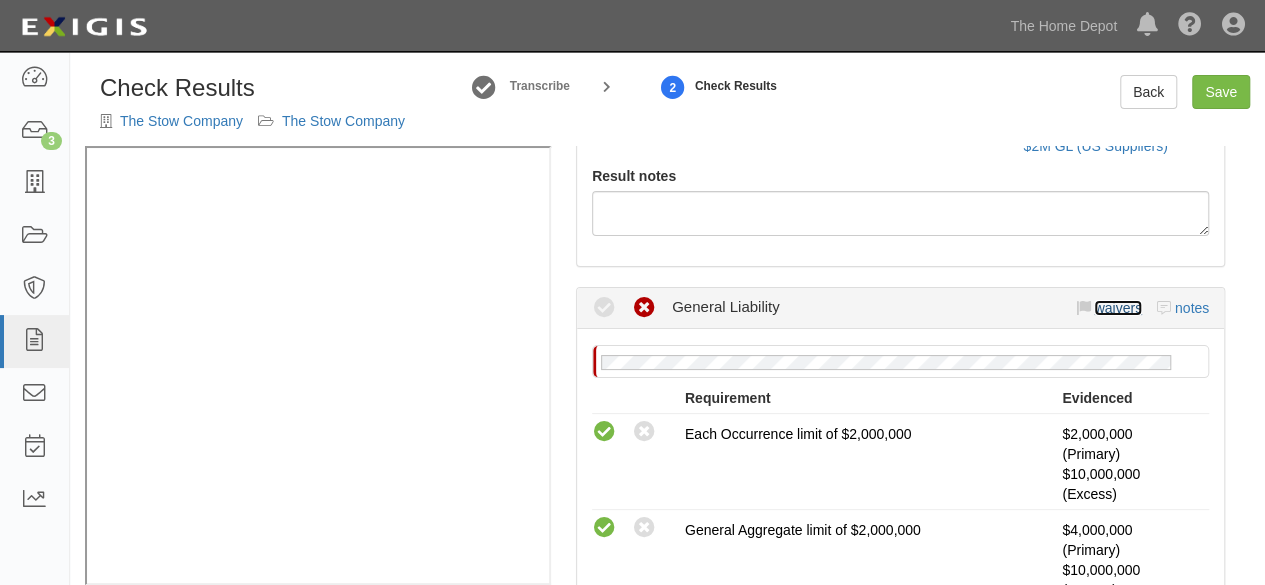 click on "waivers" at bounding box center (1117, 308) 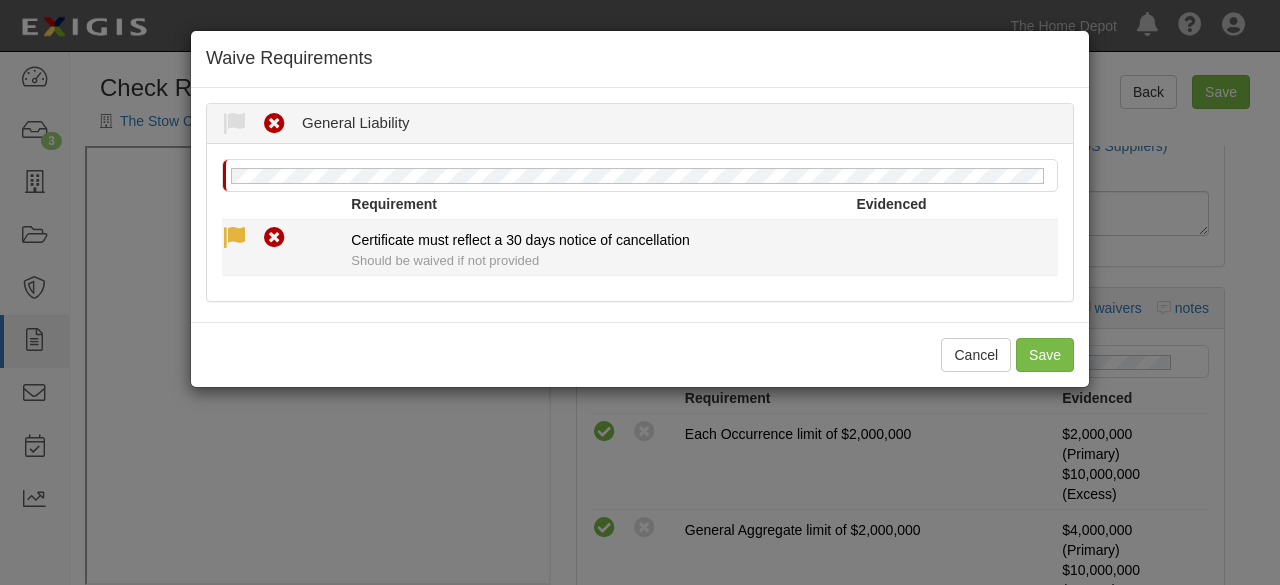 click at bounding box center [234, 238] 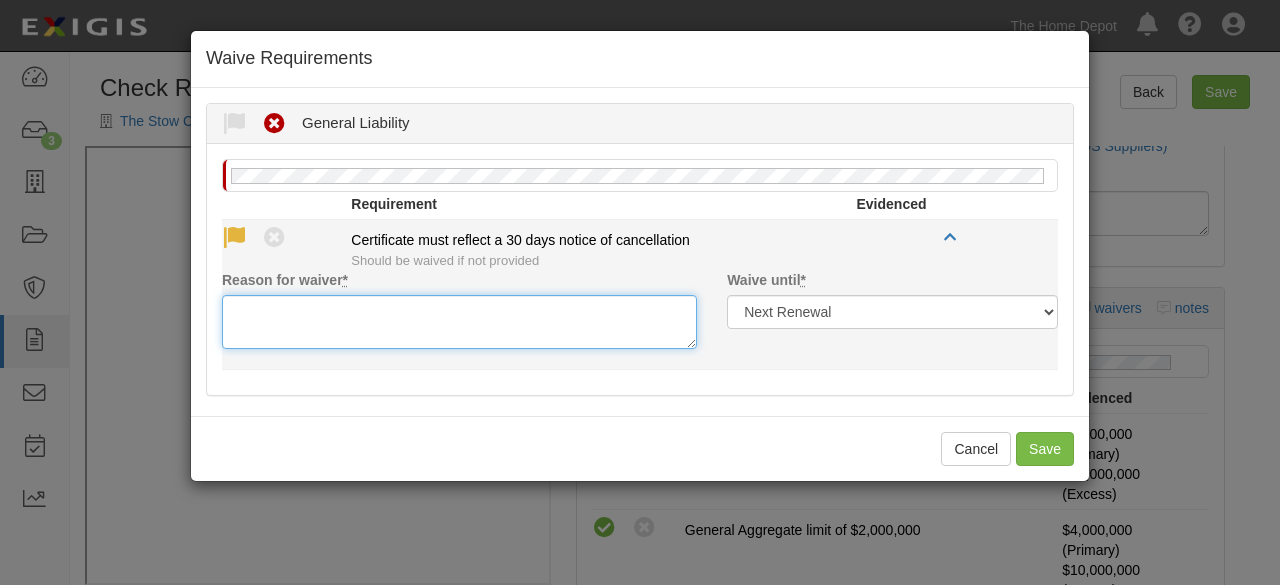 click on "Reason for waiver  *" at bounding box center [459, 322] 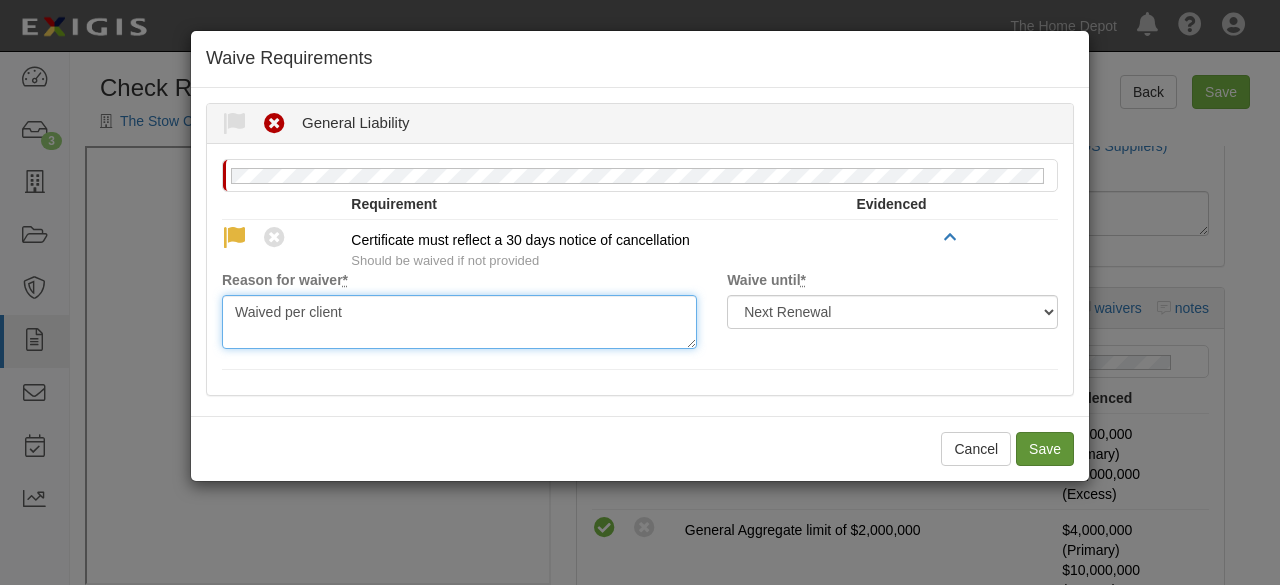 type on "Waived per client" 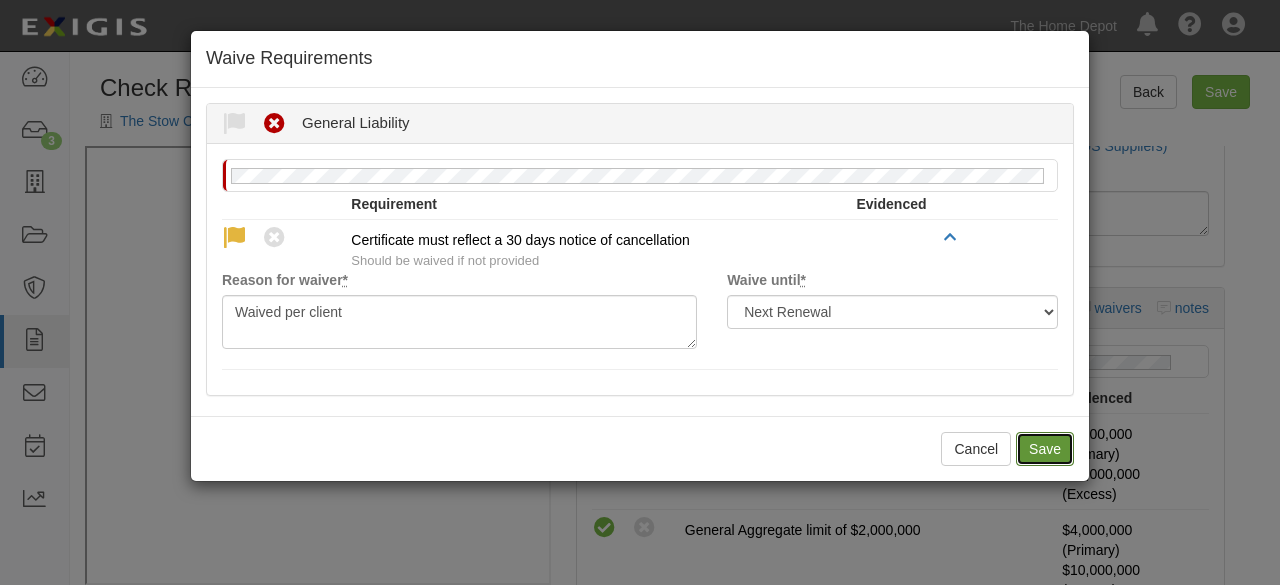 click on "Save" at bounding box center [1045, 449] 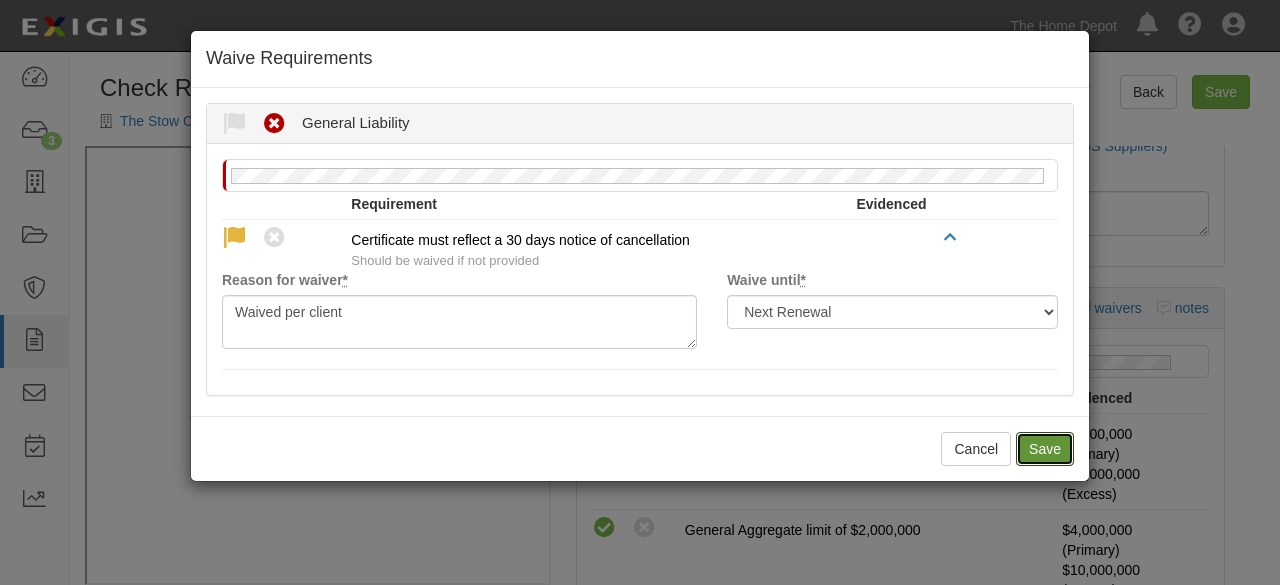 radio on "true" 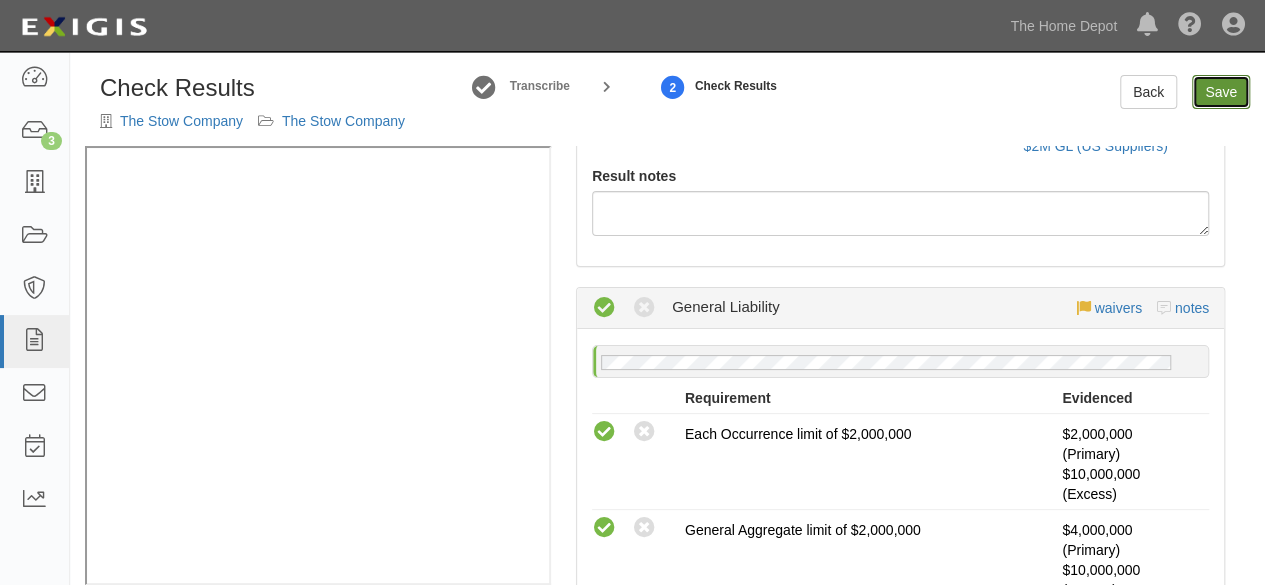 click on "Save" at bounding box center [1221, 92] 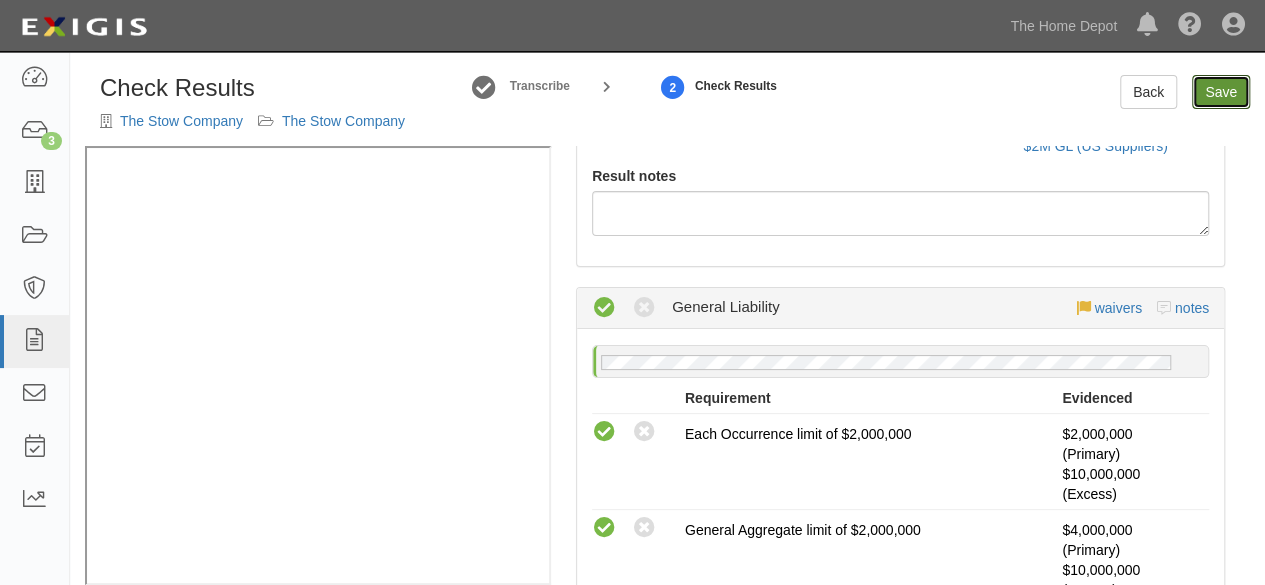 radio on "true" 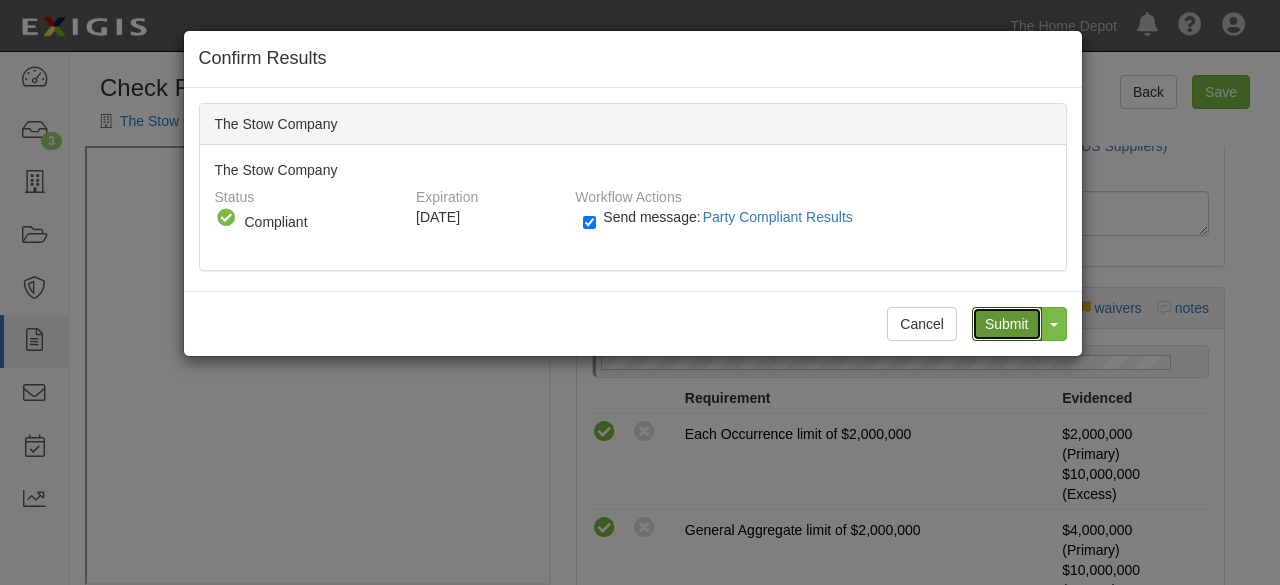 drag, startPoint x: 1017, startPoint y: 330, endPoint x: 975, endPoint y: 302, distance: 50.47772 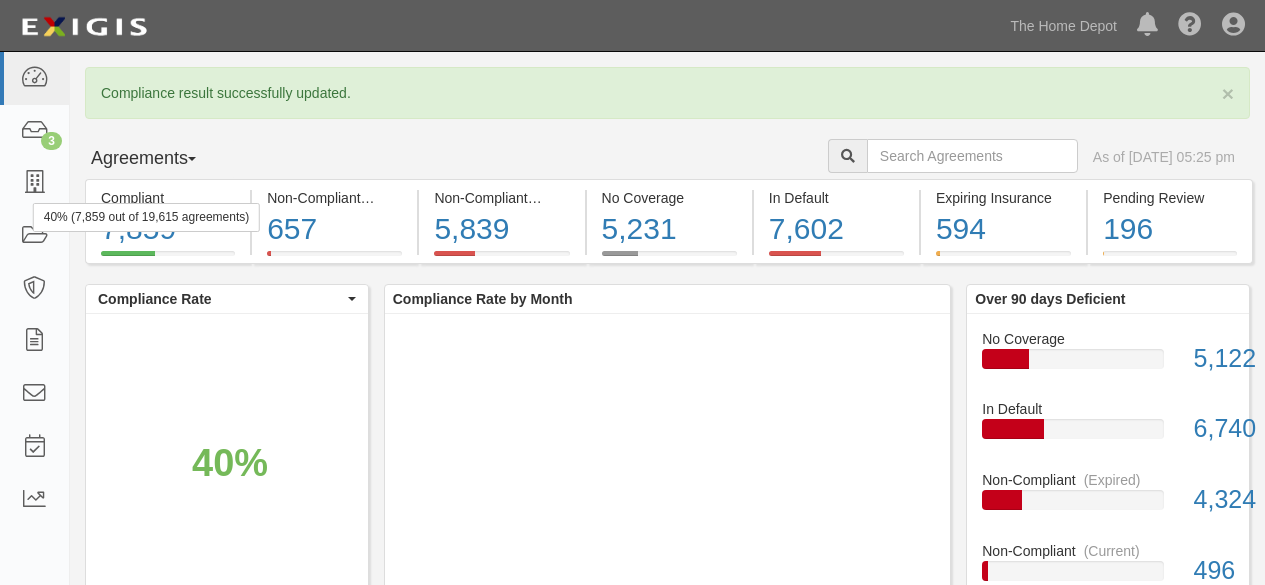 scroll, scrollTop: 0, scrollLeft: 0, axis: both 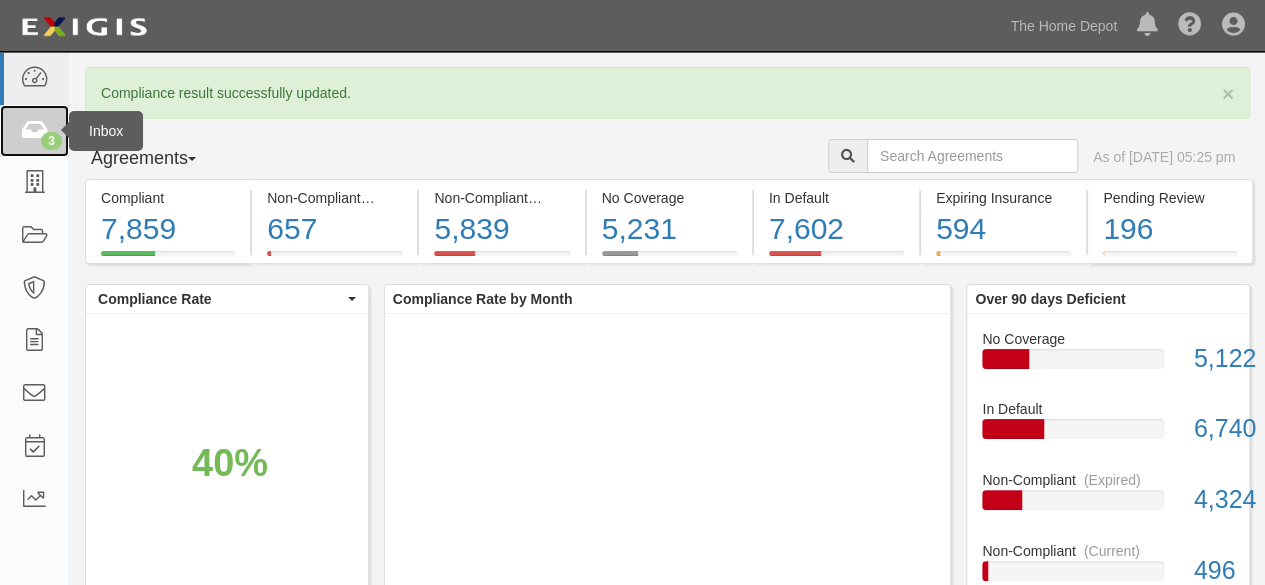 click at bounding box center (34, 131) 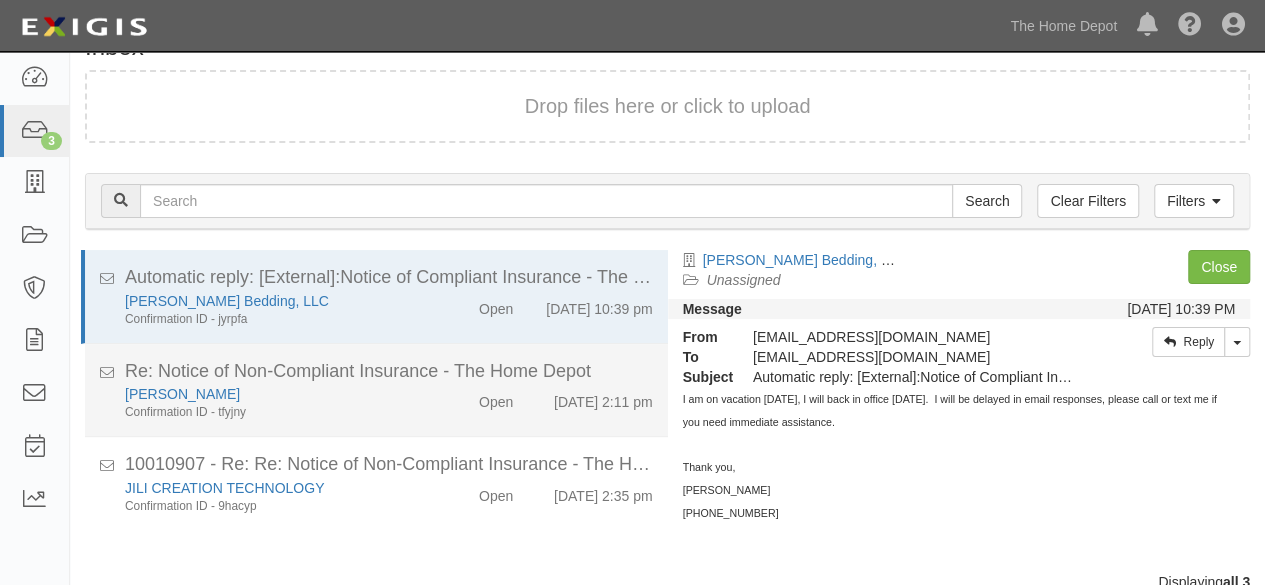 scroll, scrollTop: 76, scrollLeft: 0, axis: vertical 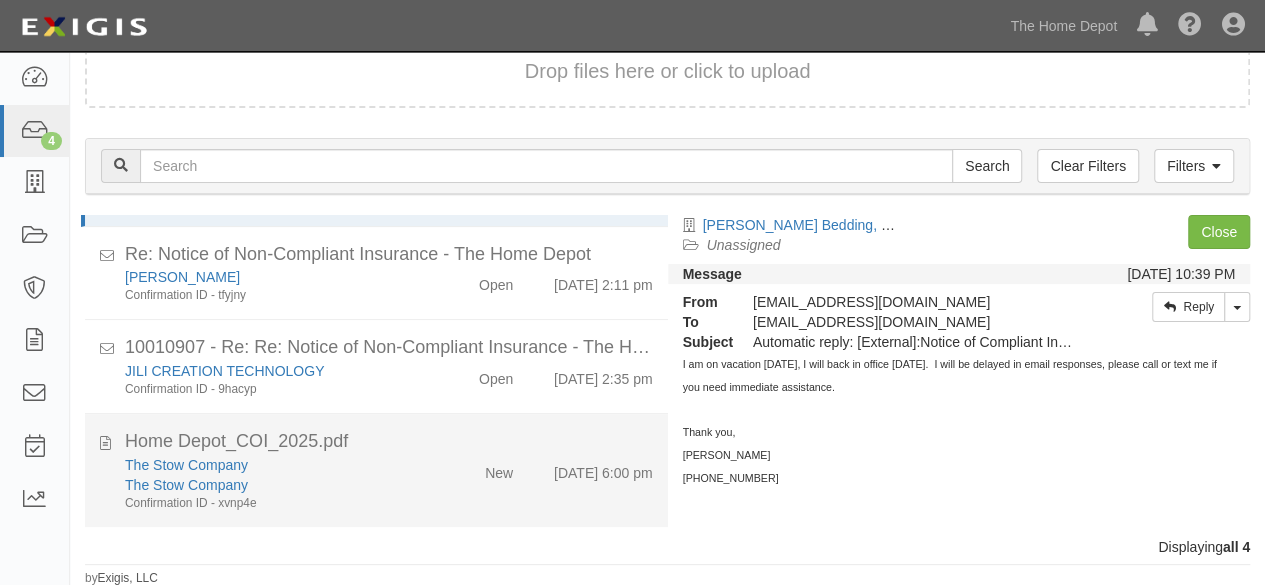 drag, startPoint x: 344, startPoint y: 478, endPoint x: 360, endPoint y: 473, distance: 16.763054 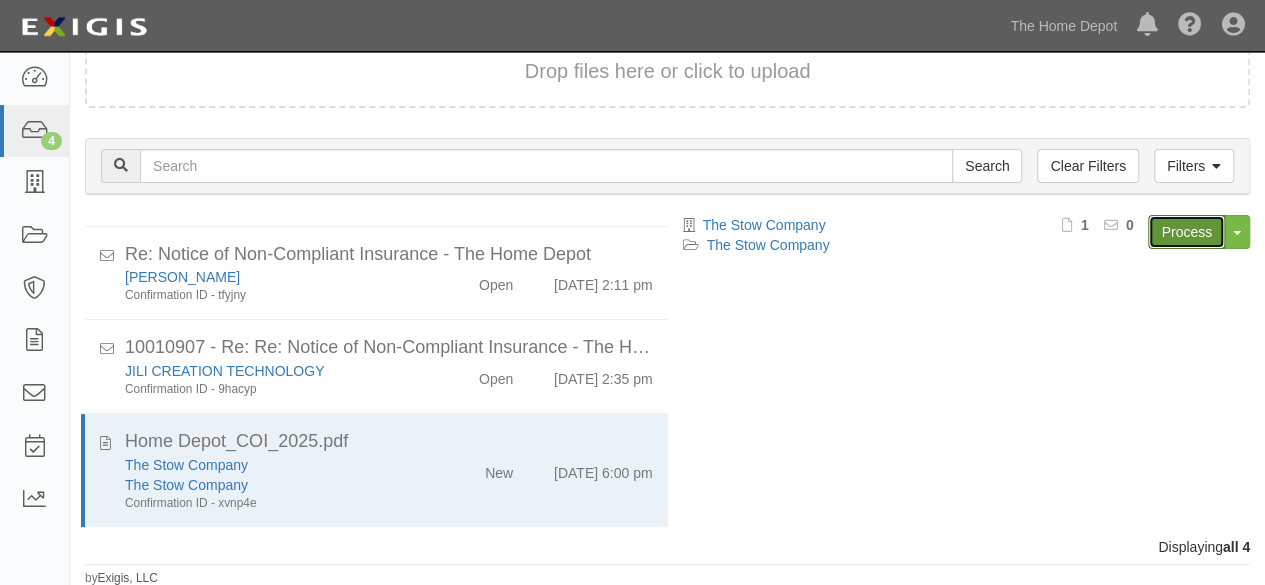 click on "Process" at bounding box center (1186, 232) 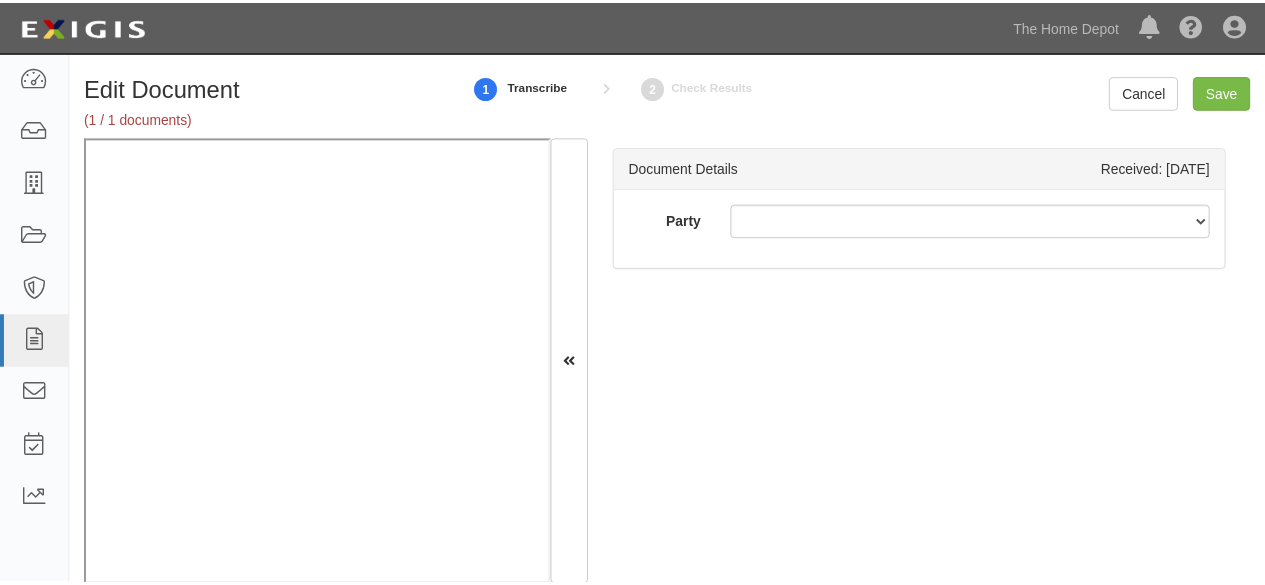 scroll, scrollTop: 0, scrollLeft: 0, axis: both 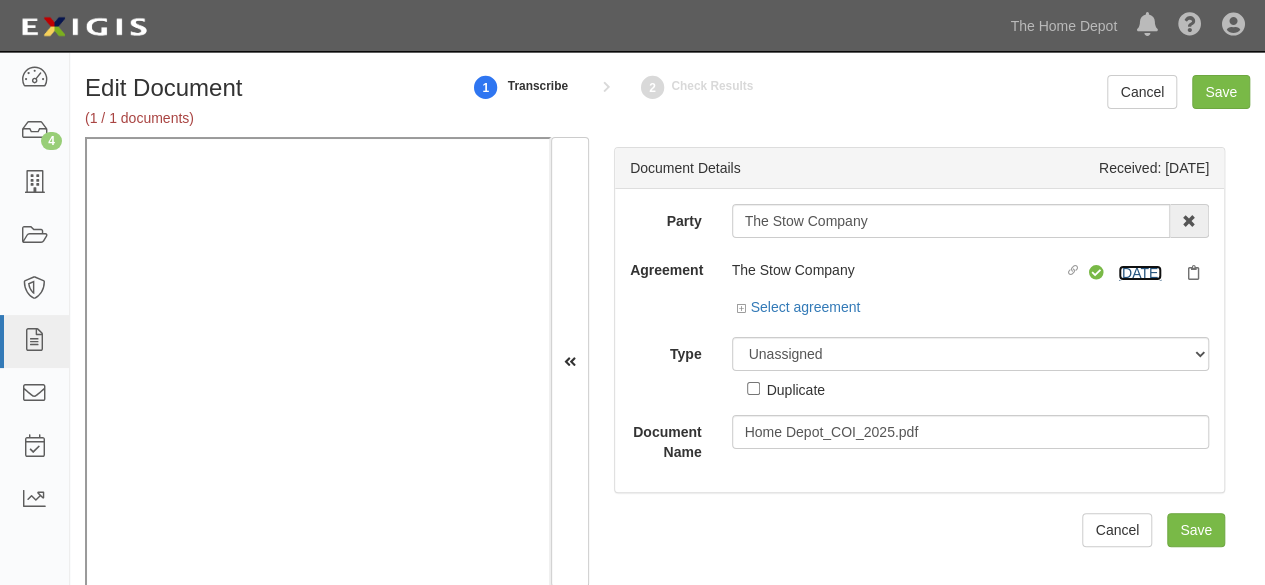 click on "7/1/26" at bounding box center [1140, 273] 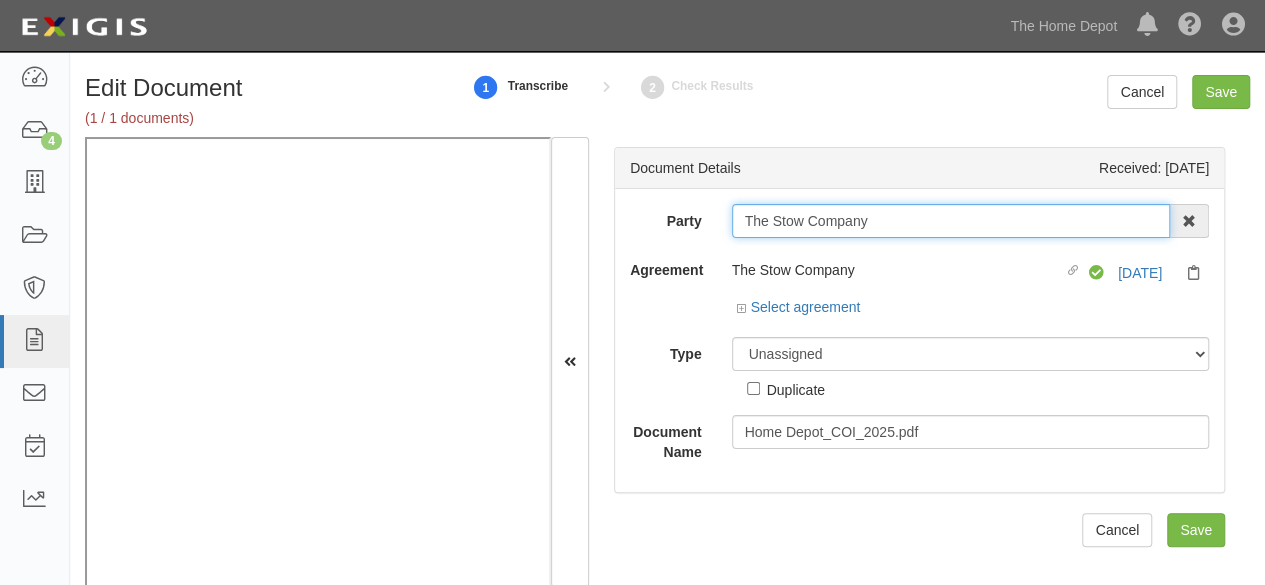 click on "The Stow Company" at bounding box center [951, 221] 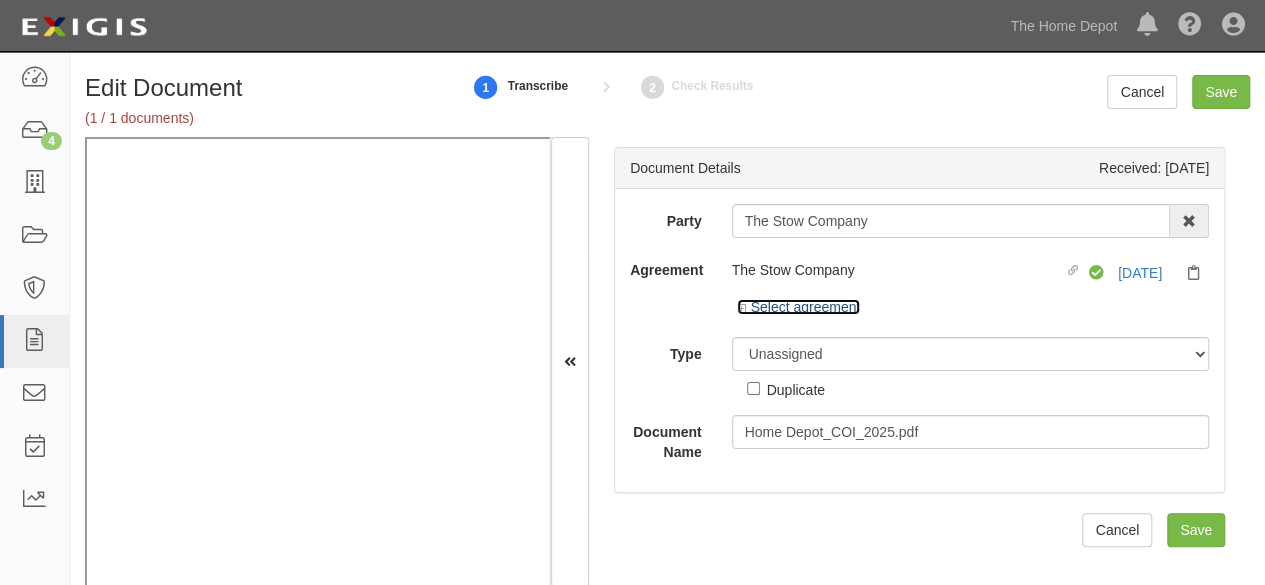 click on "Select agreement" at bounding box center (799, 307) 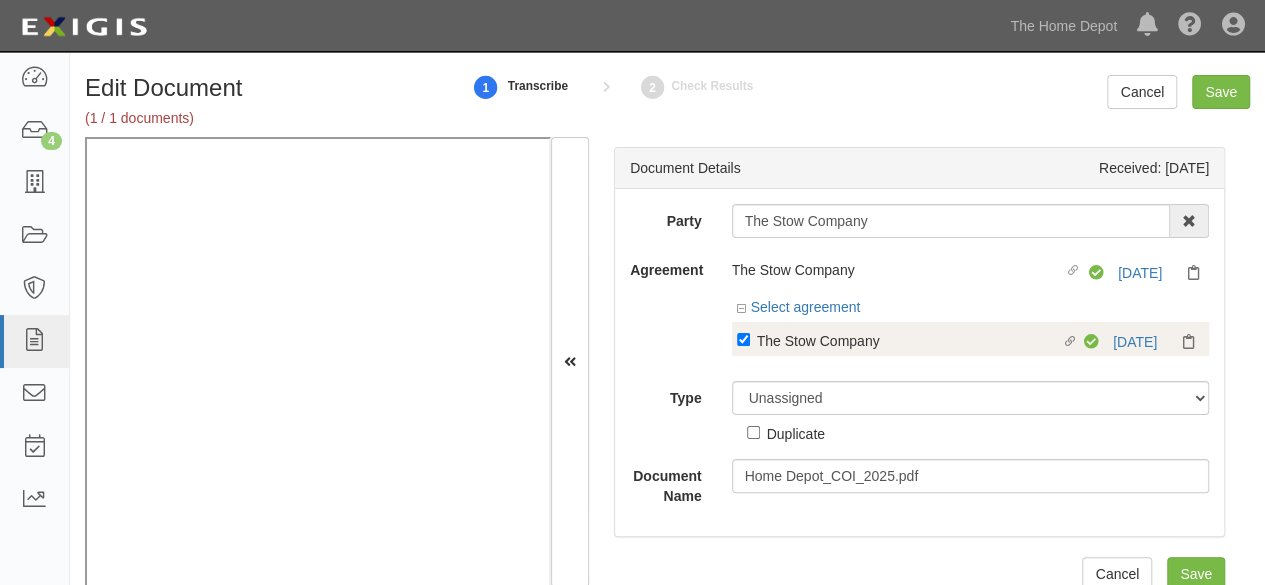 click on "The Stow Company" at bounding box center [909, 340] 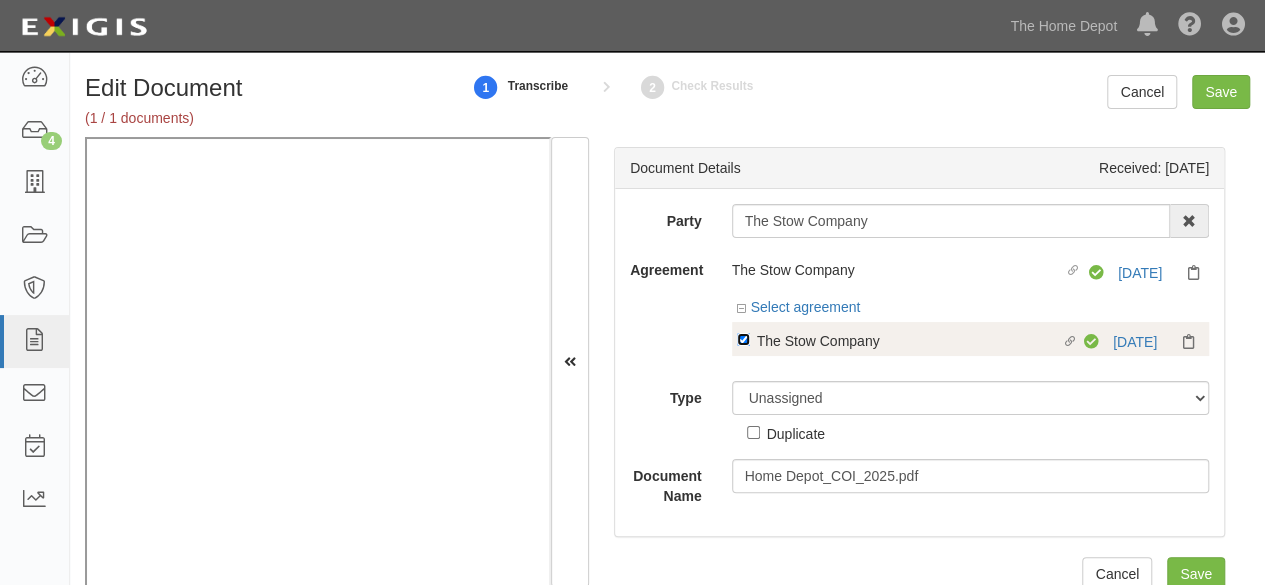 click on "Linked agreement
The Stow Company
Linked agreement" at bounding box center (743, 339) 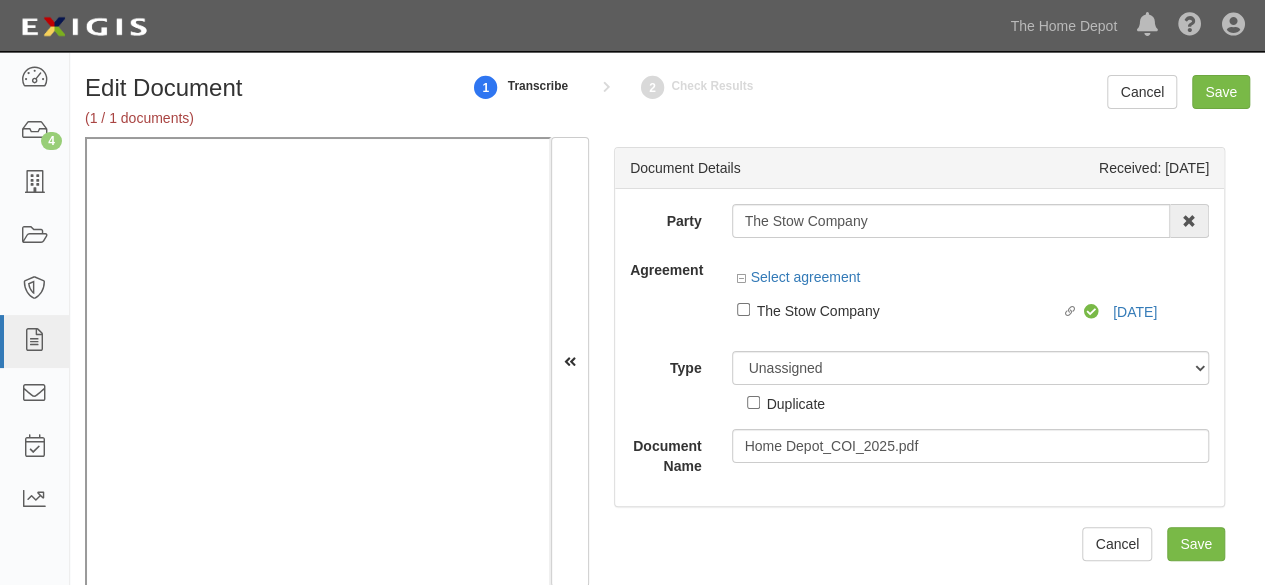 click on "Duplicate" at bounding box center [786, 399] 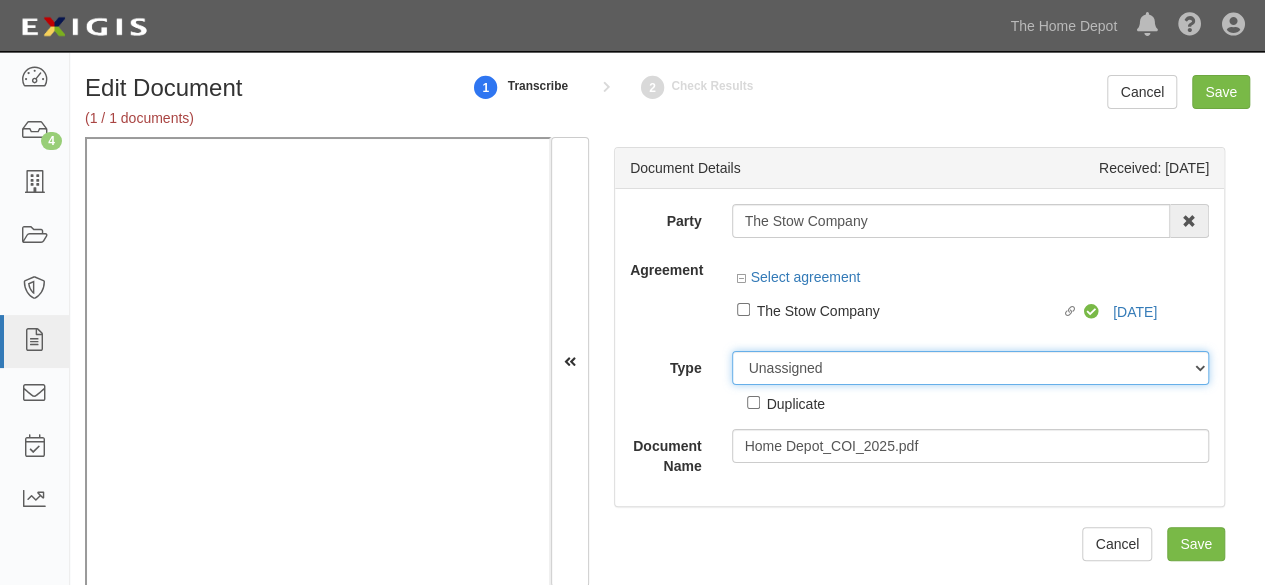 click on "Unassigned
Binder
Cancellation Notice
Certificate
Contract
Endorsement
Insurance Policy
Junk
Other Document
Policy Declarations
Reinstatement Notice
Requirements
Waiver Request" at bounding box center [971, 368] 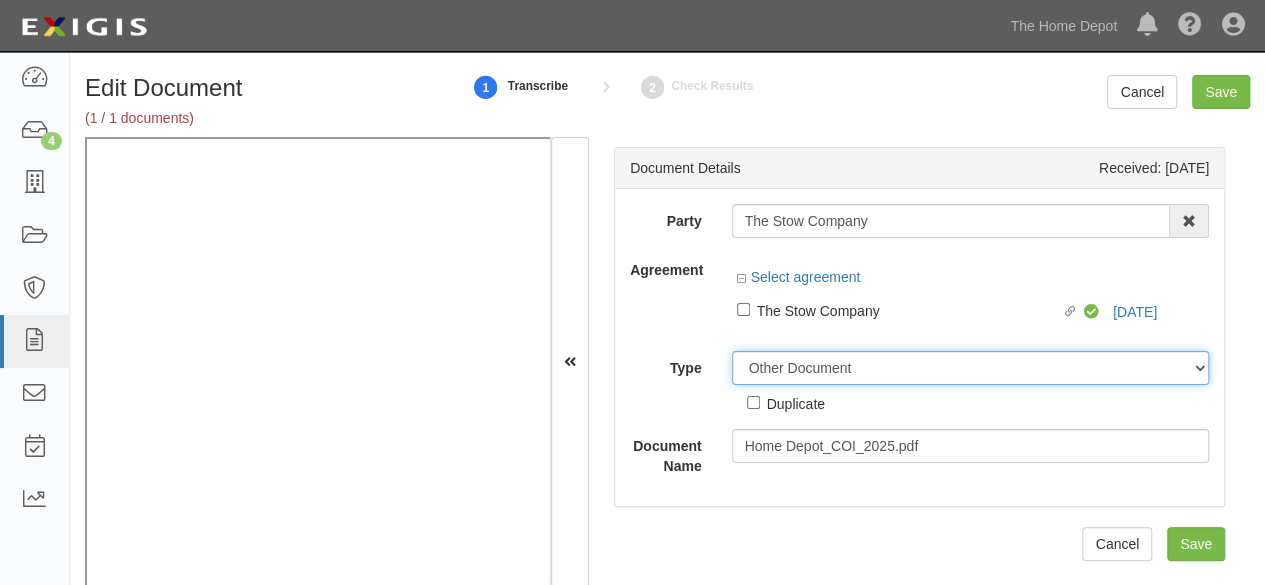 click on "Unassigned
Binder
Cancellation Notice
Certificate
Contract
Endorsement
Insurance Policy
Junk
Other Document
Policy Declarations
Reinstatement Notice
Requirements
Waiver Request" at bounding box center (971, 368) 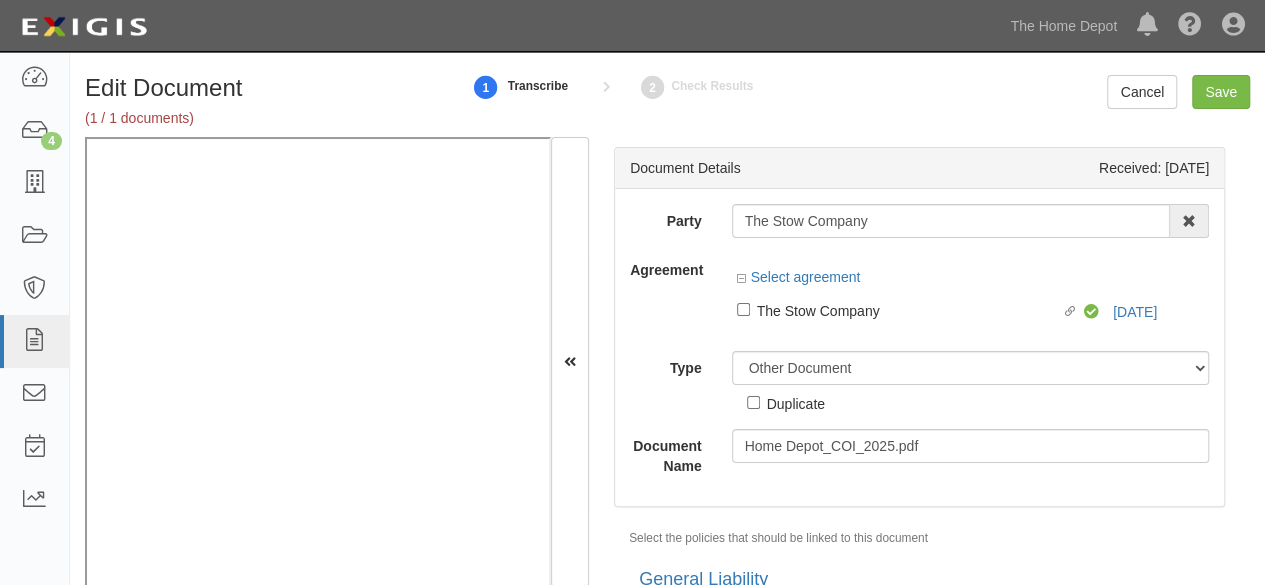 click on "Duplicate" at bounding box center [796, 403] 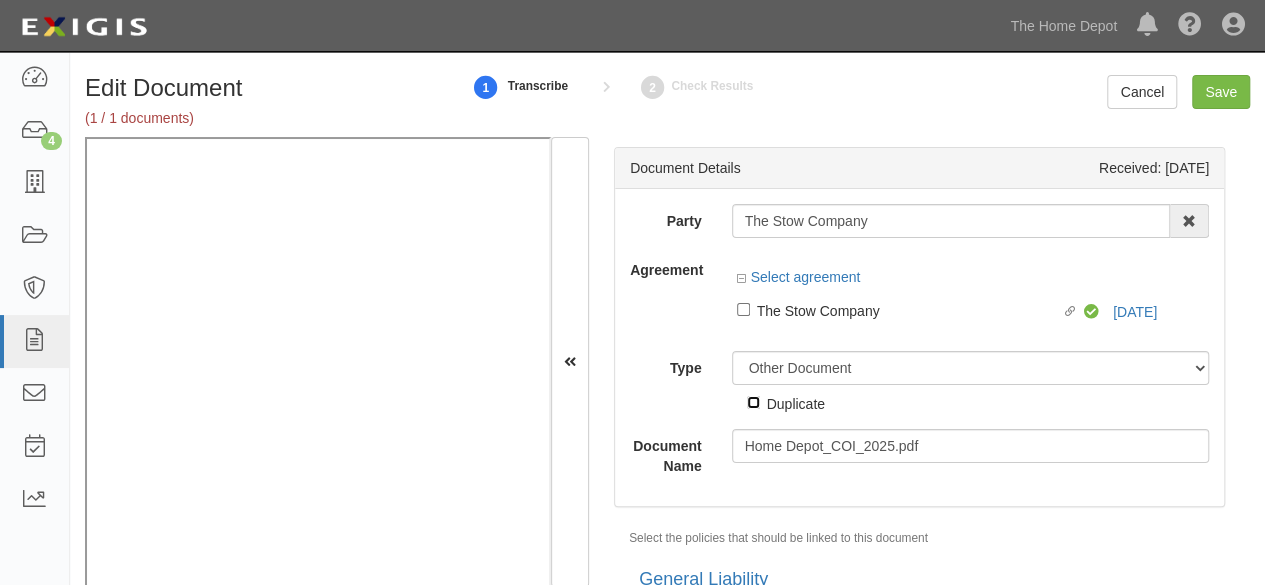click on "Duplicate" at bounding box center (753, 402) 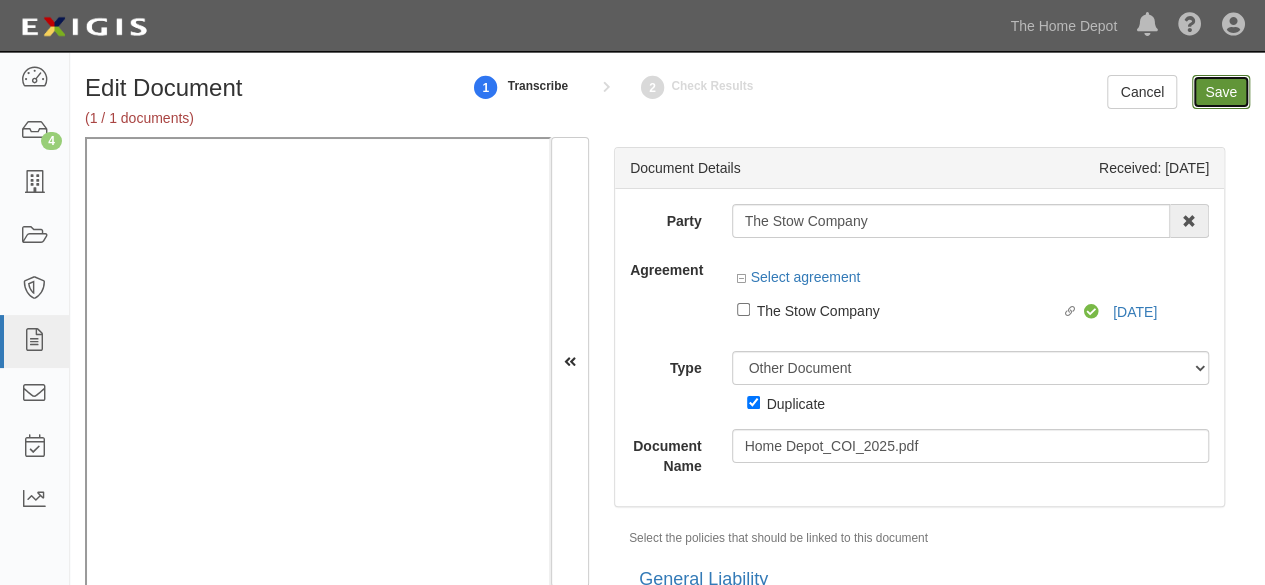 click on "Save" at bounding box center (1221, 92) 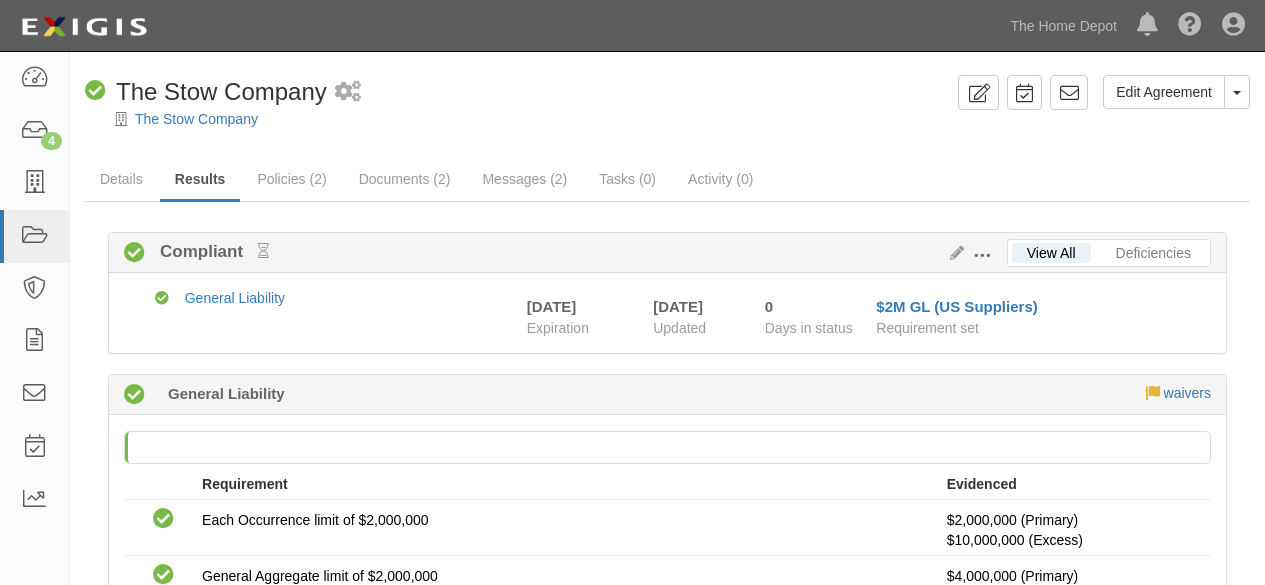 scroll, scrollTop: 0, scrollLeft: 0, axis: both 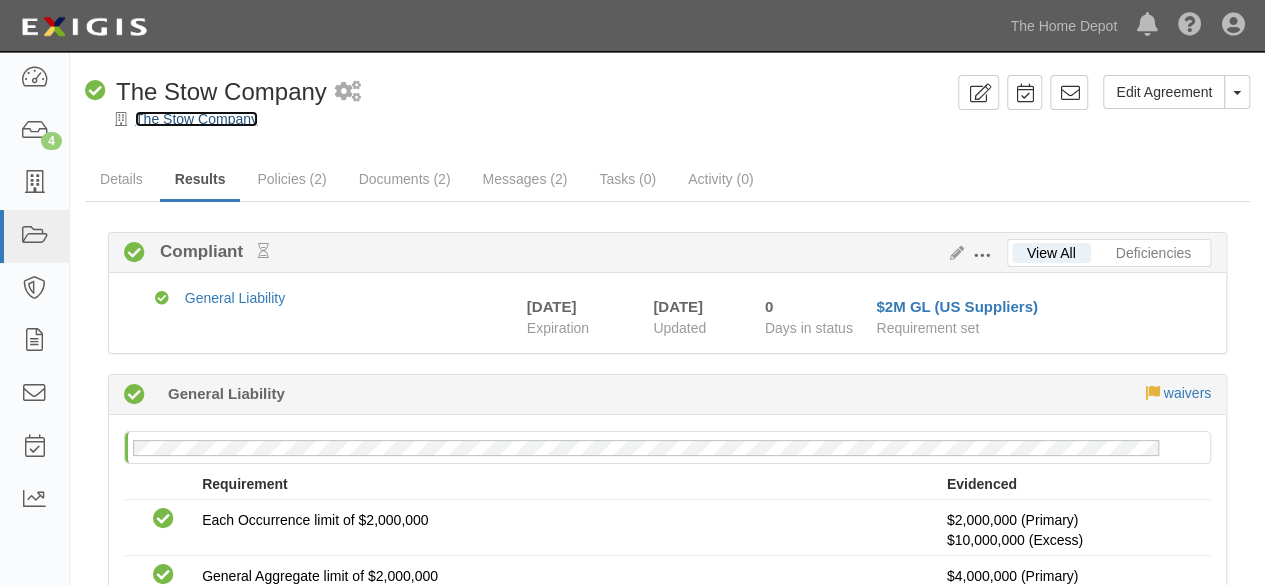 click on "The Stow Company" at bounding box center (196, 119) 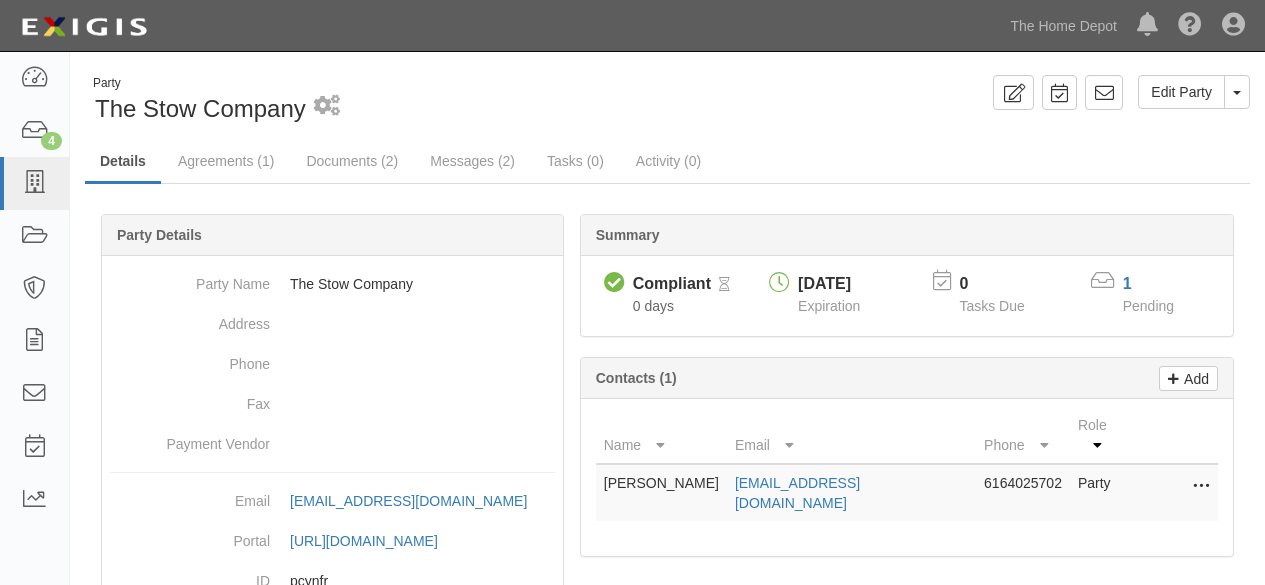 scroll, scrollTop: 0, scrollLeft: 0, axis: both 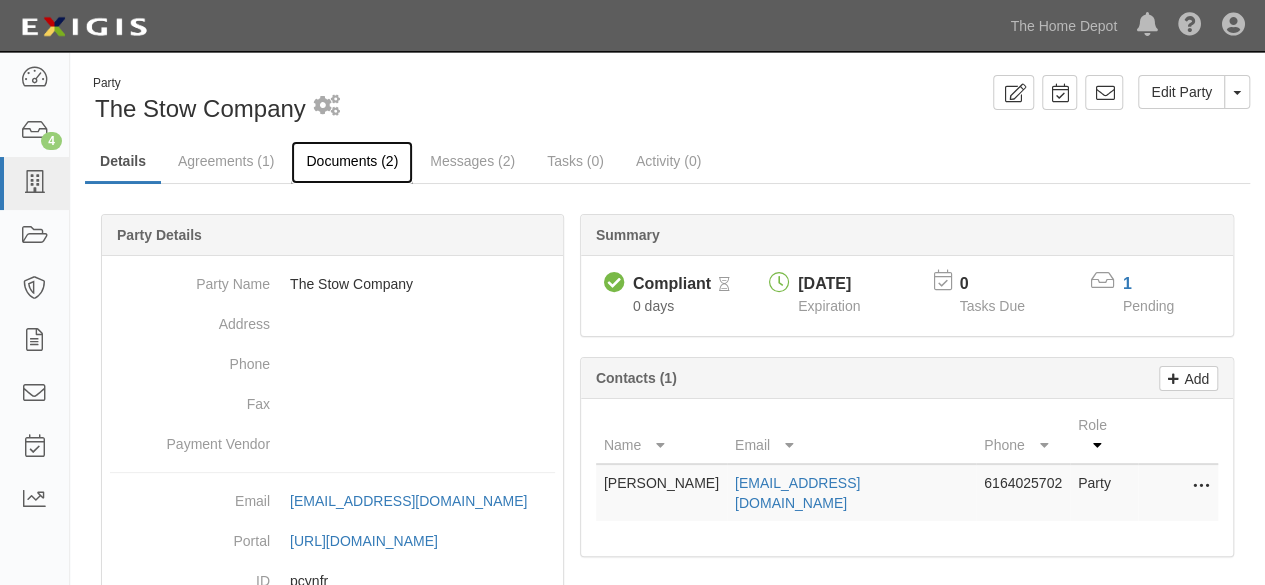click on "Documents (2)" at bounding box center (352, 162) 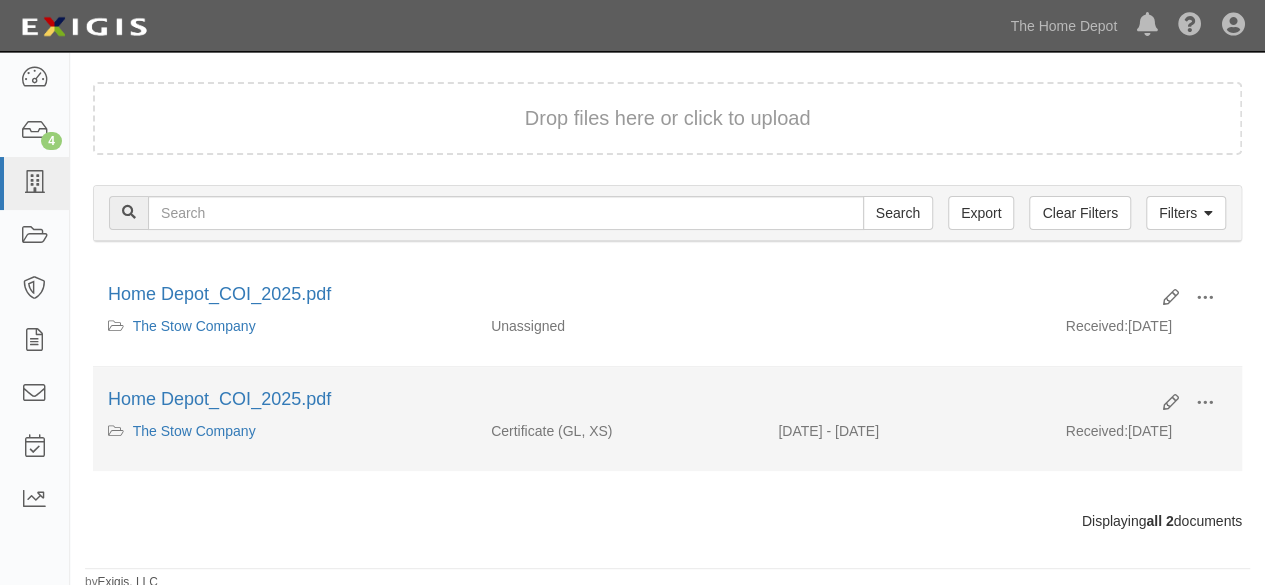 scroll, scrollTop: 134, scrollLeft: 0, axis: vertical 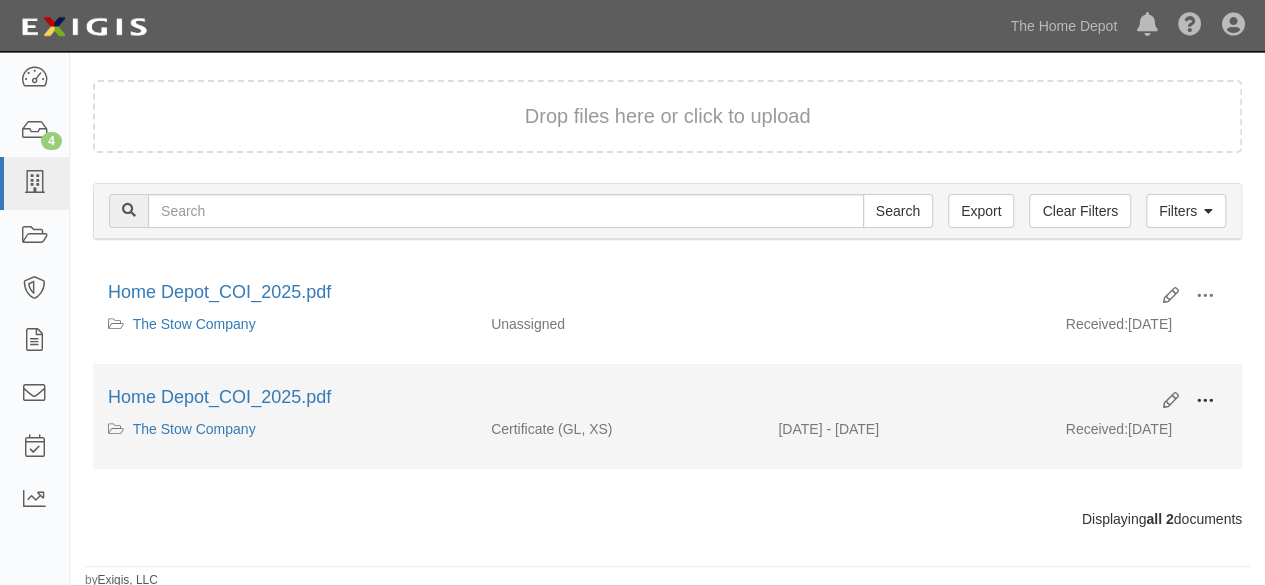 drag, startPoint x: 1213, startPoint y: 393, endPoint x: 1182, endPoint y: 416, distance: 38.600517 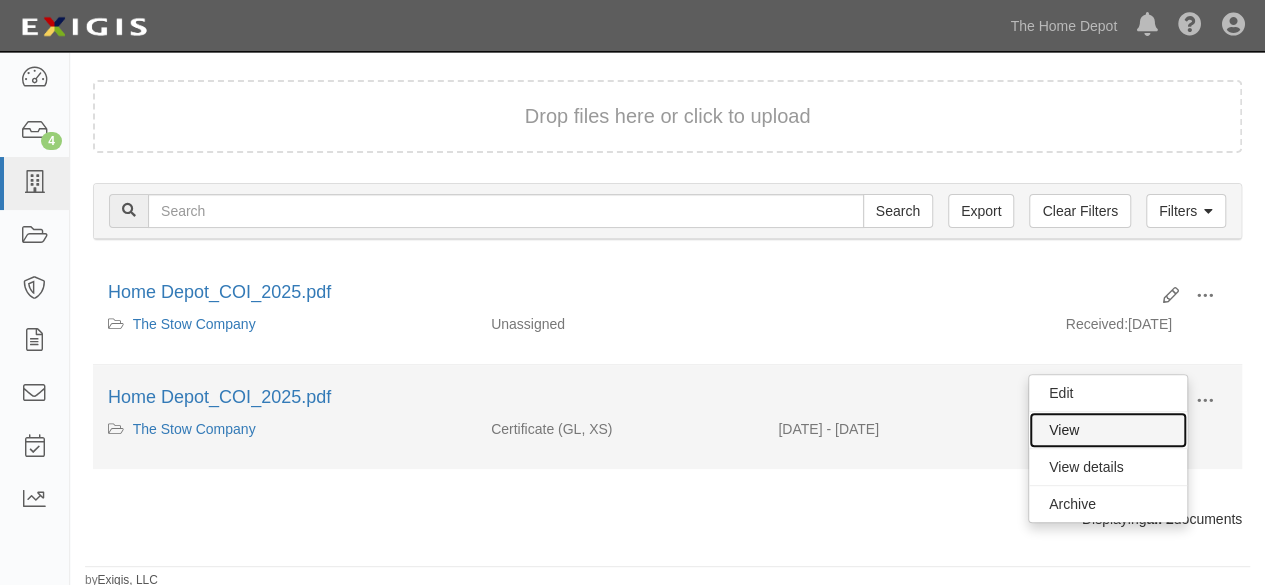 click on "View" at bounding box center [1108, 430] 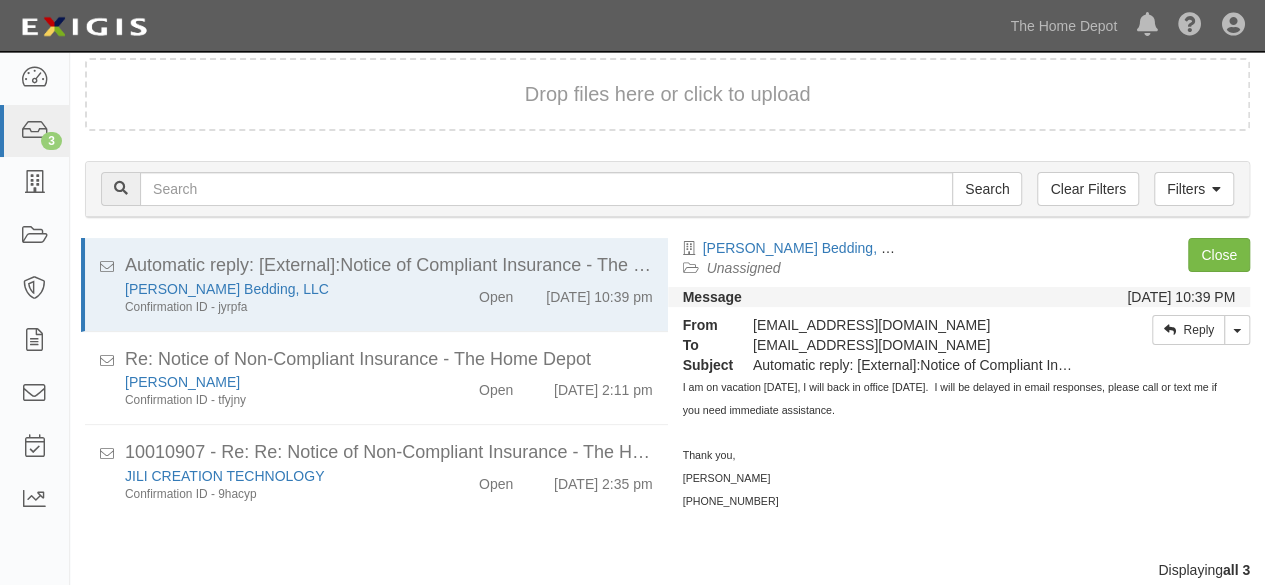 scroll, scrollTop: 76, scrollLeft: 0, axis: vertical 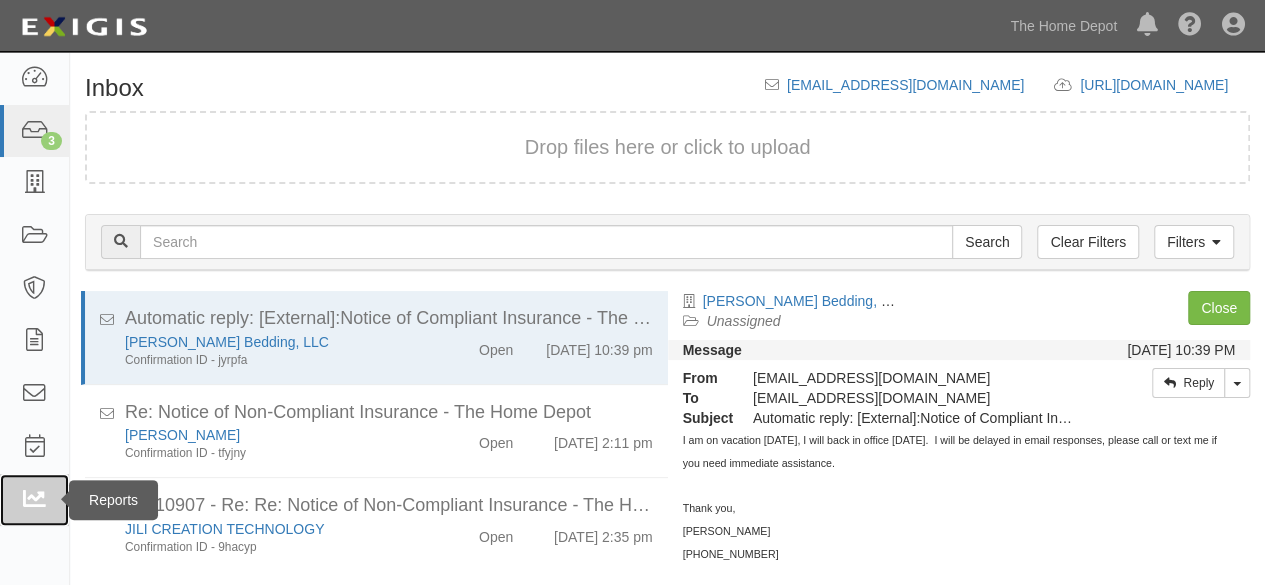 click at bounding box center (34, 500) 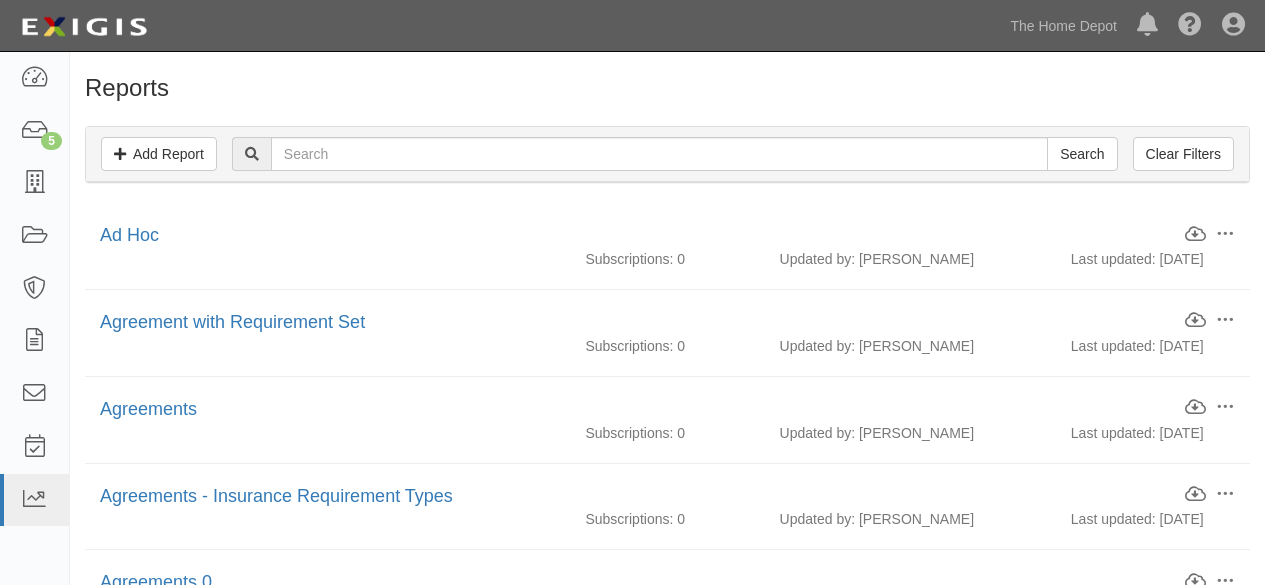 scroll, scrollTop: 0, scrollLeft: 0, axis: both 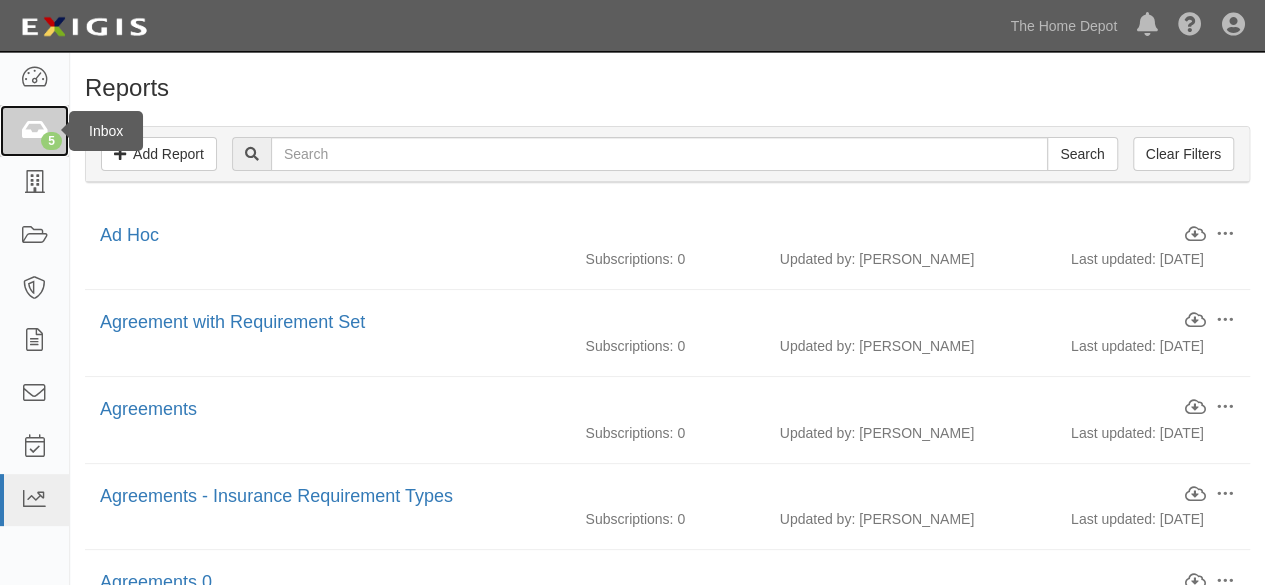 click at bounding box center (34, 131) 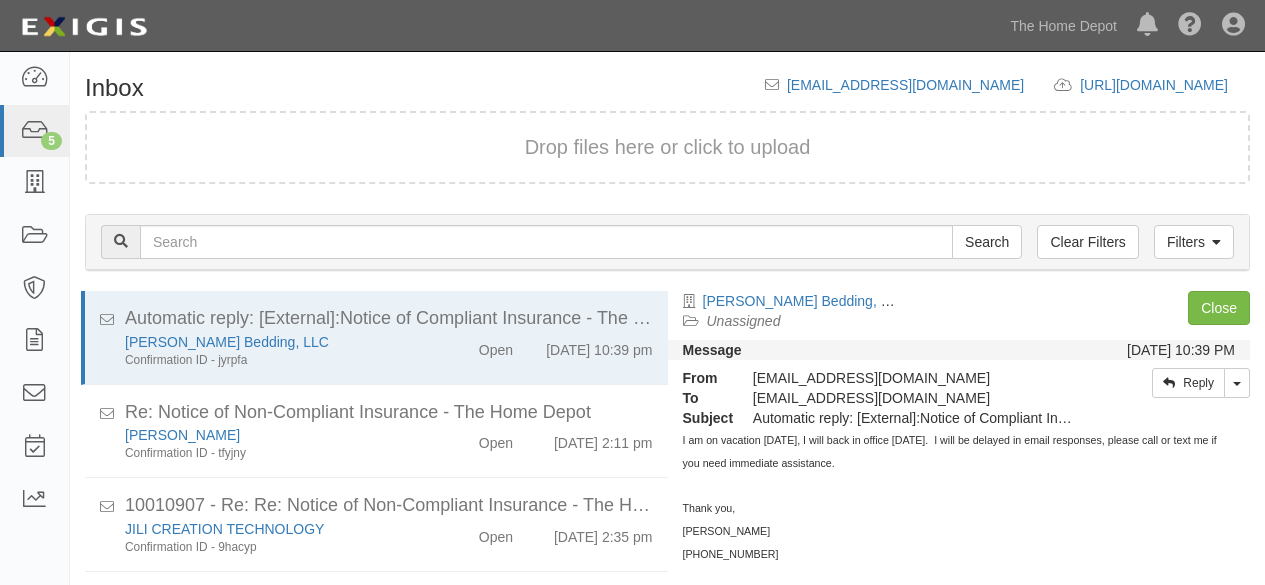 scroll, scrollTop: 0, scrollLeft: 0, axis: both 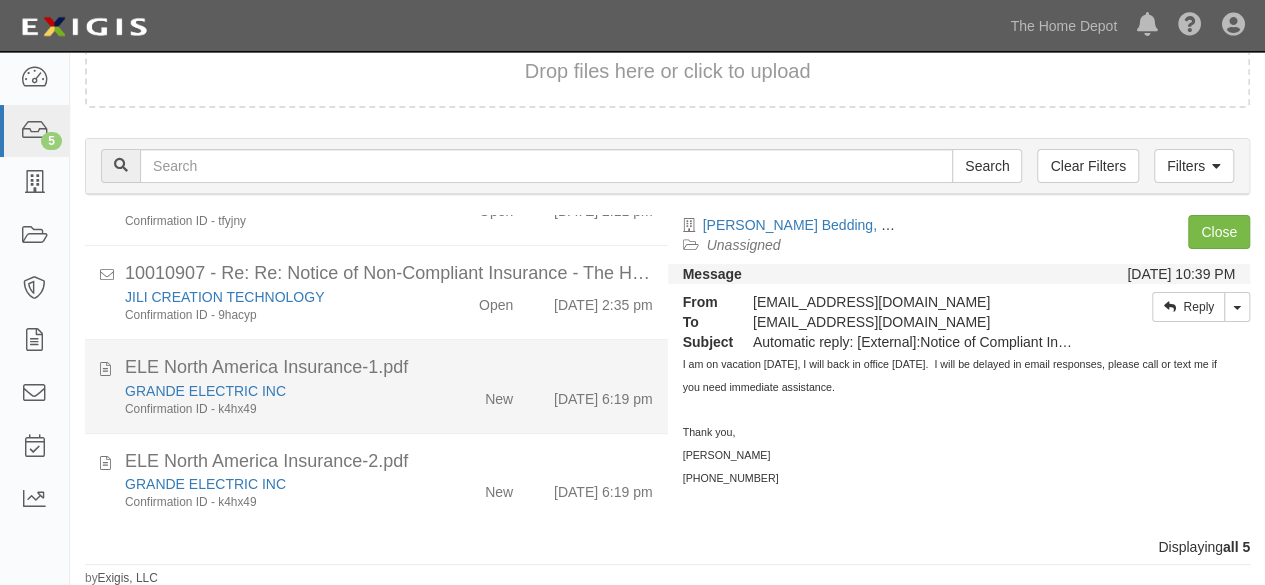 drag, startPoint x: 372, startPoint y: 408, endPoint x: 566, endPoint y: 358, distance: 200.3397 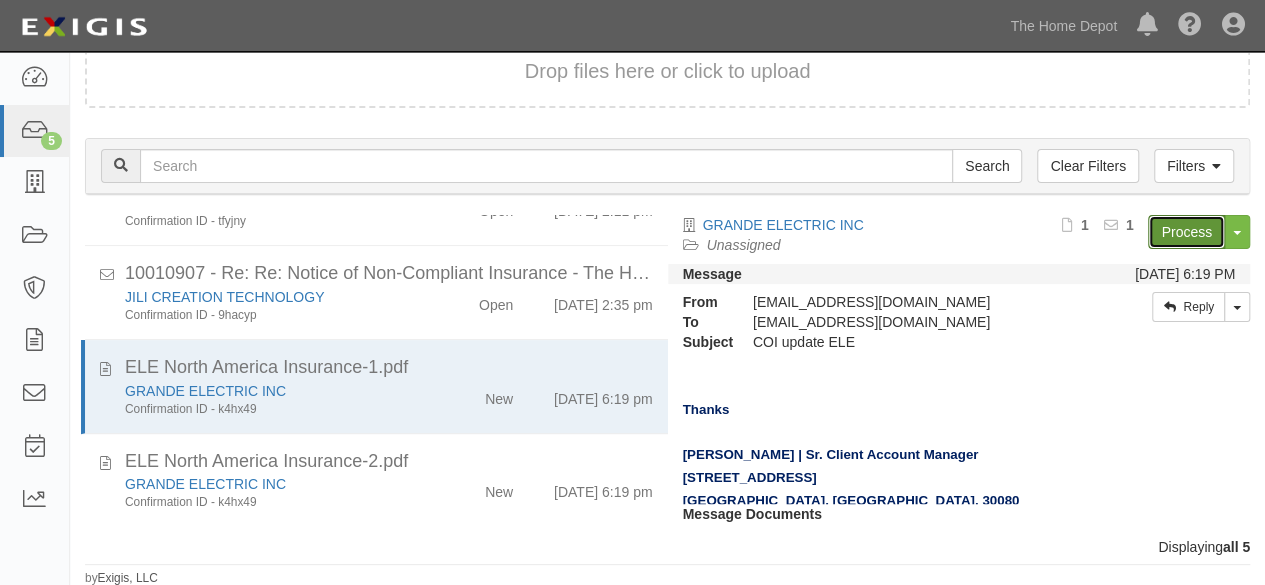 click on "Process" at bounding box center [1186, 232] 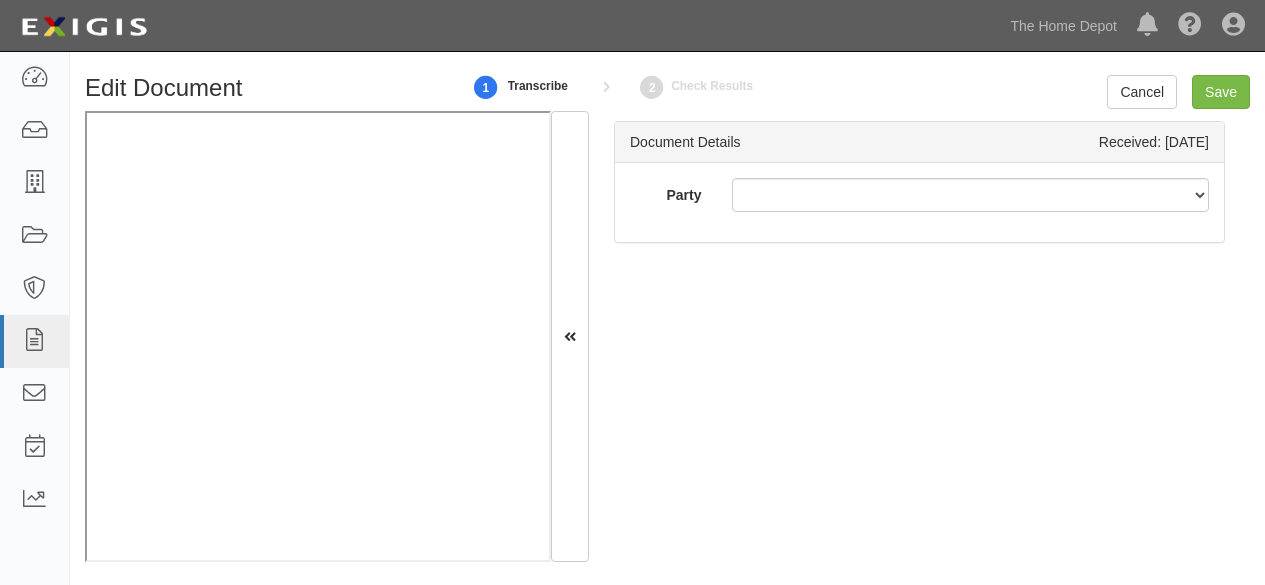 scroll, scrollTop: 0, scrollLeft: 0, axis: both 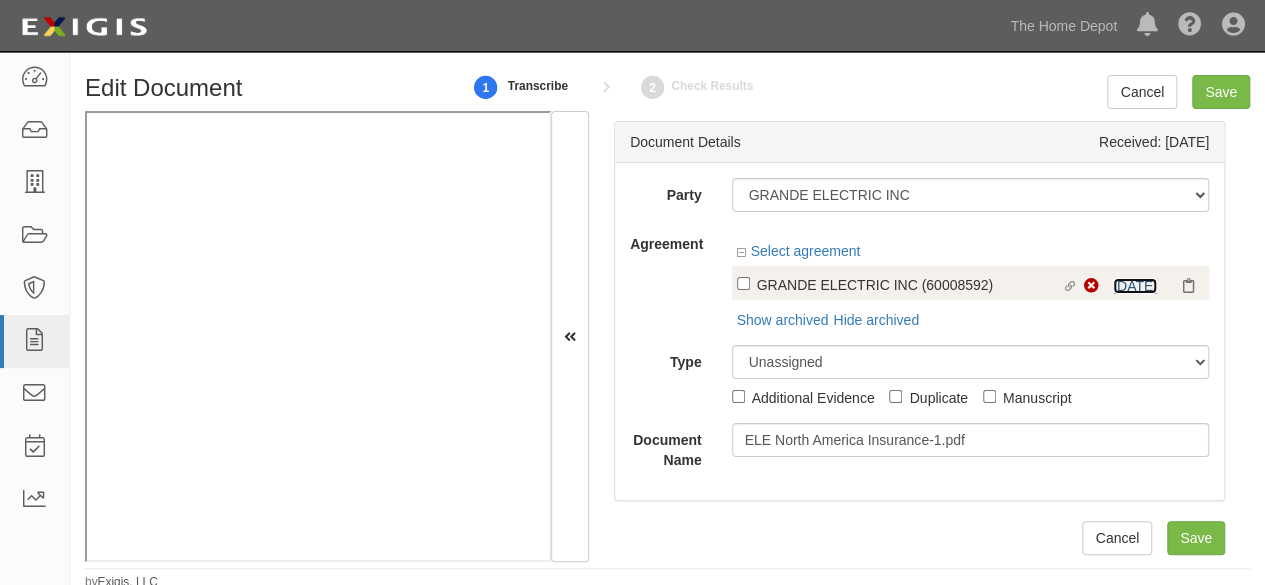 click on "7/9/25" at bounding box center [1135, 286] 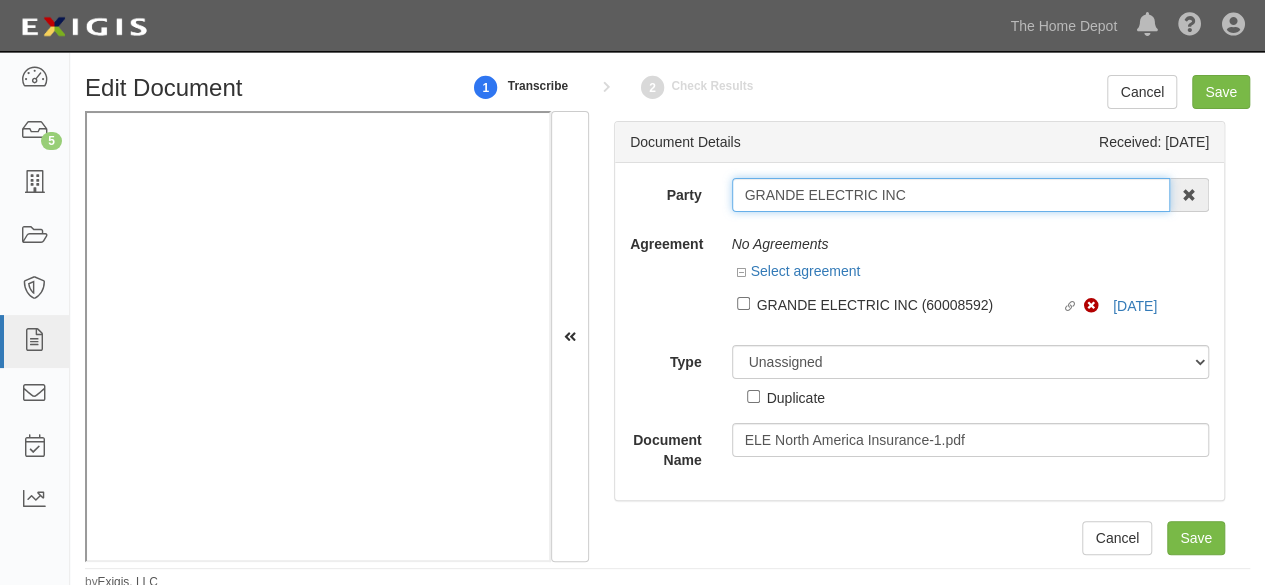 click on "GRANDE ELECTRIC INC" at bounding box center [951, 195] 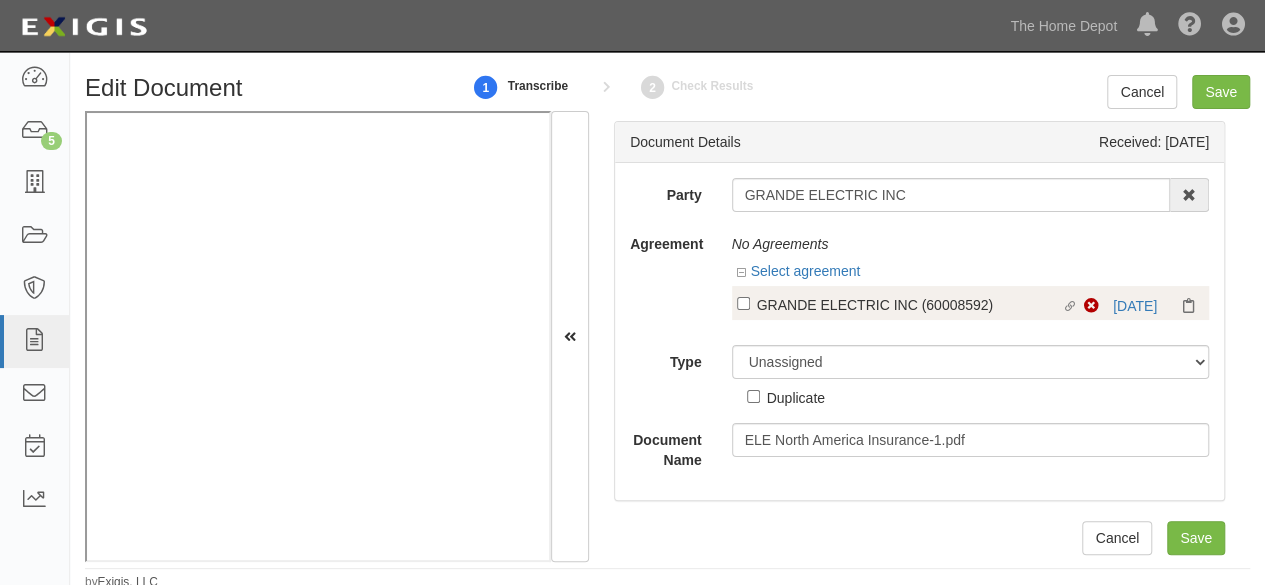 click on "GRANDE ELECTRIC INC      (60008592)" at bounding box center (909, 304) 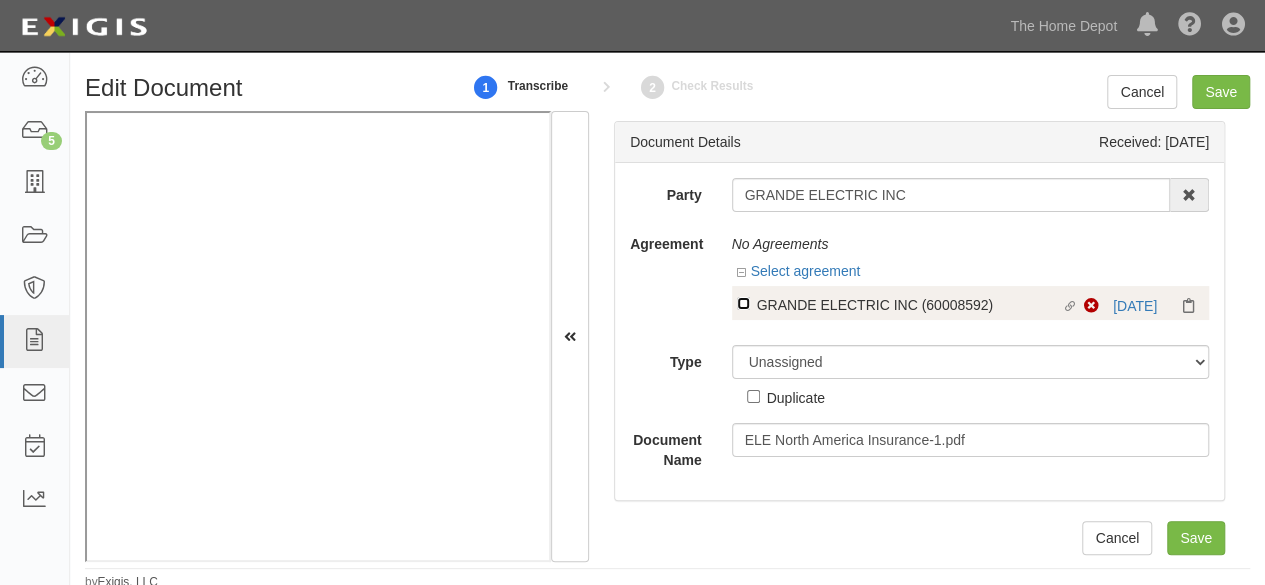 click on "Linked agreement
GRANDE ELECTRIC INC      (60008592)
Linked agreement" at bounding box center [743, 303] 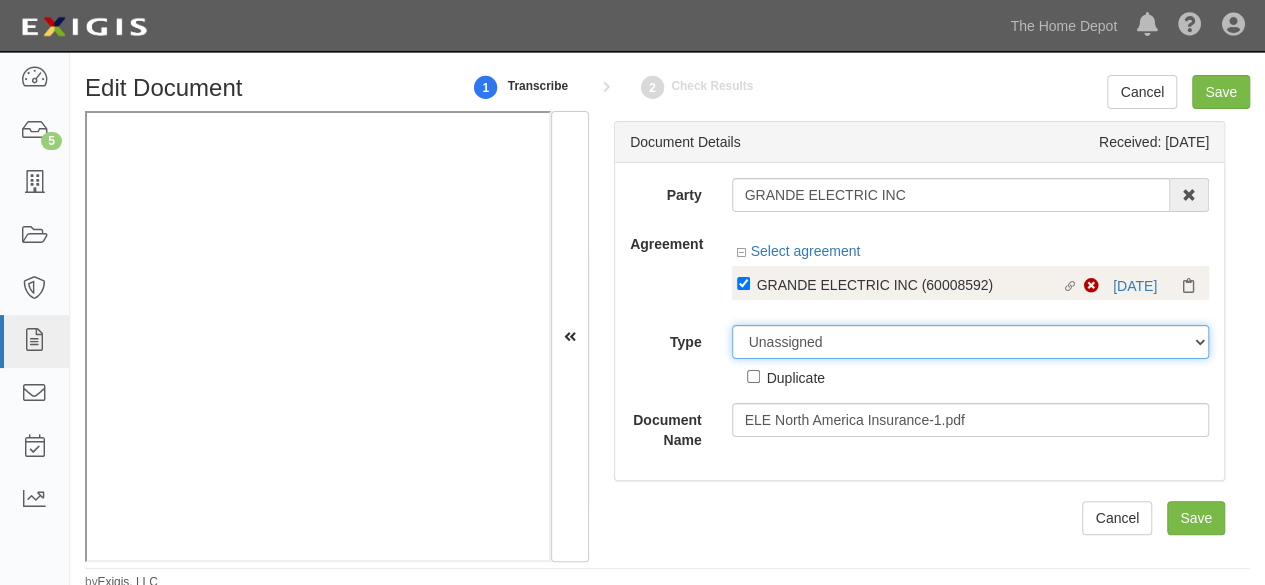 drag, startPoint x: 764, startPoint y: 342, endPoint x: 772, endPoint y: 330, distance: 14.422205 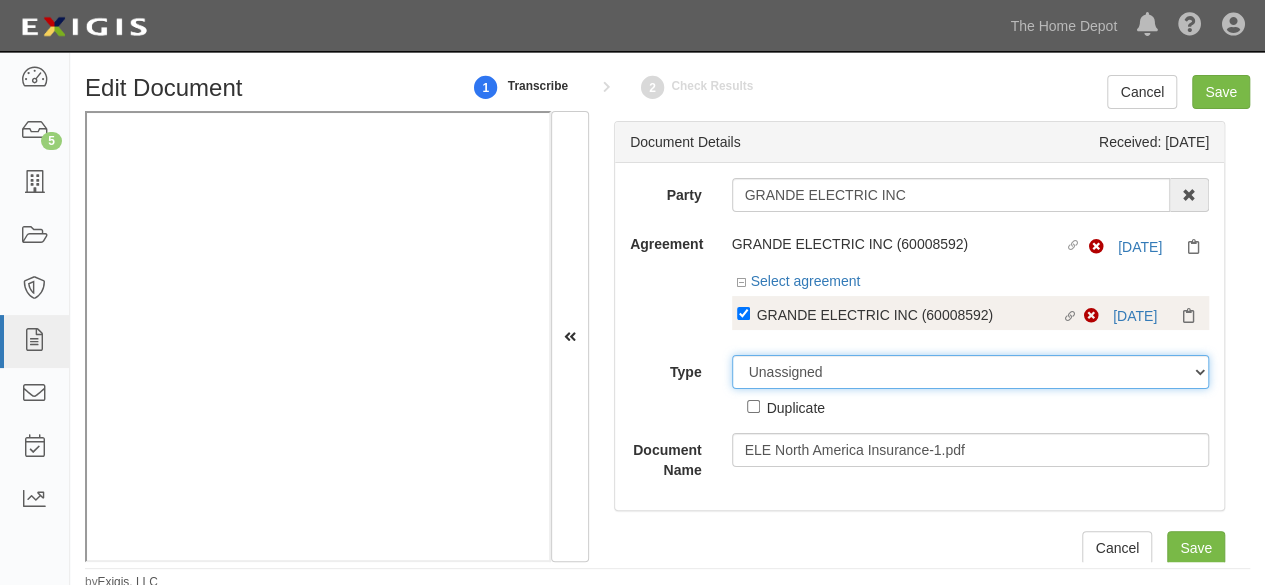 select on "CertificateDetail" 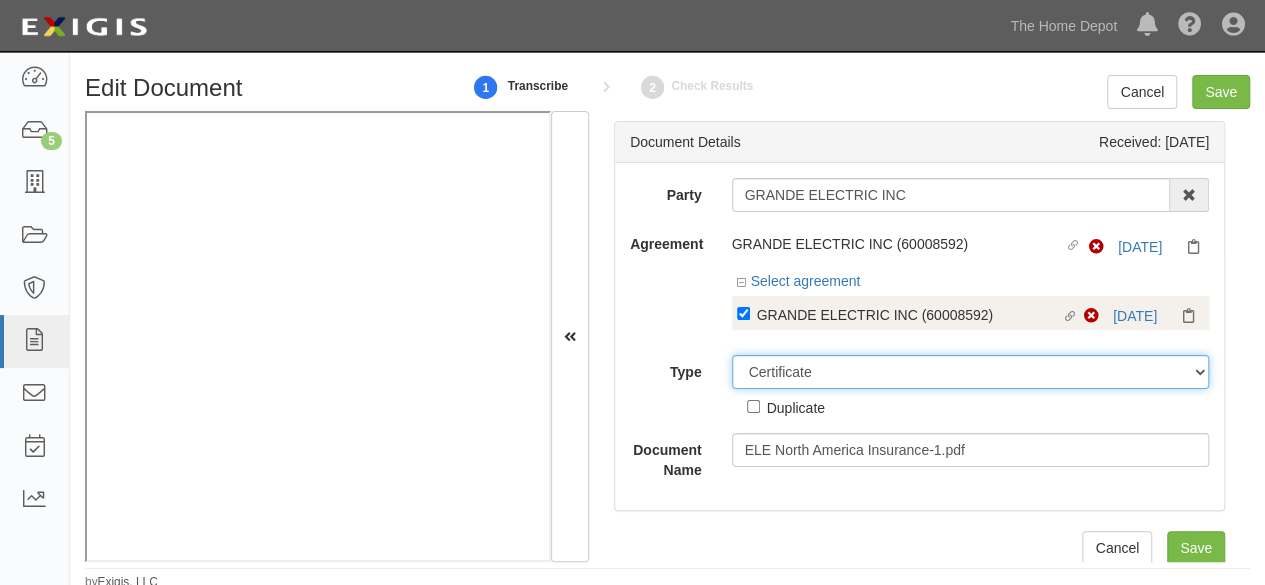 click on "Unassigned
Binder
Cancellation Notice
Certificate
Contract
Endorsement
Insurance Policy
Junk
Other Document
Policy Declarations
Reinstatement Notice
Requirements
Waiver Request" at bounding box center [971, 372] 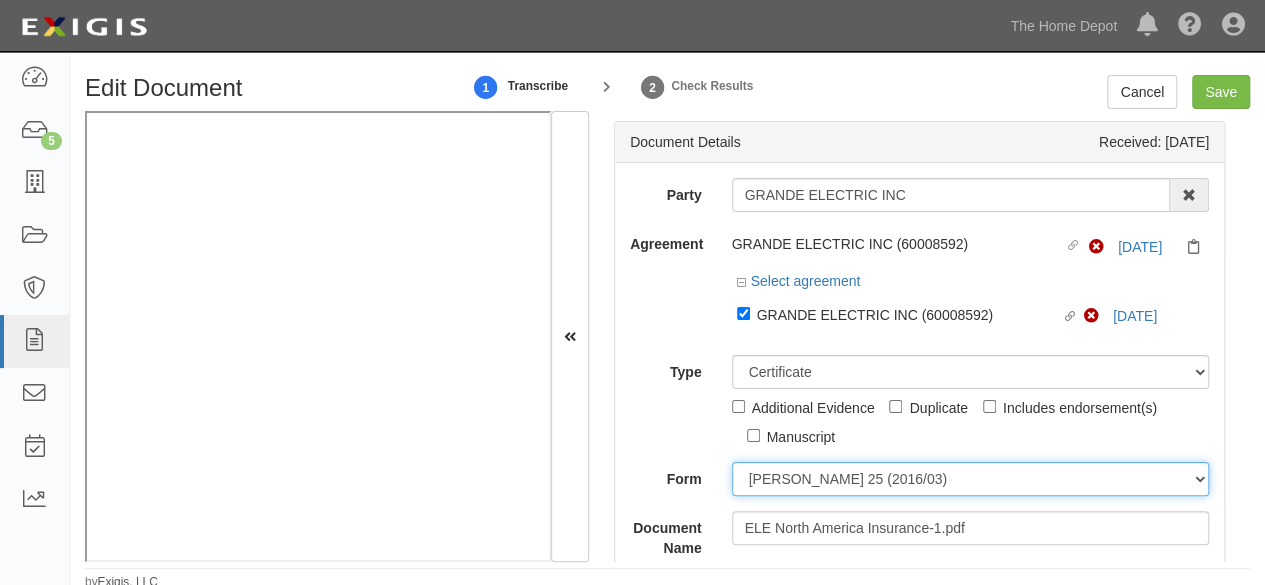 click on "ACORD 25 (2016/03)
ACORD 101
ACORD 855 NY (2014/05)
General" at bounding box center (971, 479) 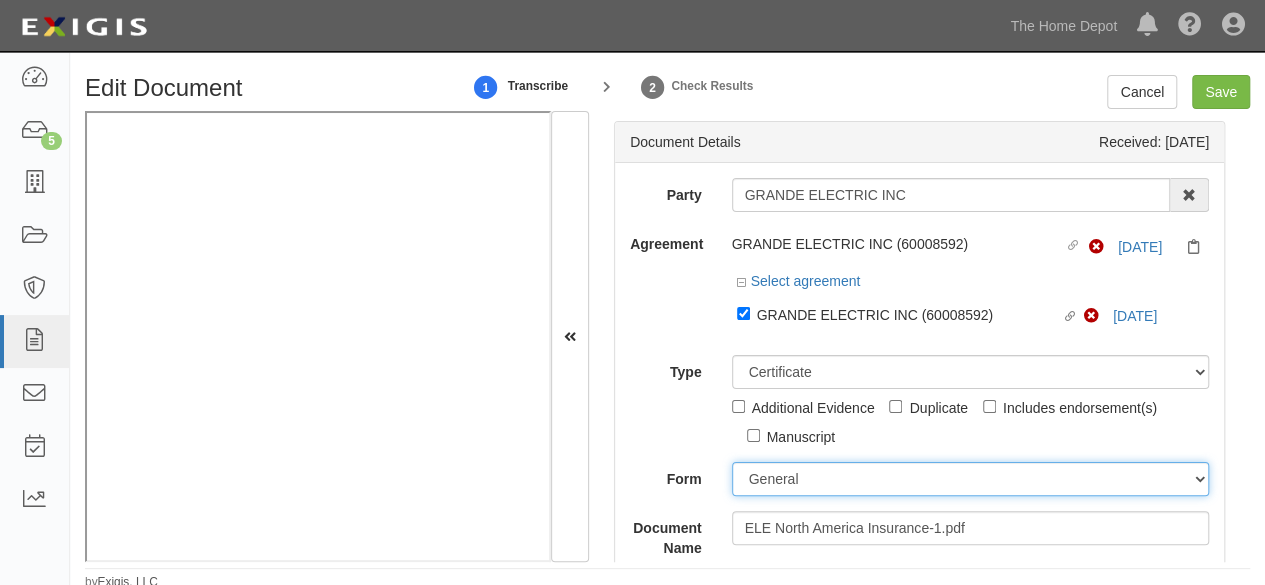 click on "ACORD 25 (2016/03)
ACORD 101
ACORD 855 NY (2014/05)
General" at bounding box center (971, 479) 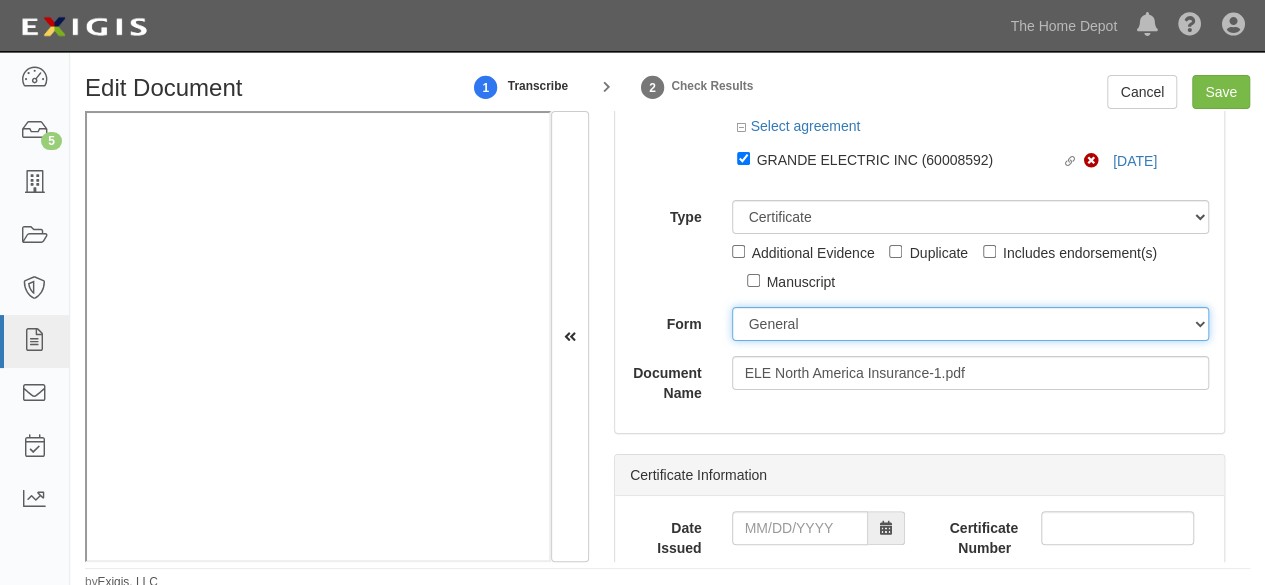 scroll, scrollTop: 200, scrollLeft: 0, axis: vertical 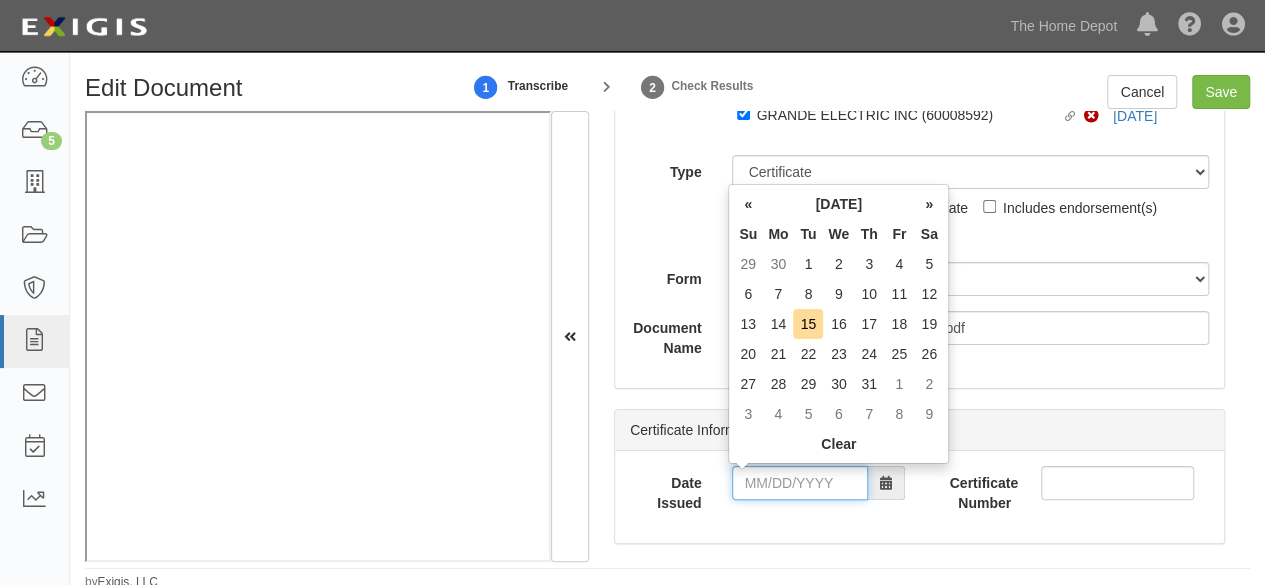 click on "Date Issued" at bounding box center [800, 483] 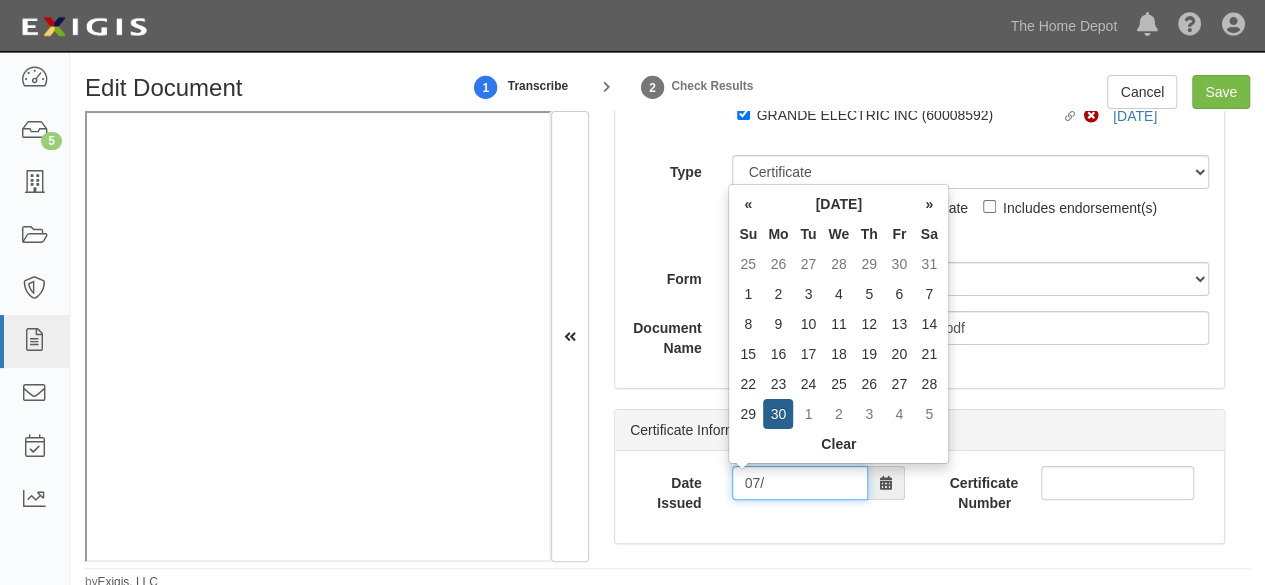click on "07/" at bounding box center [800, 483] 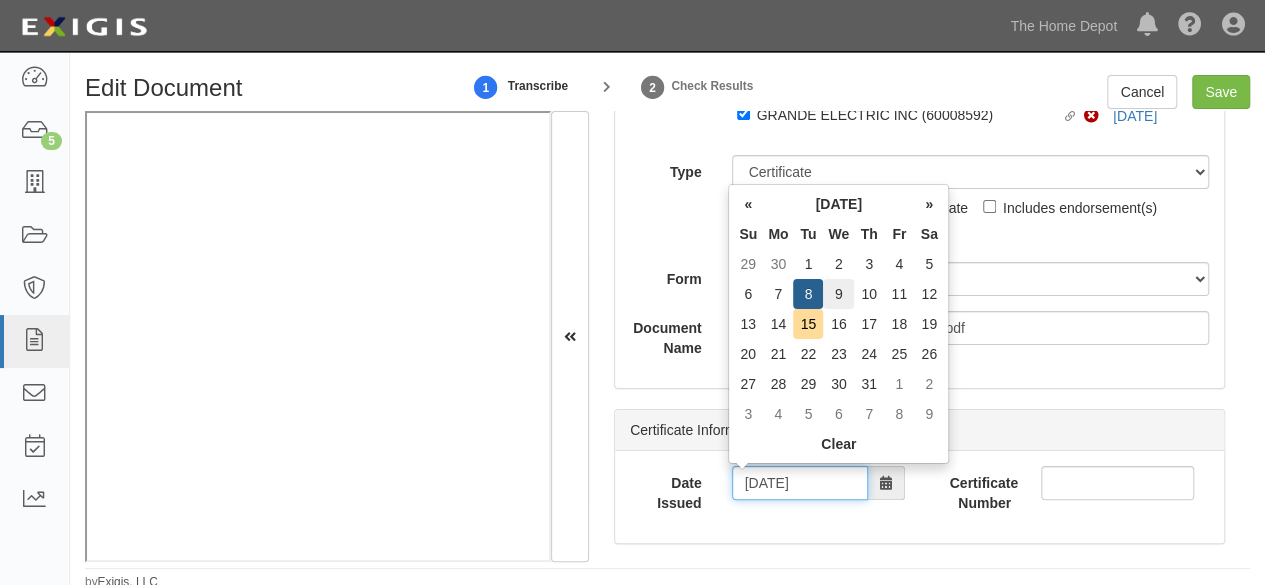 type on "[DATE]" 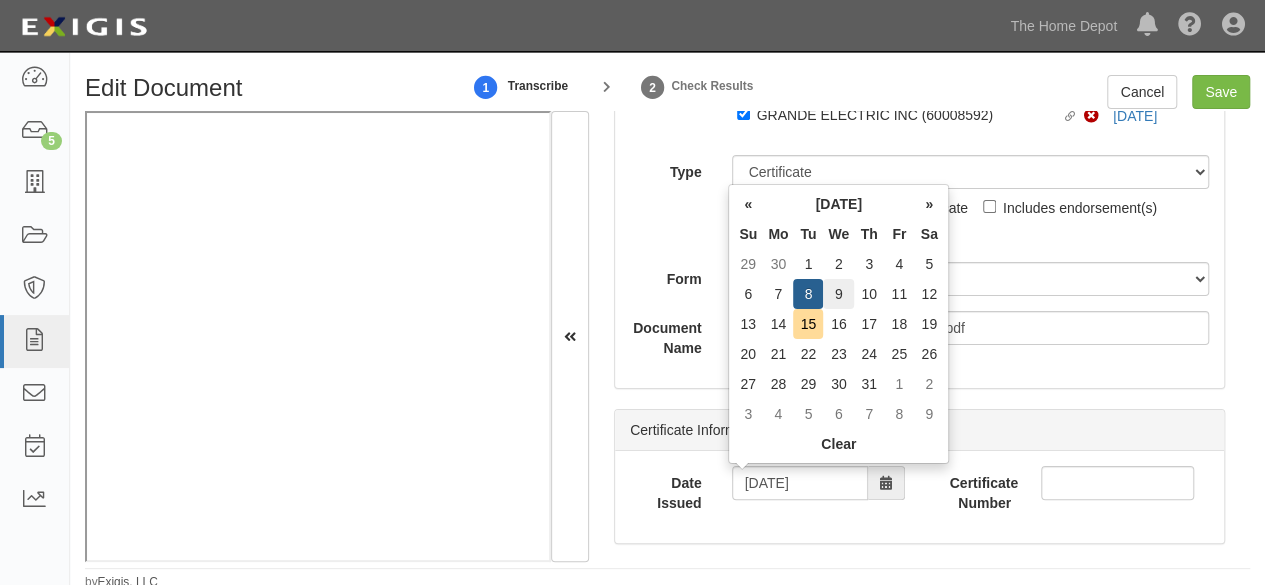 click on "9" at bounding box center [838, 294] 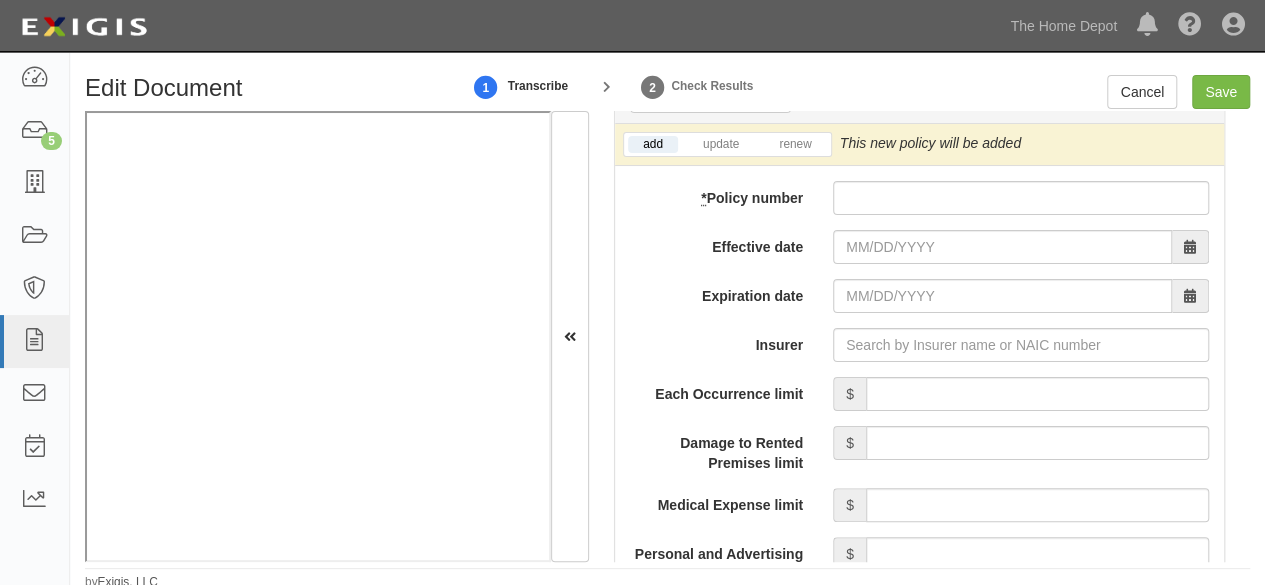 scroll, scrollTop: 1700, scrollLeft: 0, axis: vertical 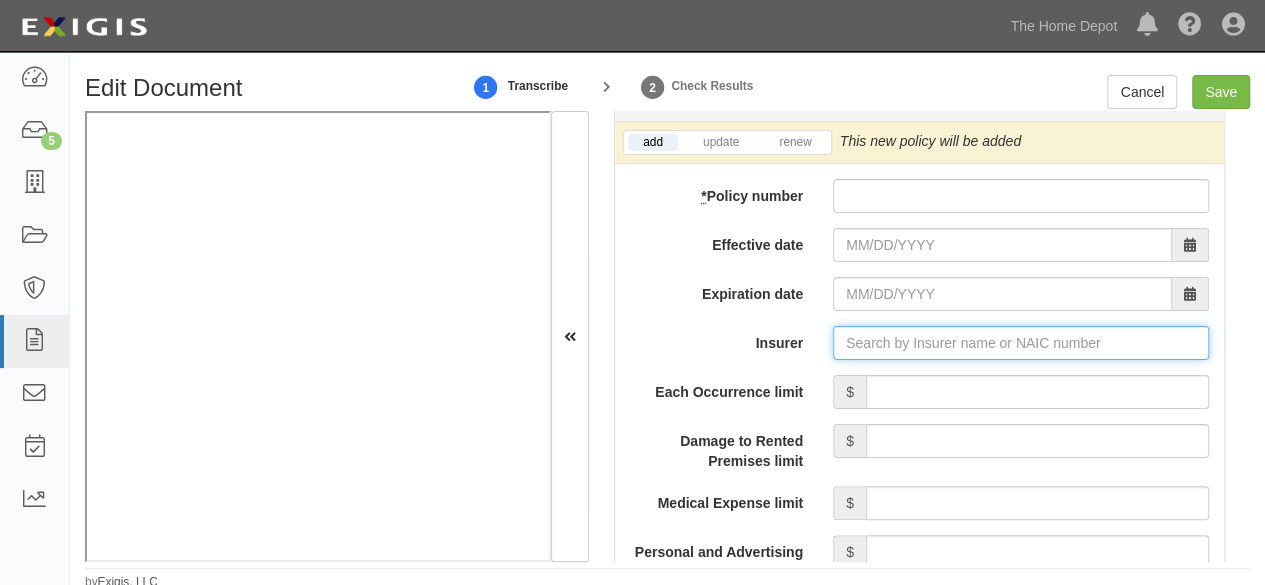 click on "Insurer" at bounding box center (1021, 343) 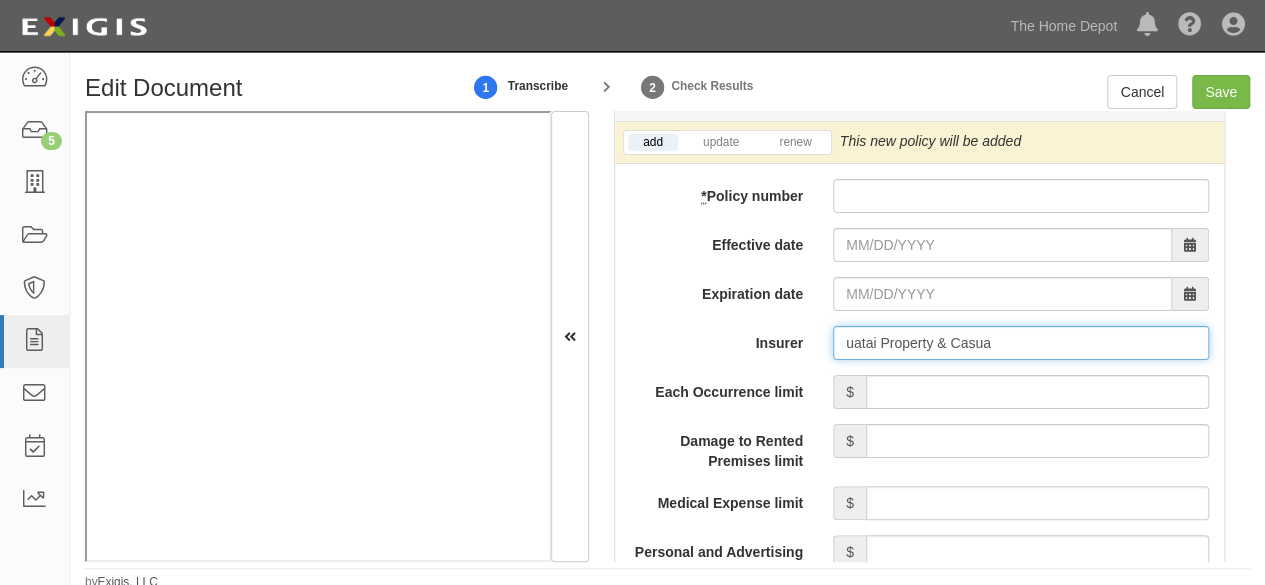 click on "uatai Property & Casua" at bounding box center (1021, 343) 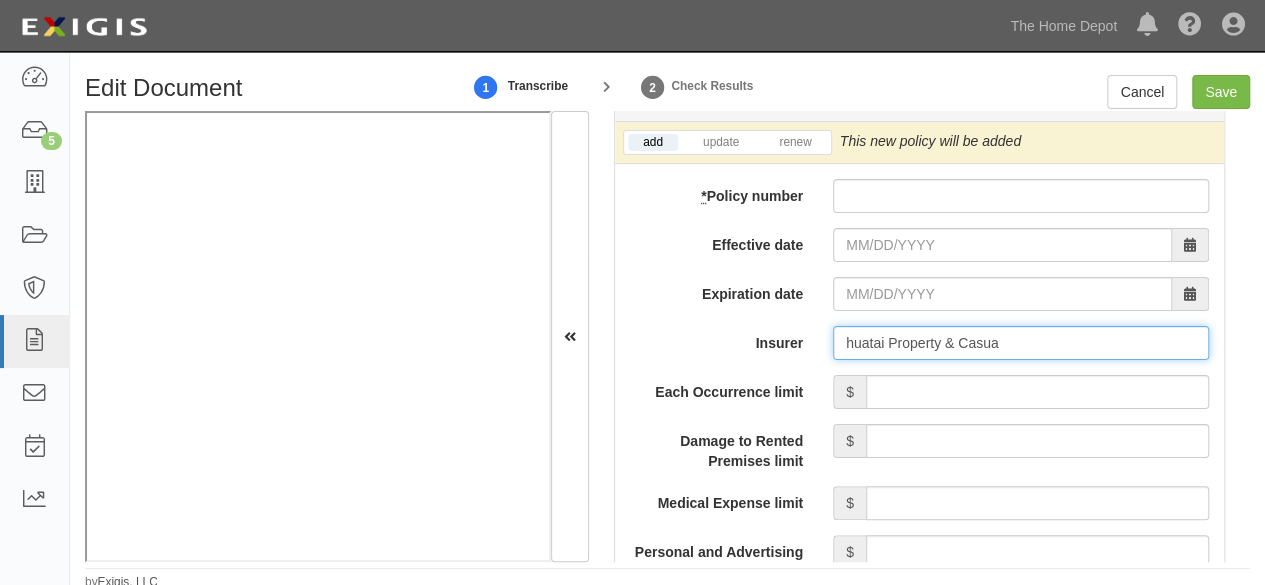 drag, startPoint x: 1022, startPoint y: 330, endPoint x: 1012, endPoint y: 329, distance: 10.049875 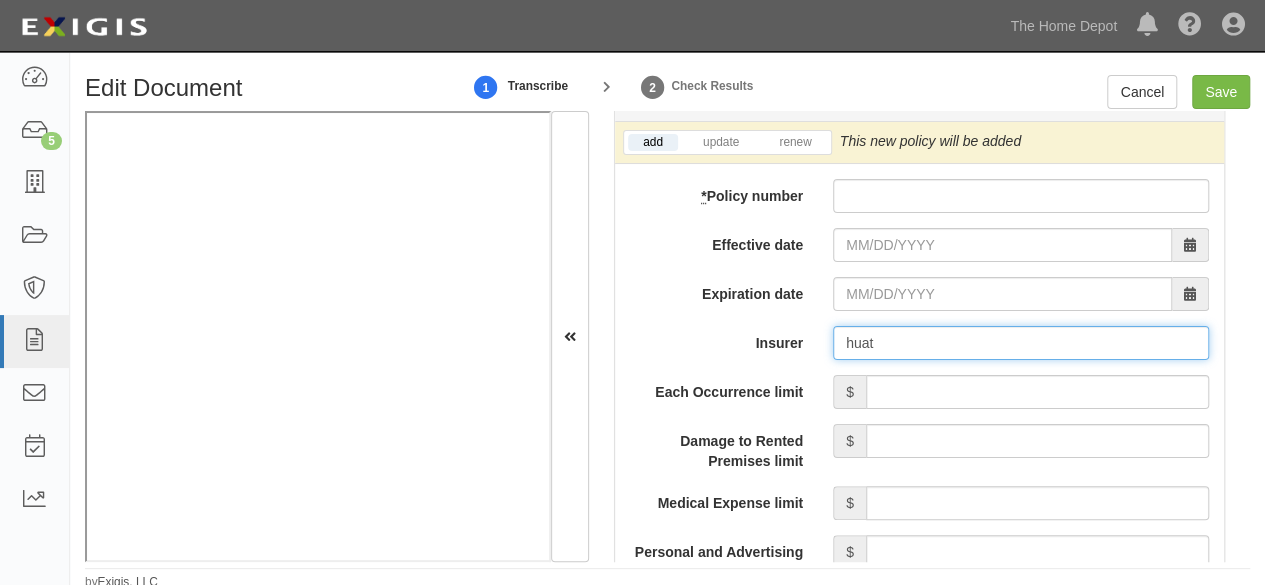 type on "hua" 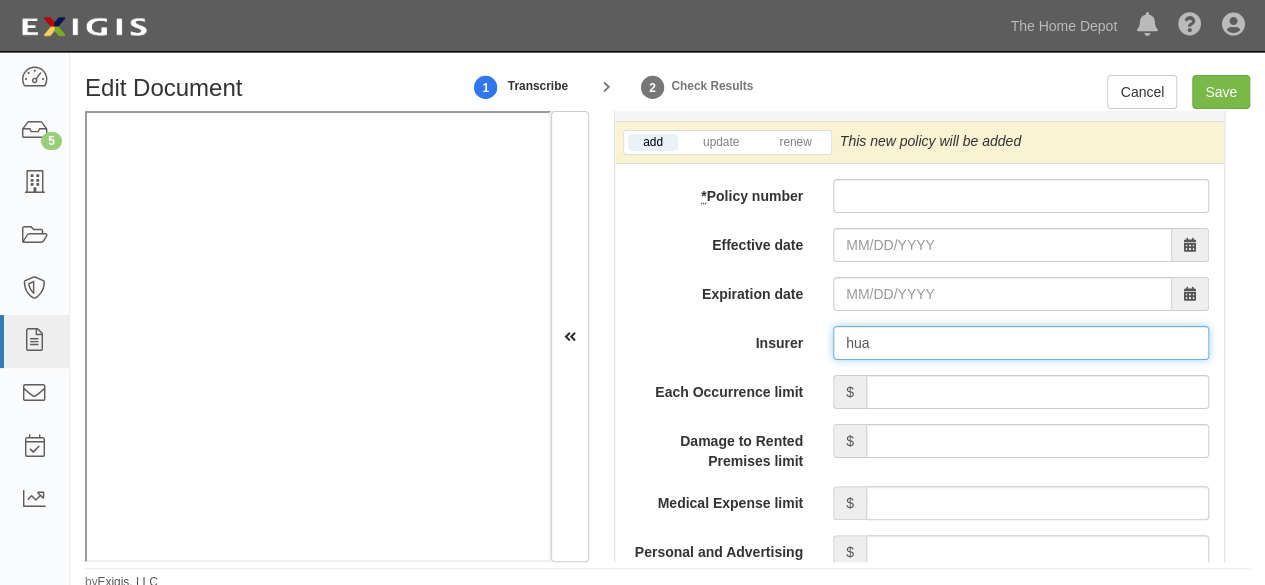 type on "hudson Excess Insurance Company (14484) A+ XV Rating" 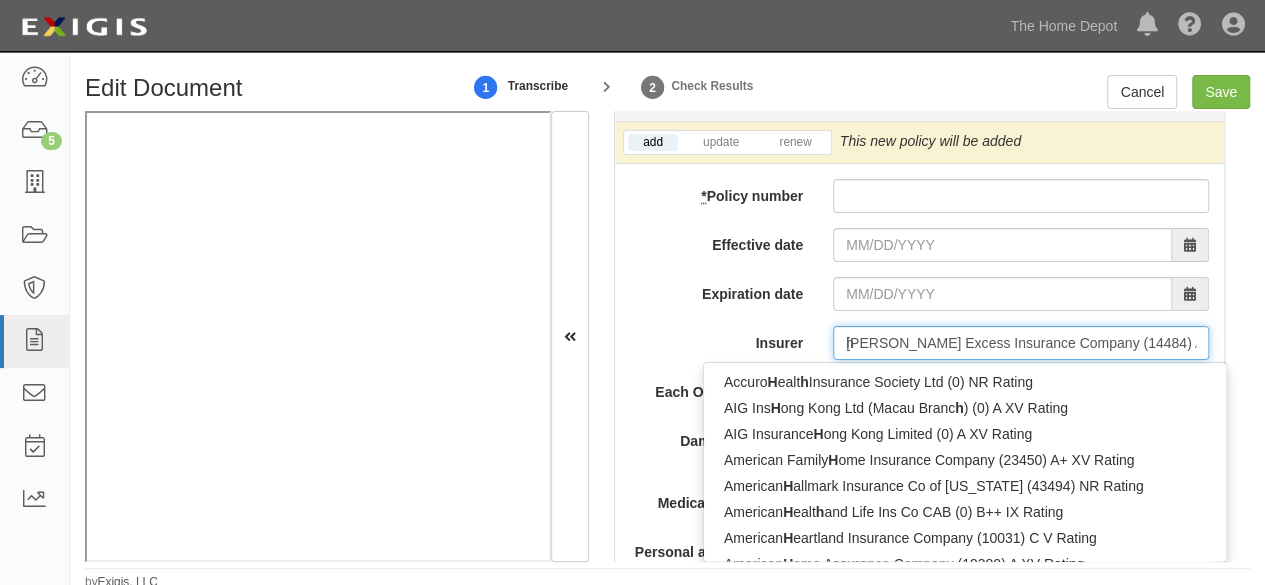 type on "h" 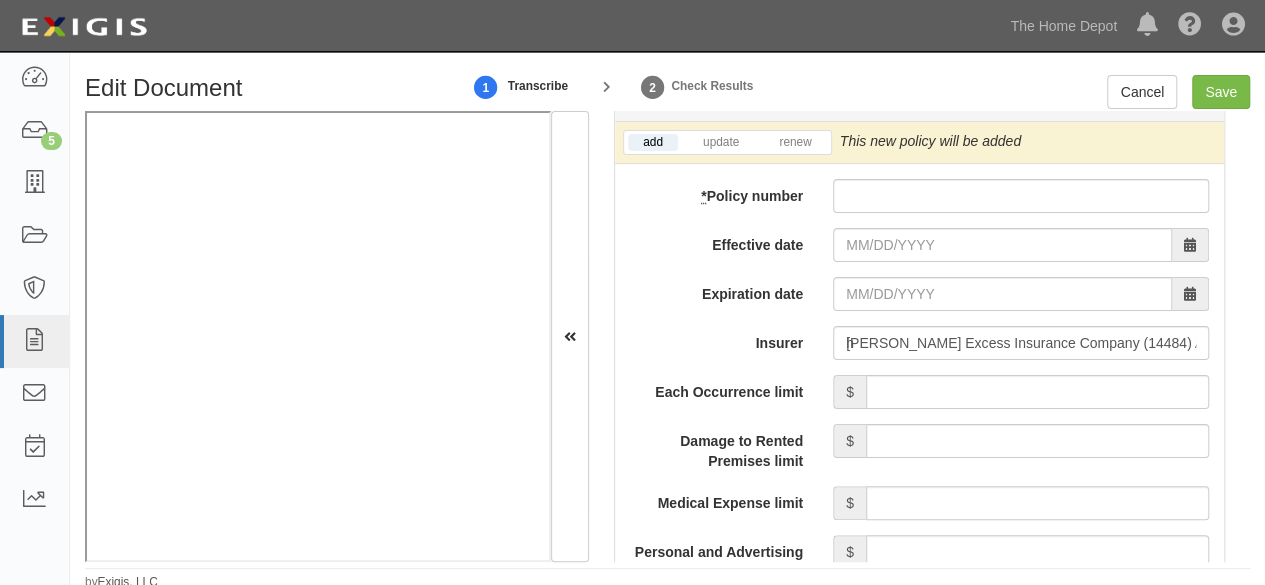 type 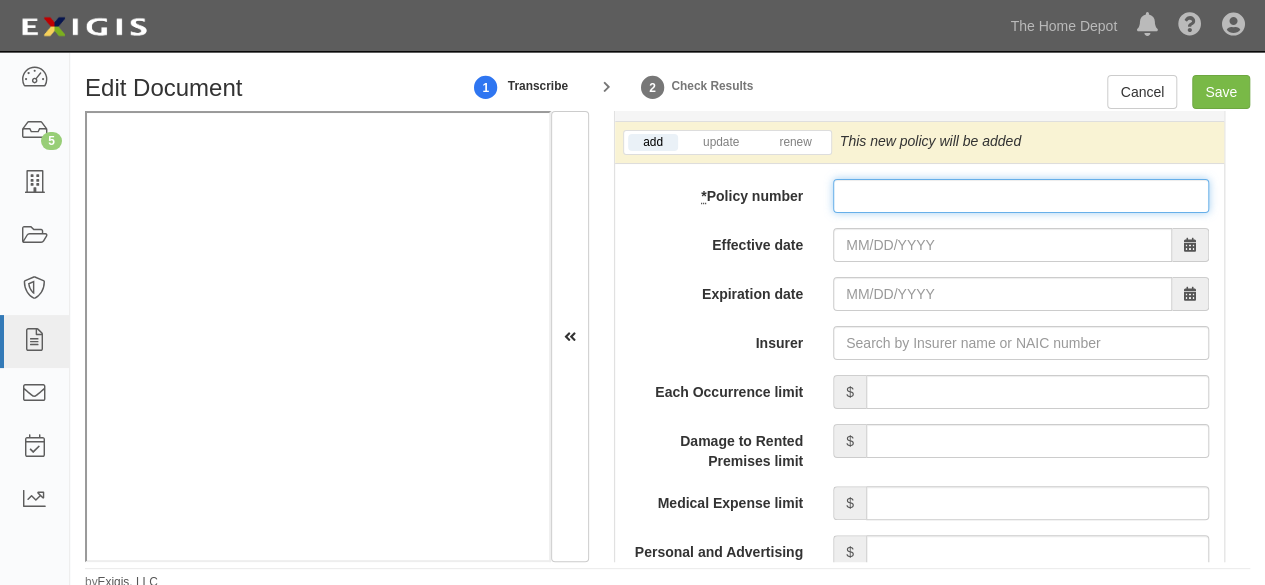 click on "*  Policy number" at bounding box center (1021, 196) 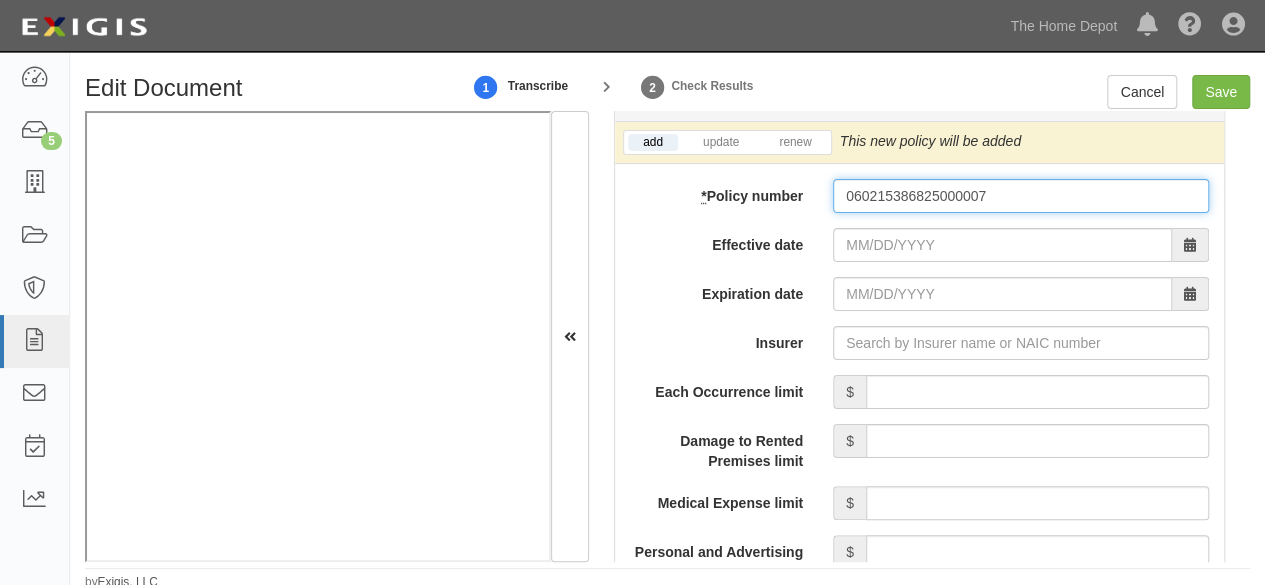 type on "060215386825000007" 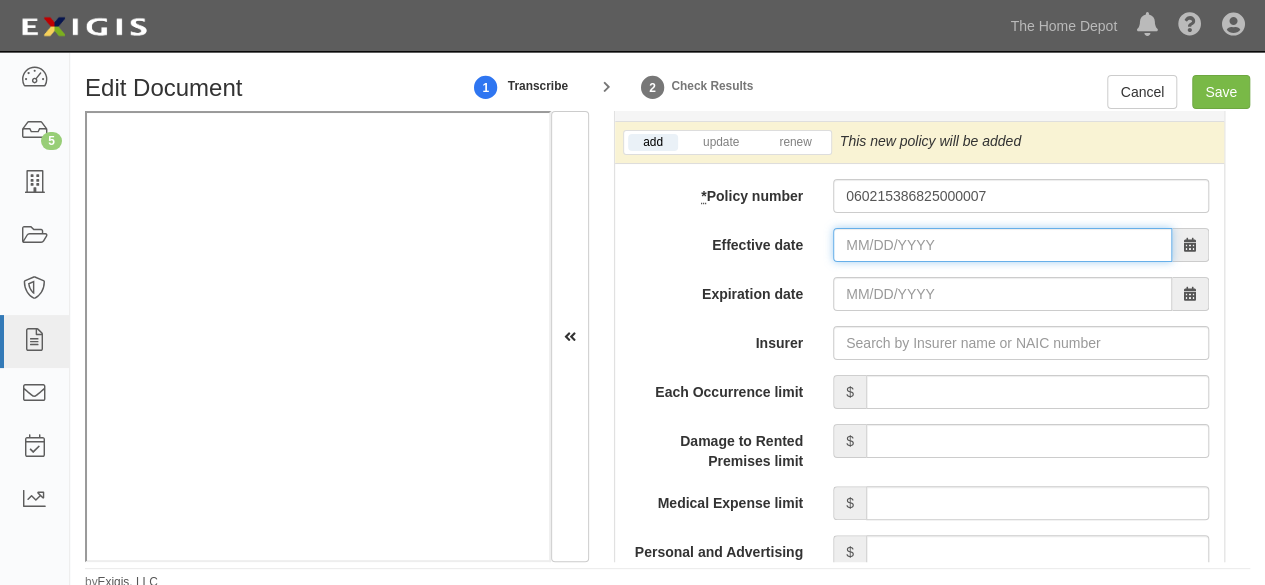 click on "Effective date" at bounding box center [1002, 245] 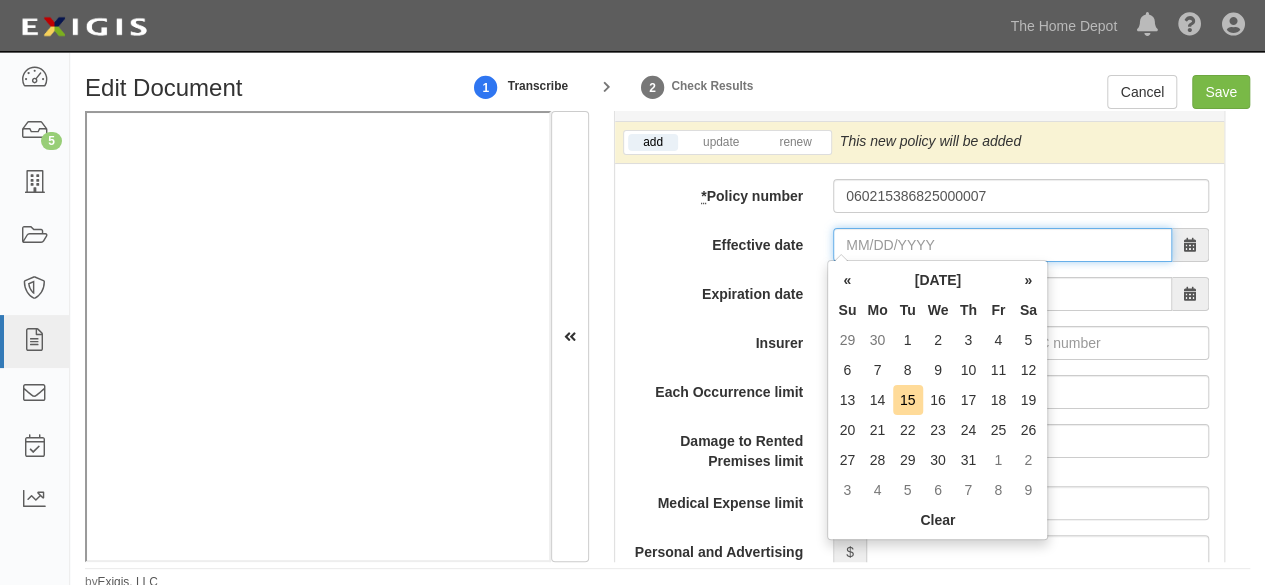 drag, startPoint x: 898, startPoint y: 235, endPoint x: 883, endPoint y: 236, distance: 15.033297 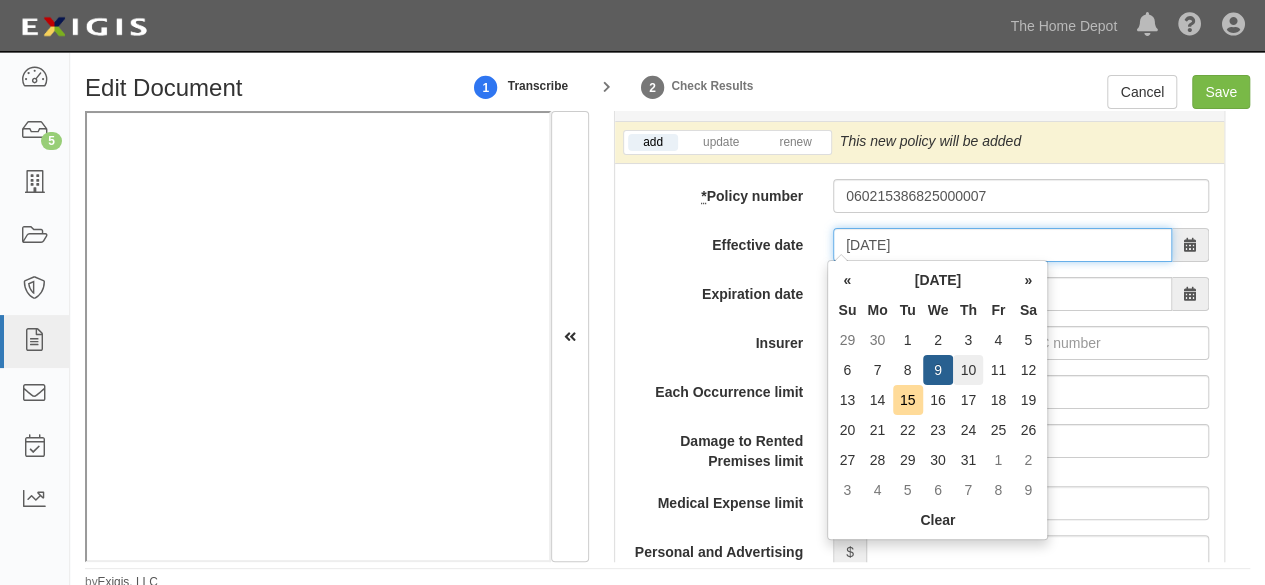 type on "07/10/2025" 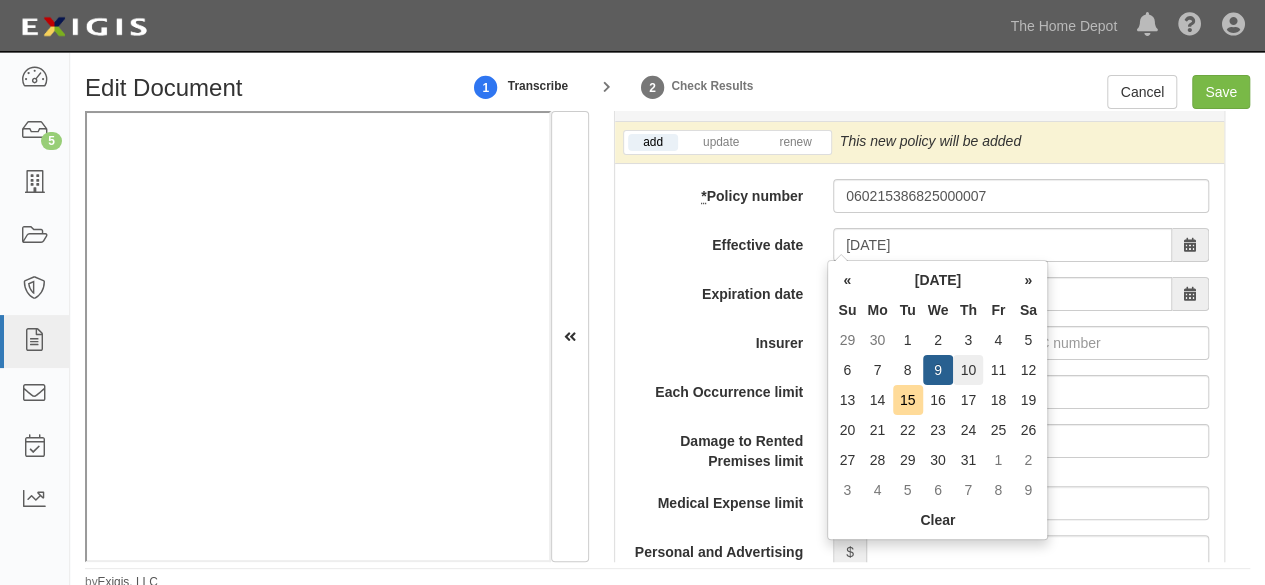 click on "10" at bounding box center [968, 370] 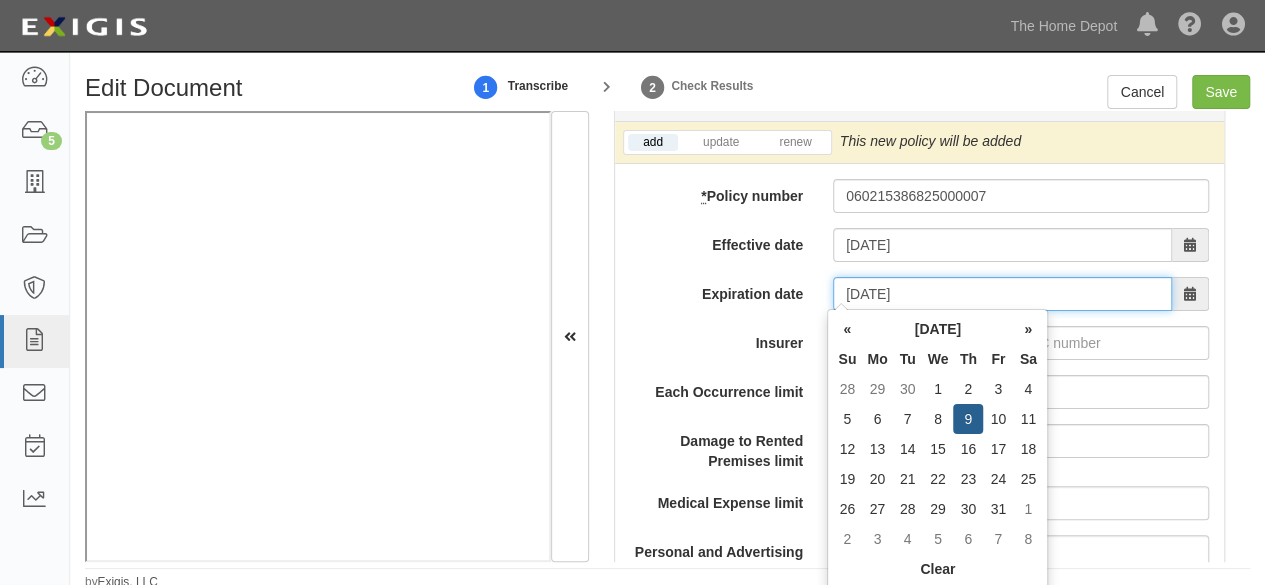 click on "07/10/2026" at bounding box center [1002, 294] 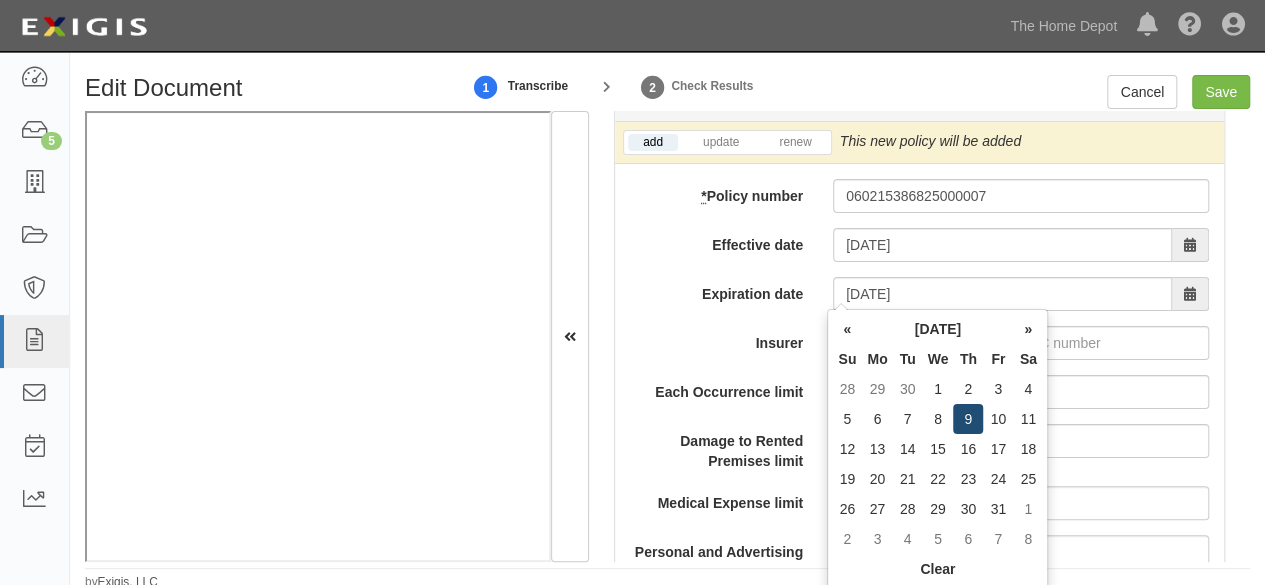 click on "9" at bounding box center [968, 419] 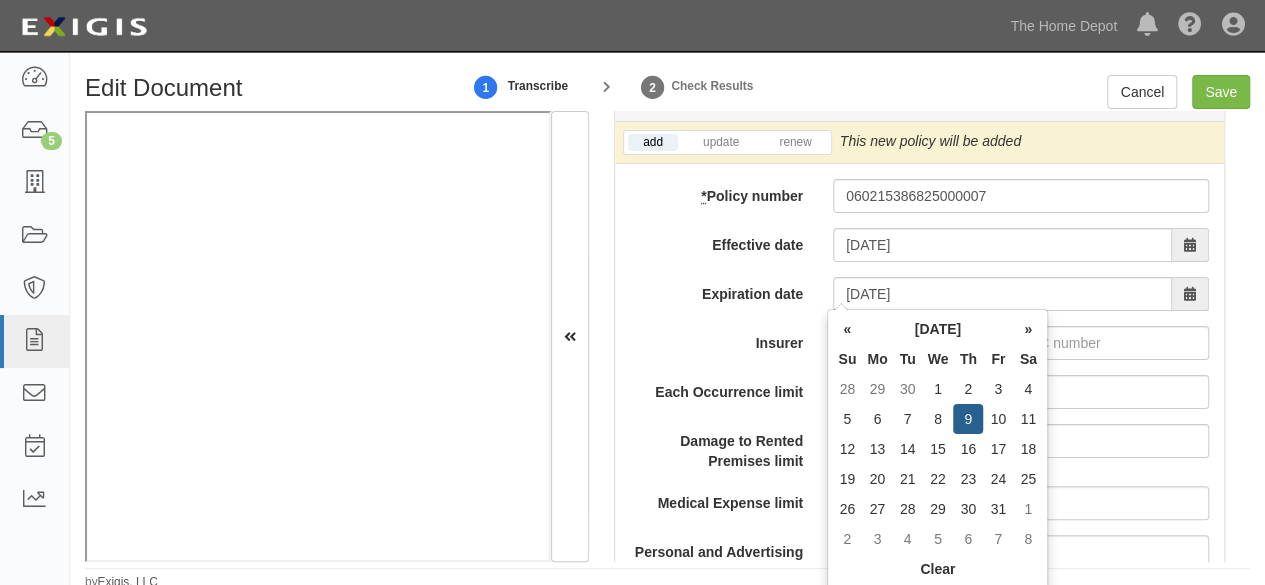 type on "07/09/2026" 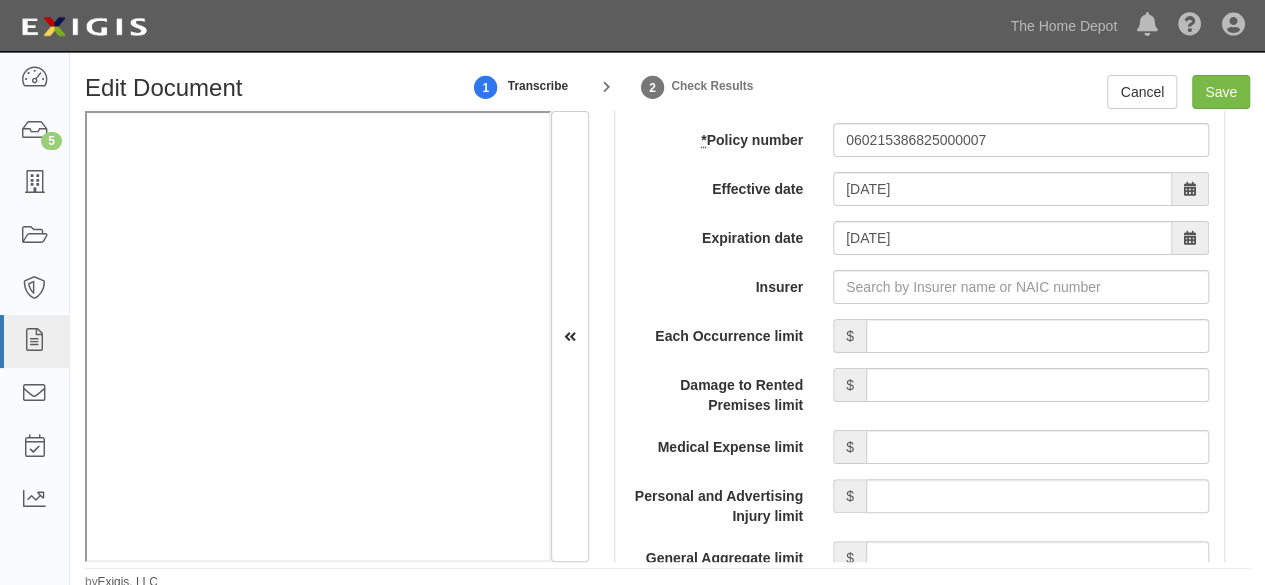 scroll, scrollTop: 1800, scrollLeft: 0, axis: vertical 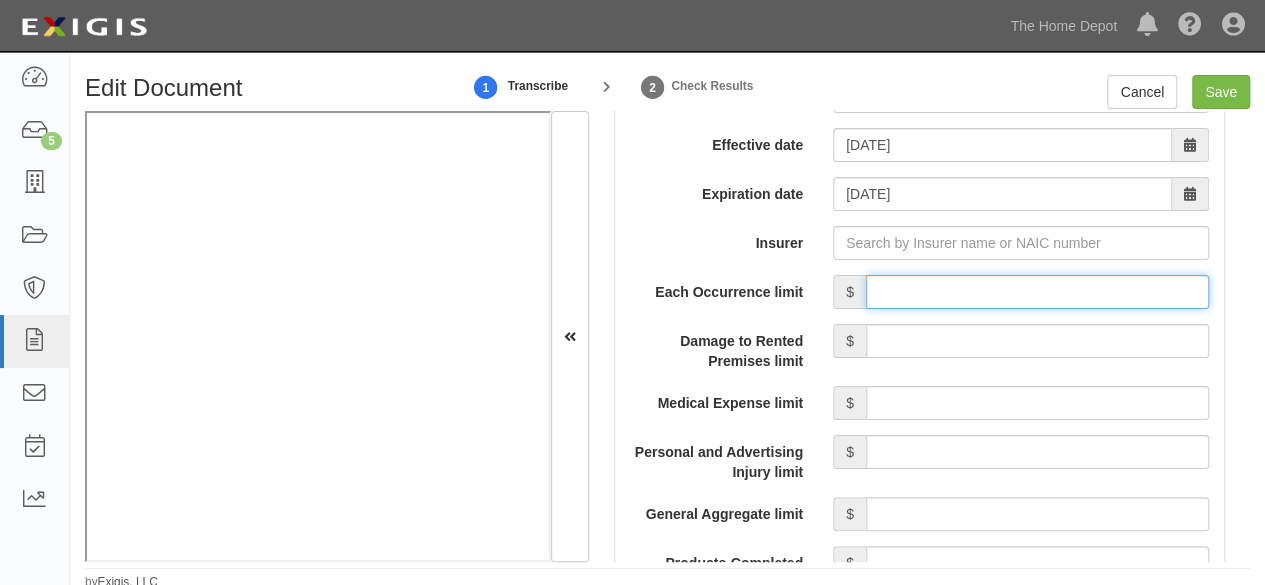 click on "Each Occurrence limit" at bounding box center (1037, 292) 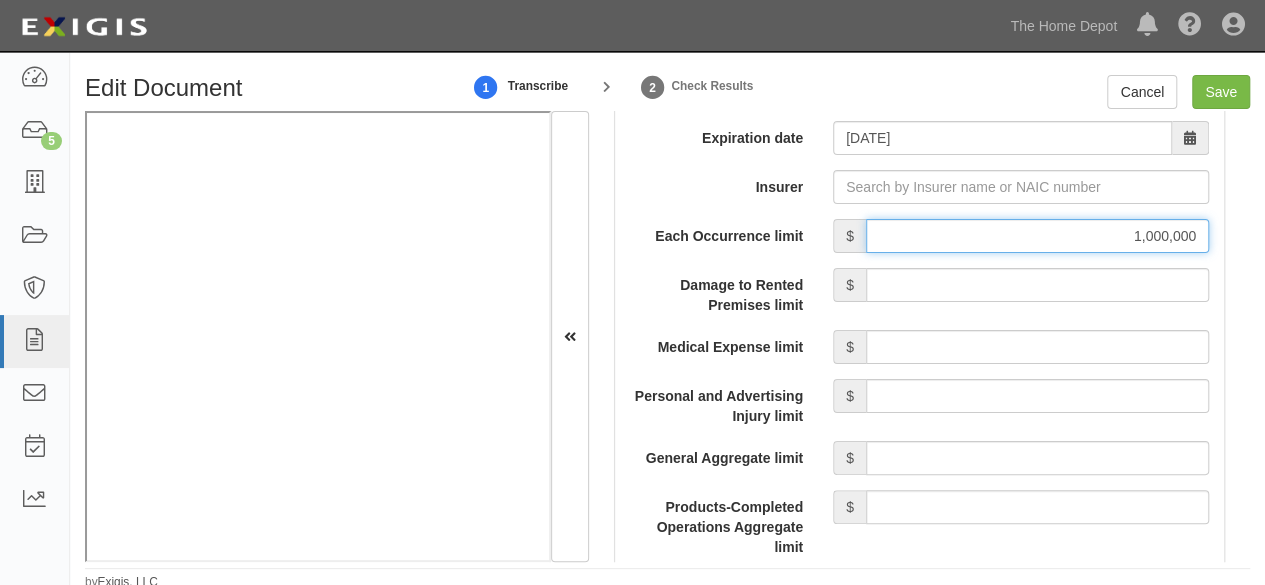 scroll, scrollTop: 1900, scrollLeft: 0, axis: vertical 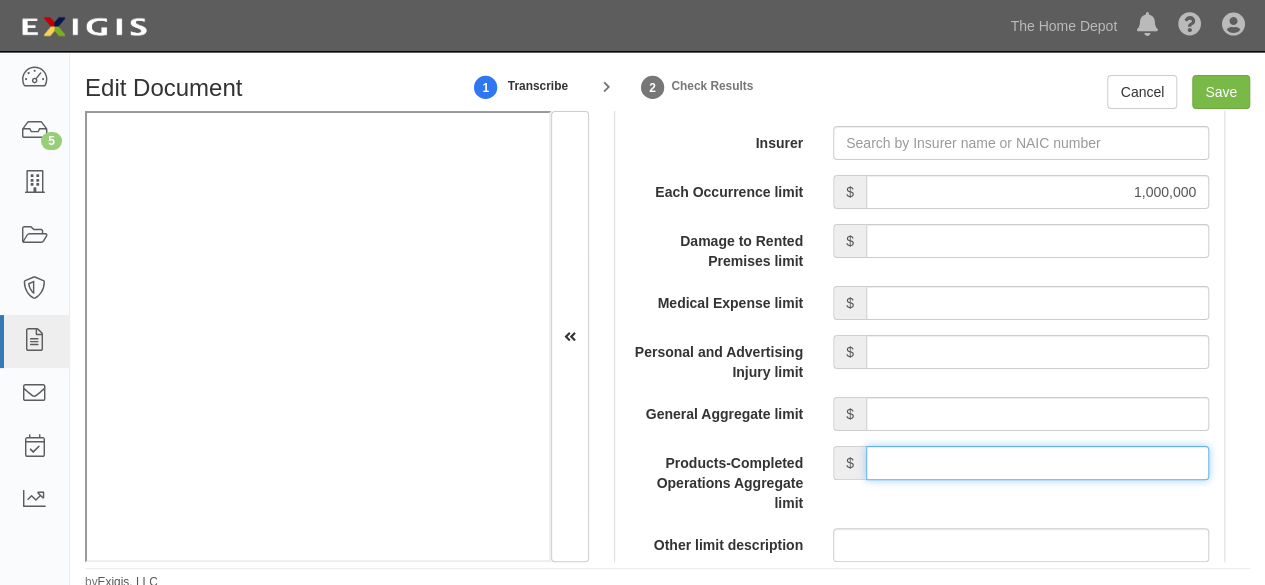 drag, startPoint x: 918, startPoint y: 467, endPoint x: 937, endPoint y: 443, distance: 30.610456 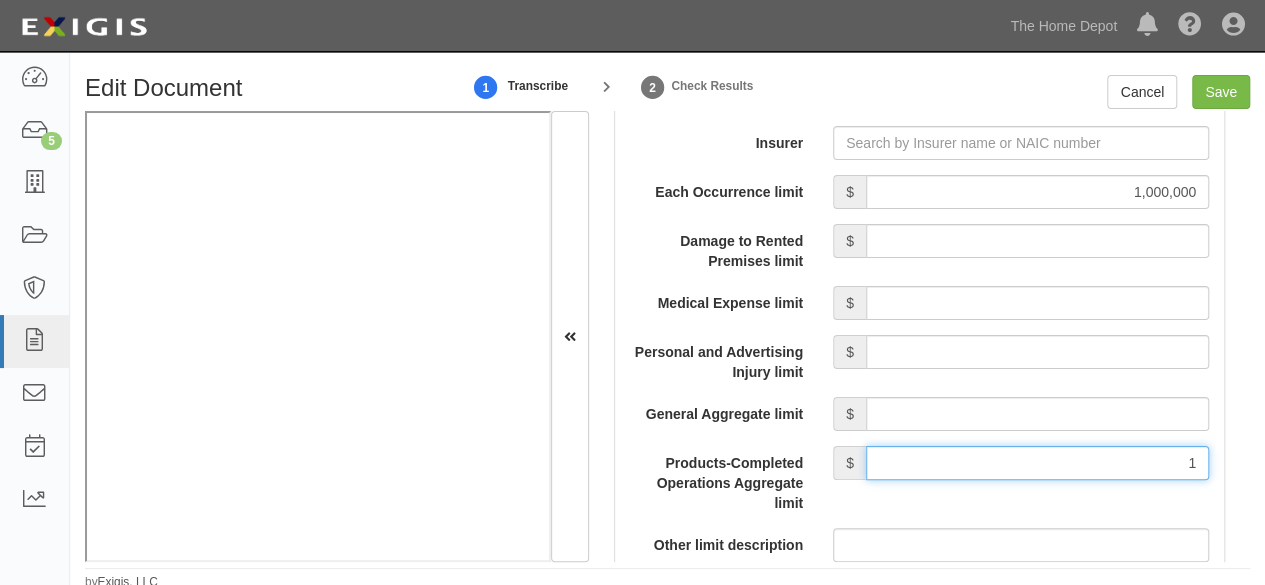 type on "1,000,000" 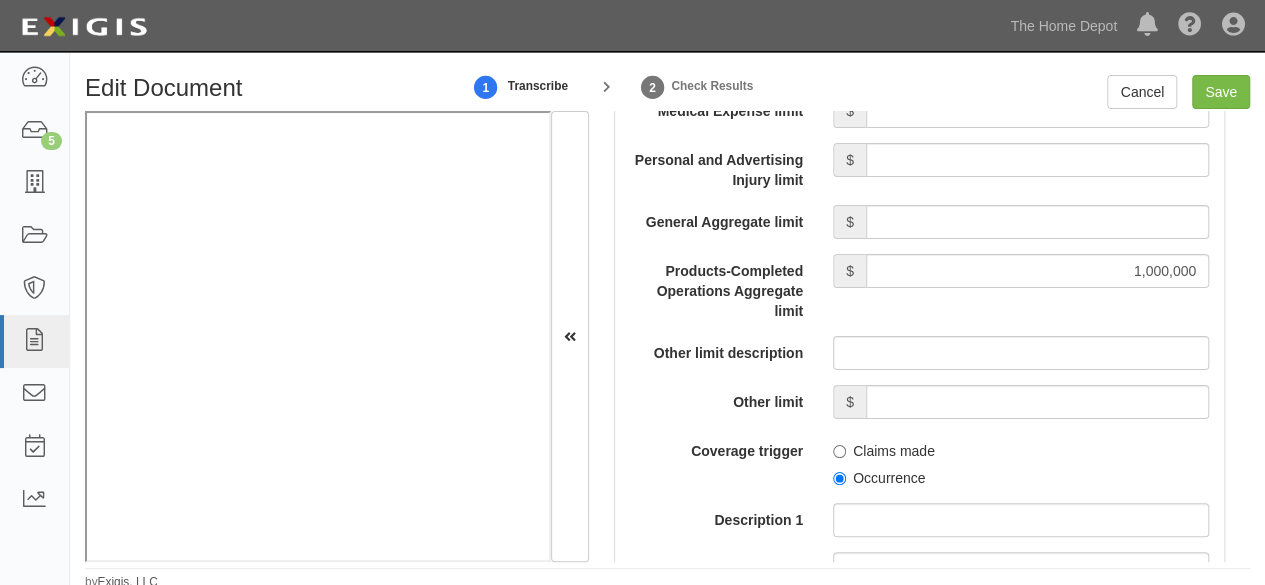 scroll, scrollTop: 2100, scrollLeft: 0, axis: vertical 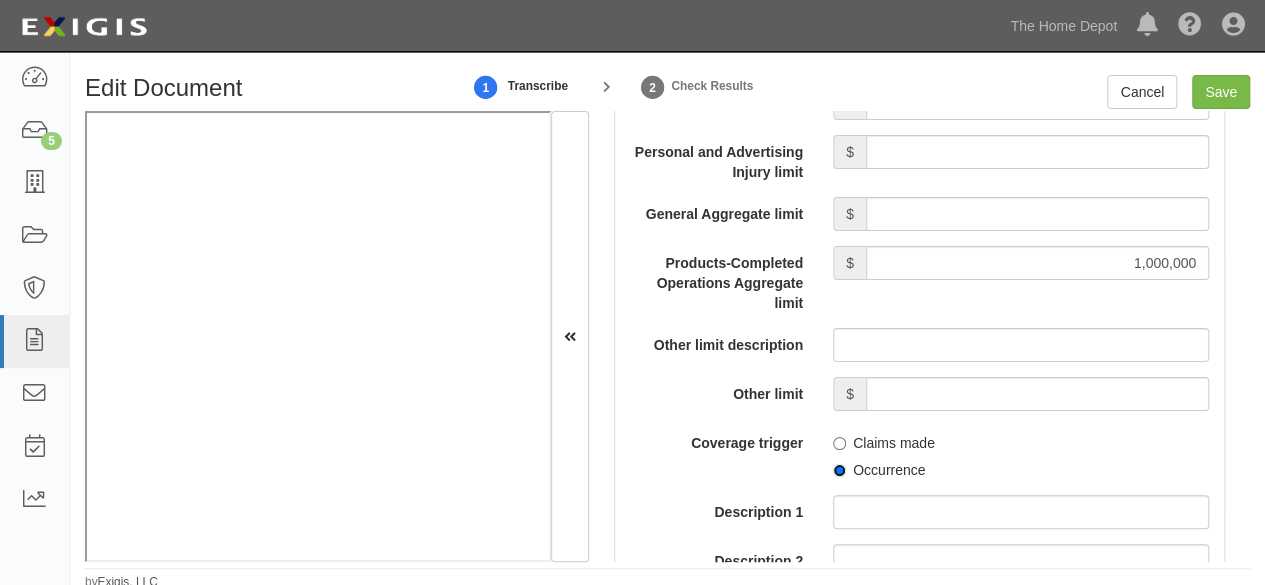 click on "Occurrence" at bounding box center (839, 470) 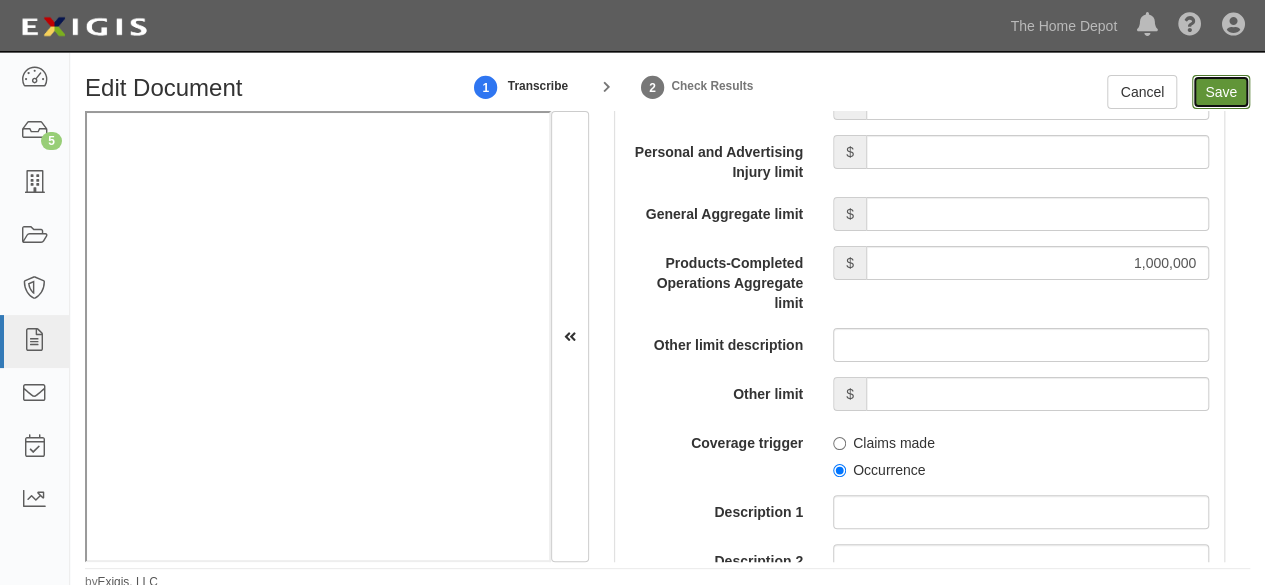 click on "Save" at bounding box center [1221, 92] 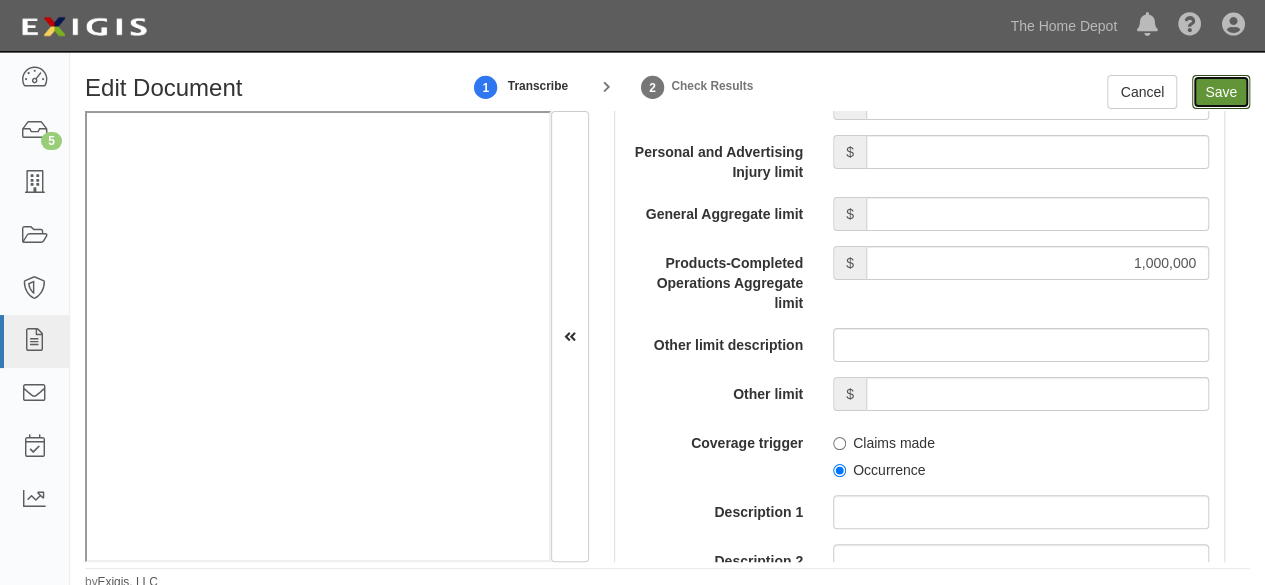 type on "1000000" 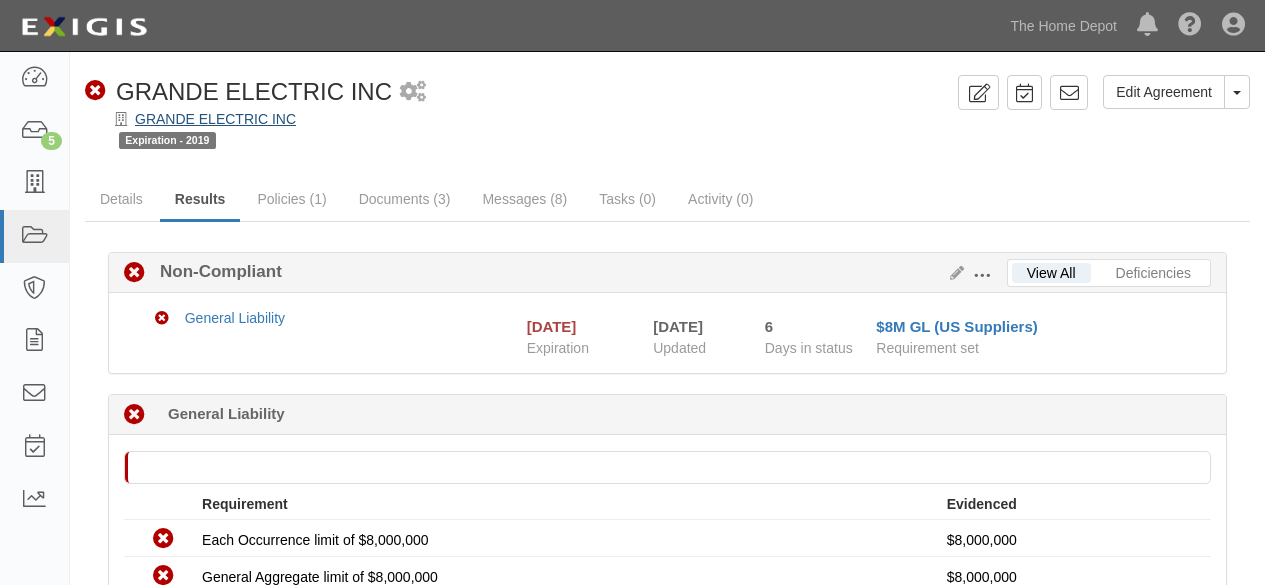scroll, scrollTop: 0, scrollLeft: 0, axis: both 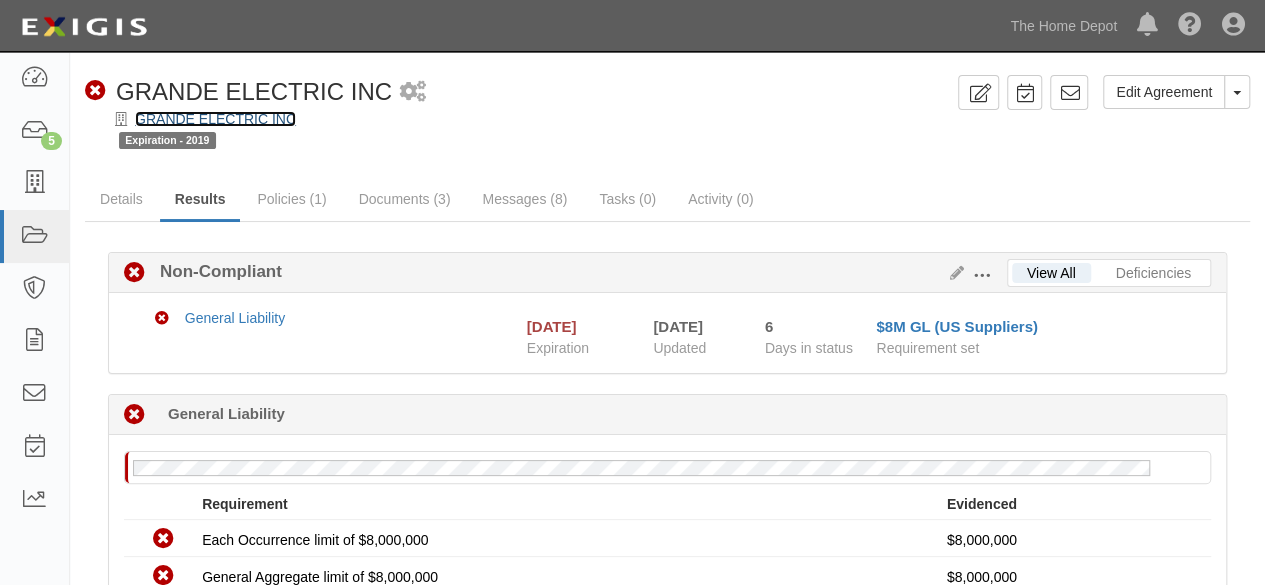 click on "GRANDE ELECTRIC INC" at bounding box center [215, 119] 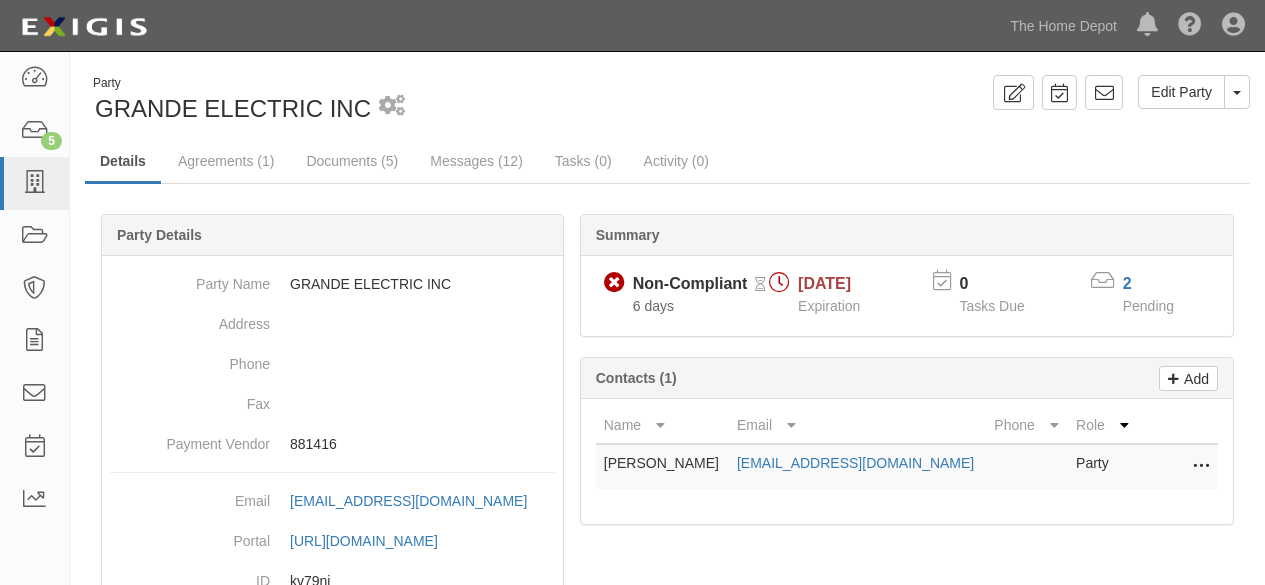 click on "Documents (5)" at bounding box center (352, 161) 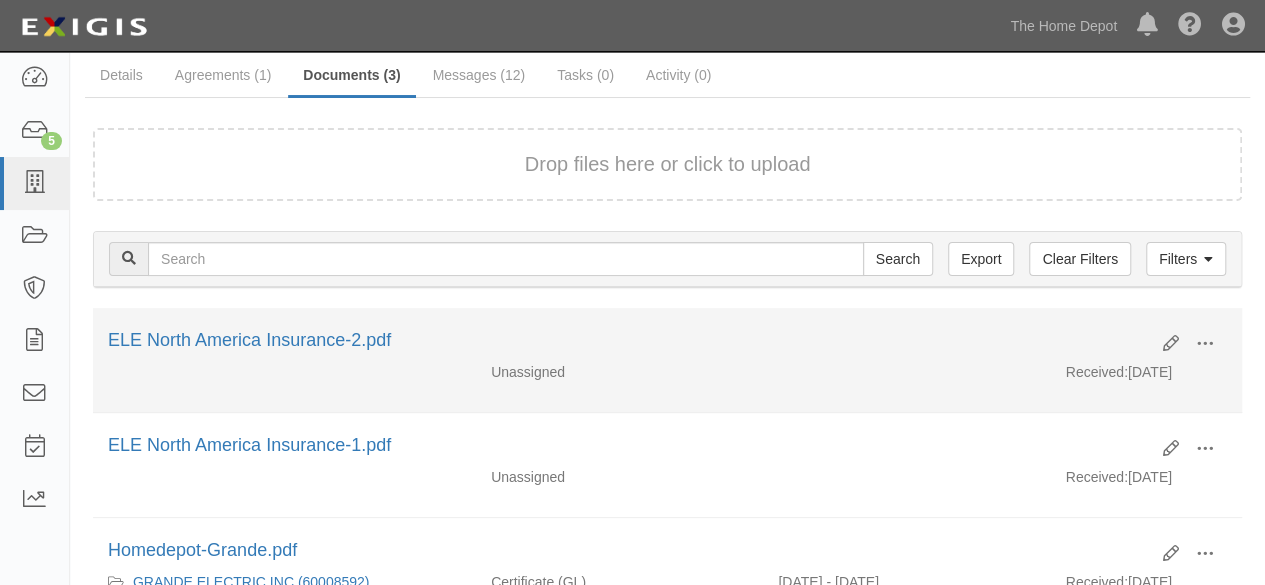 scroll, scrollTop: 200, scrollLeft: 0, axis: vertical 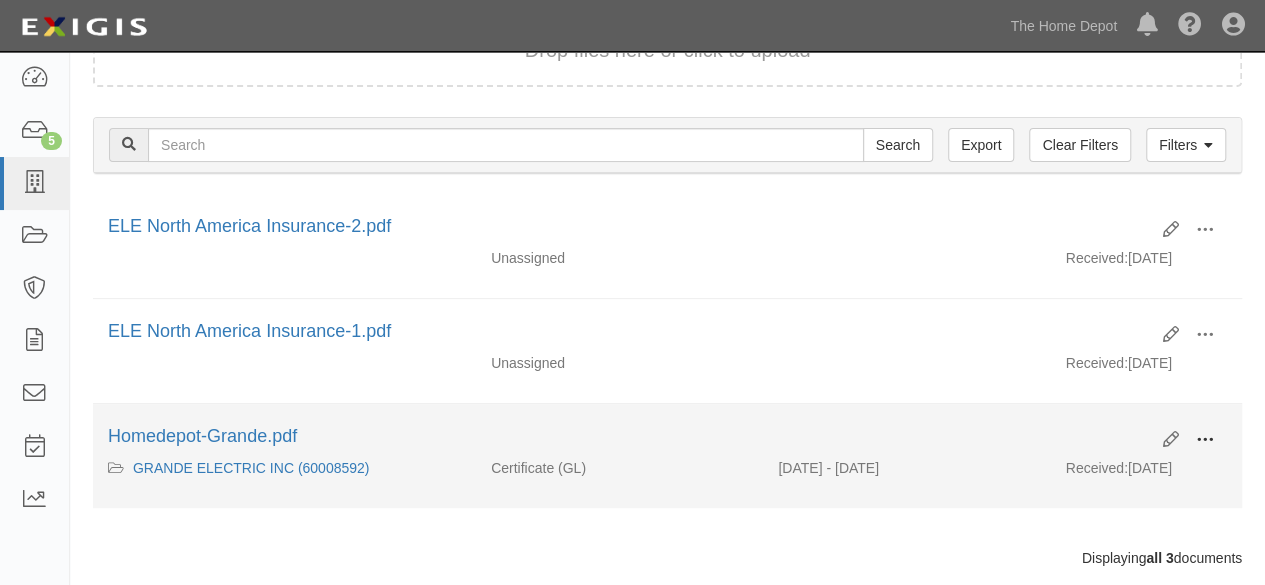 click at bounding box center (1205, 440) 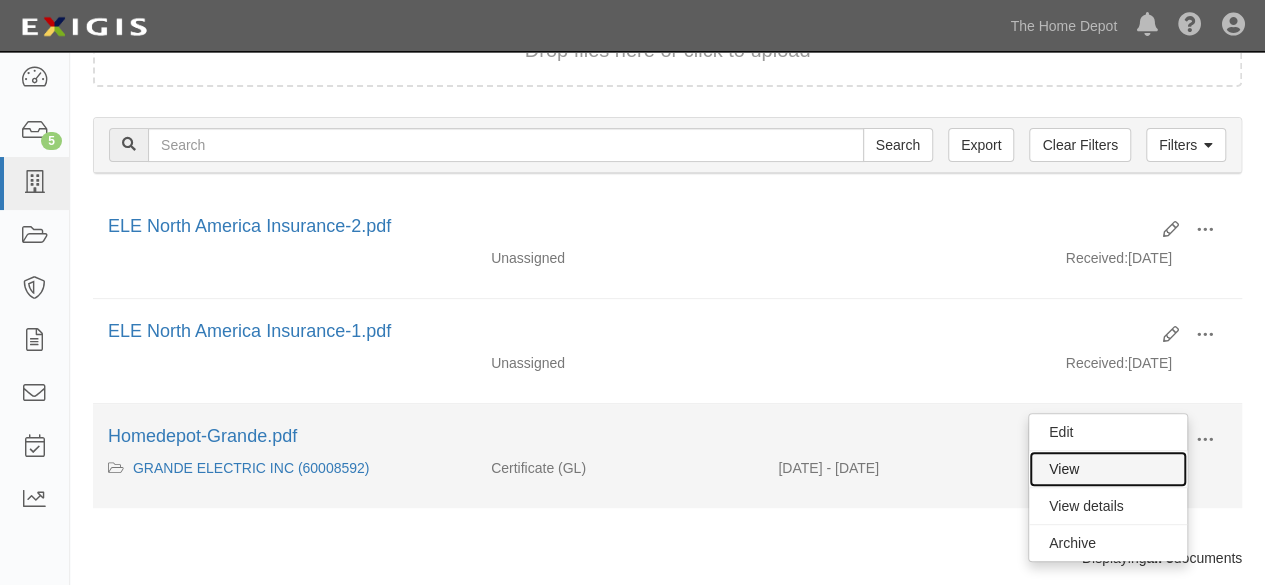 click on "View" at bounding box center (1108, 469) 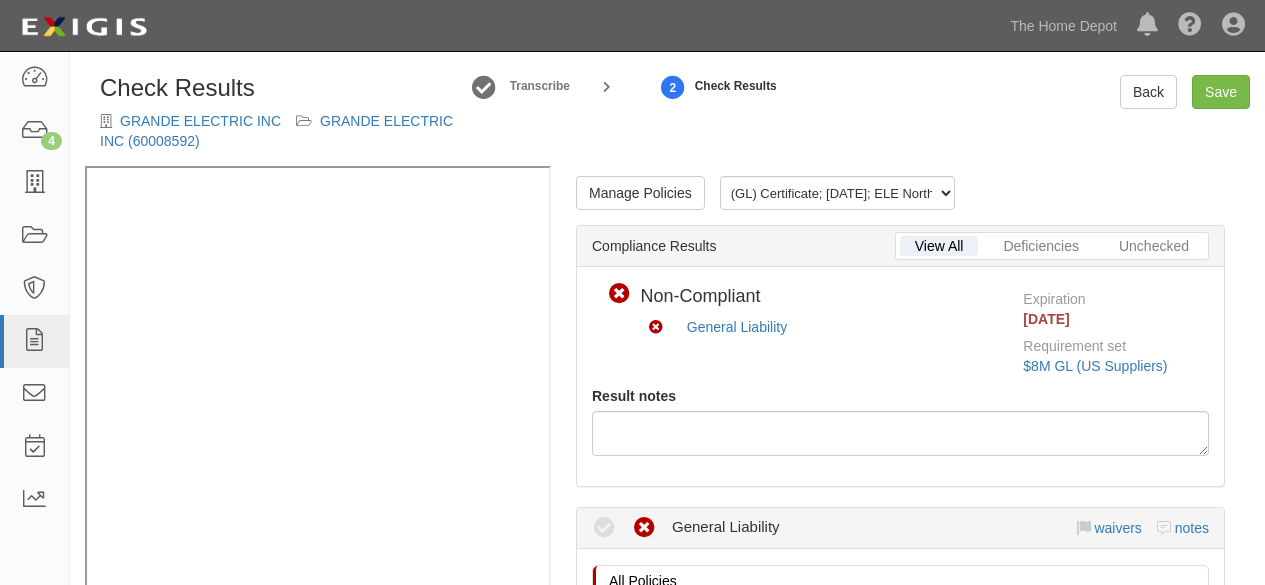 scroll, scrollTop: 0, scrollLeft: 0, axis: both 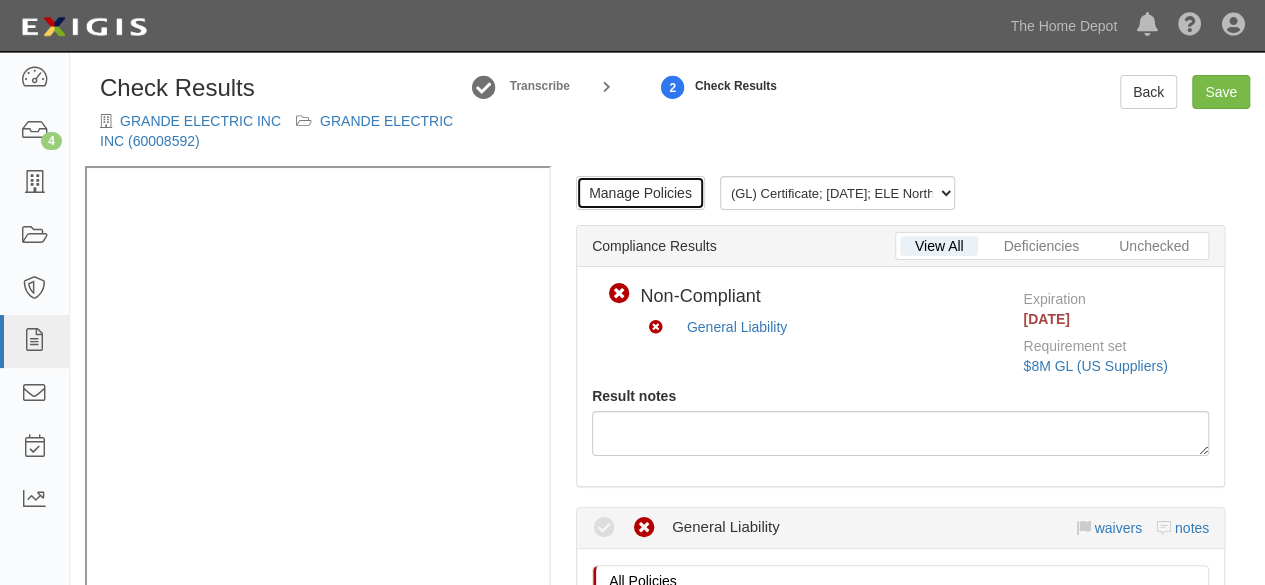 click on "Manage Policies" at bounding box center (640, 193) 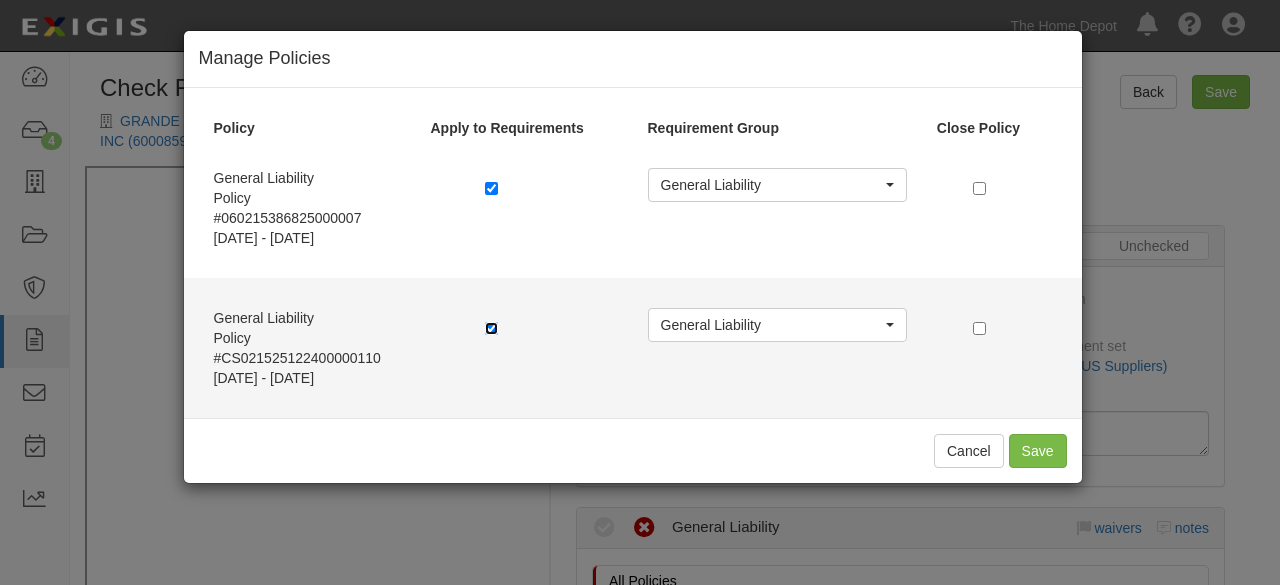 click at bounding box center [491, 328] 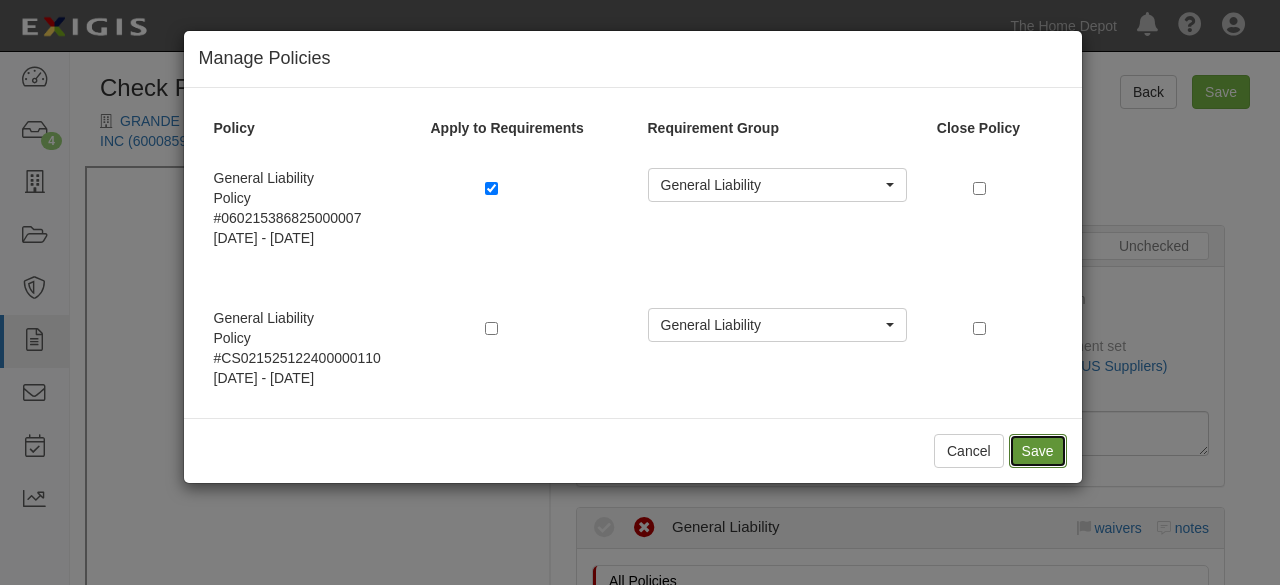 click on "Save" at bounding box center [1038, 451] 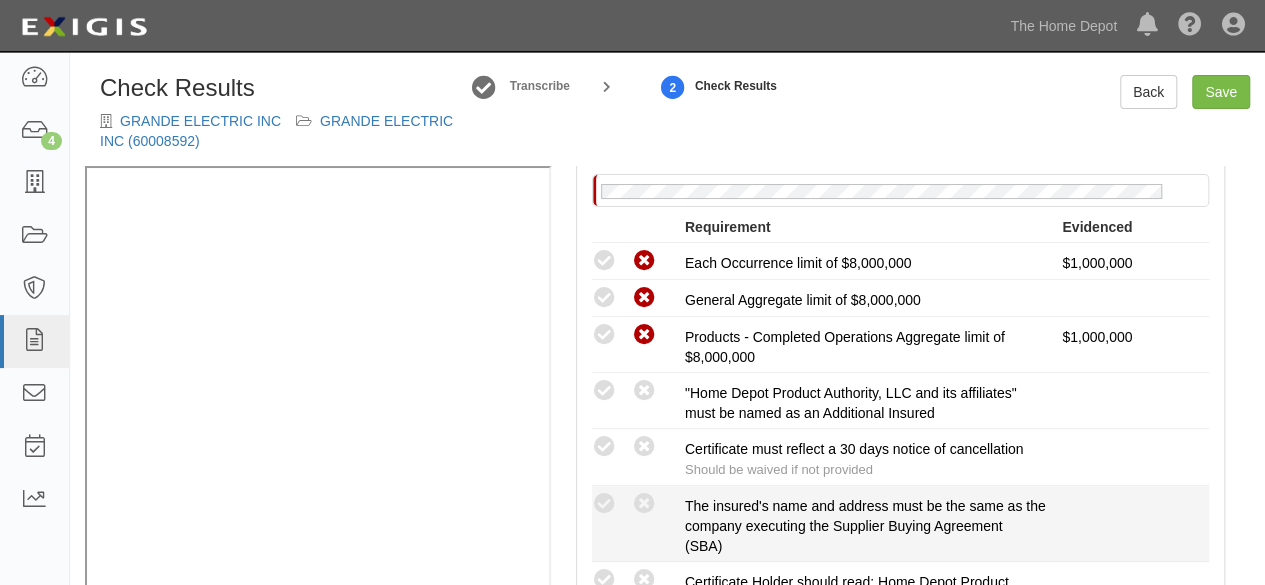 scroll, scrollTop: 500, scrollLeft: 0, axis: vertical 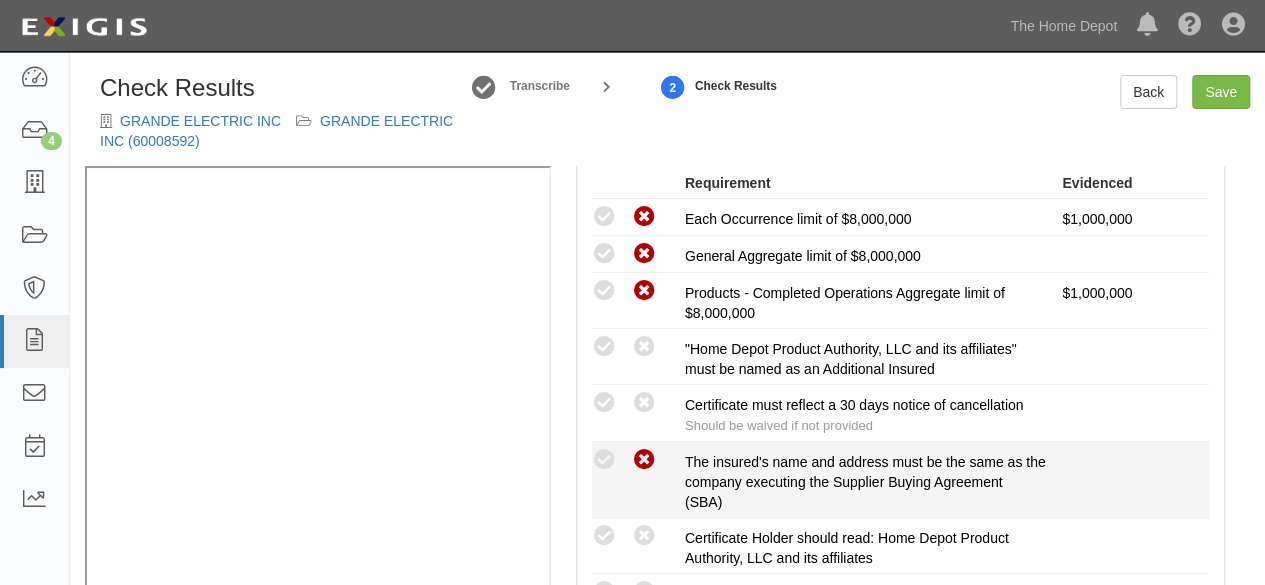 click at bounding box center (644, 460) 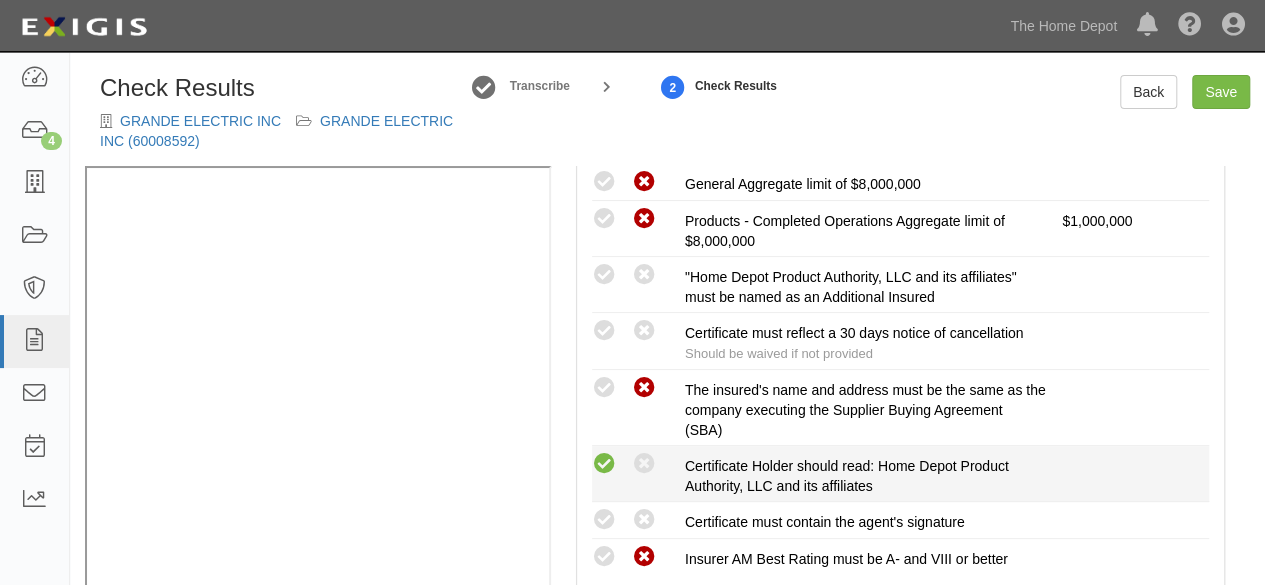 scroll, scrollTop: 600, scrollLeft: 0, axis: vertical 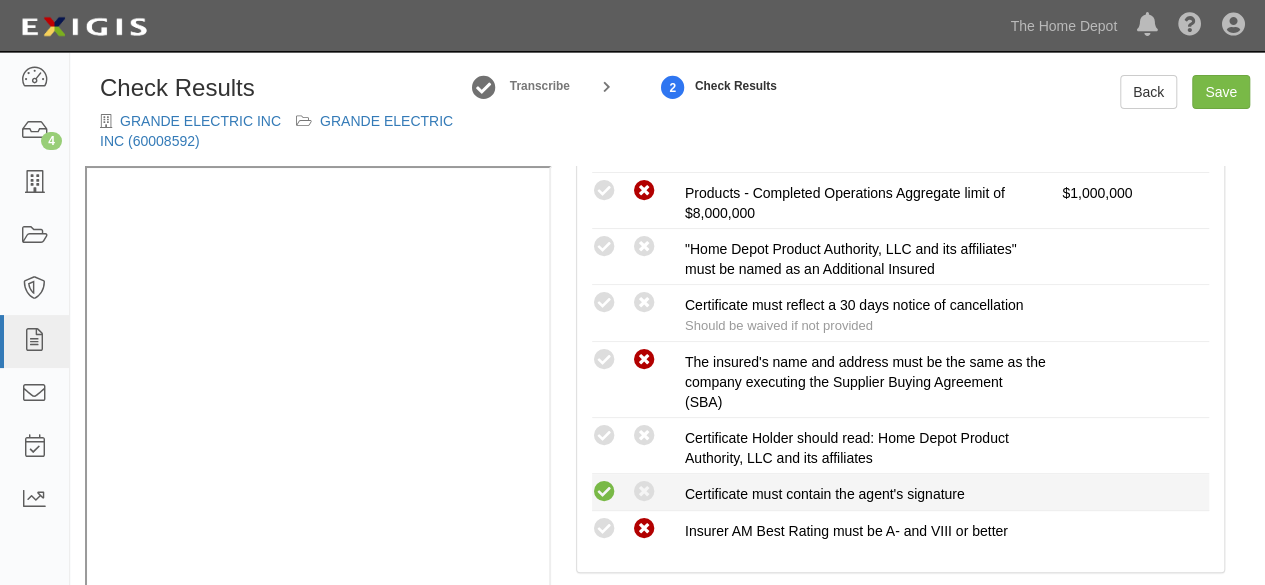 click at bounding box center (604, 492) 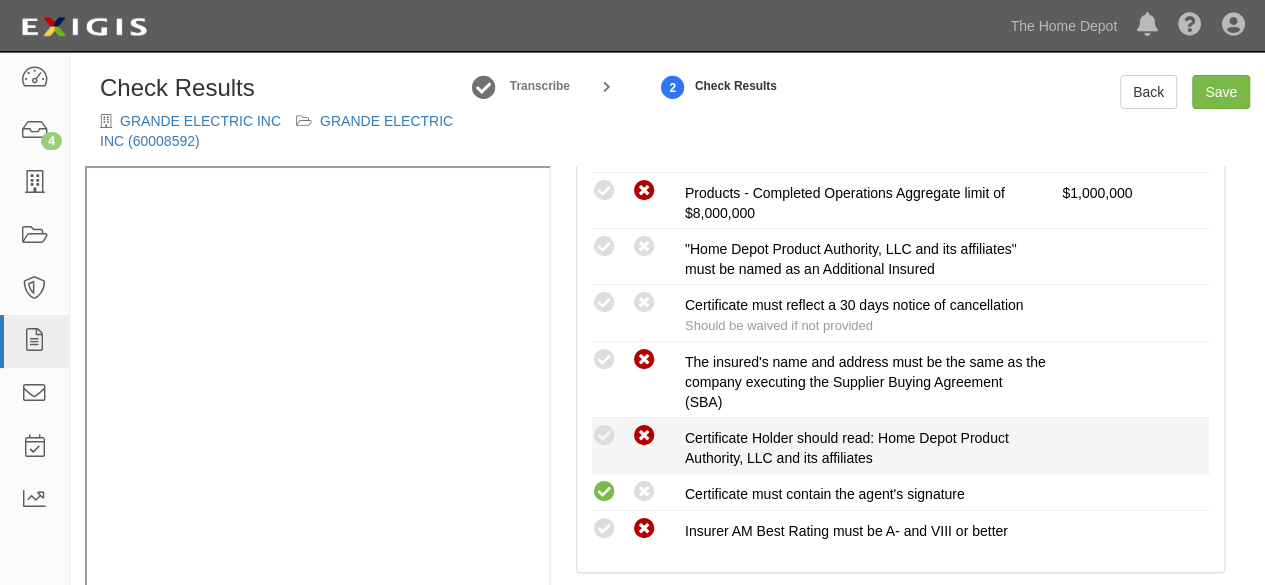 click at bounding box center (644, 436) 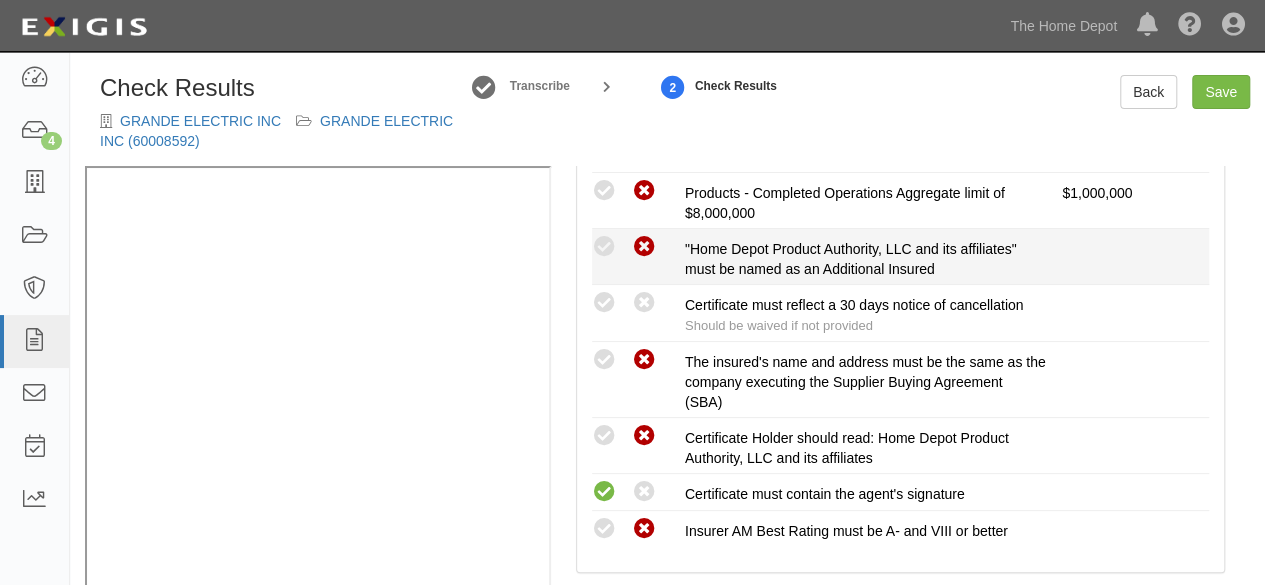 click at bounding box center (644, 247) 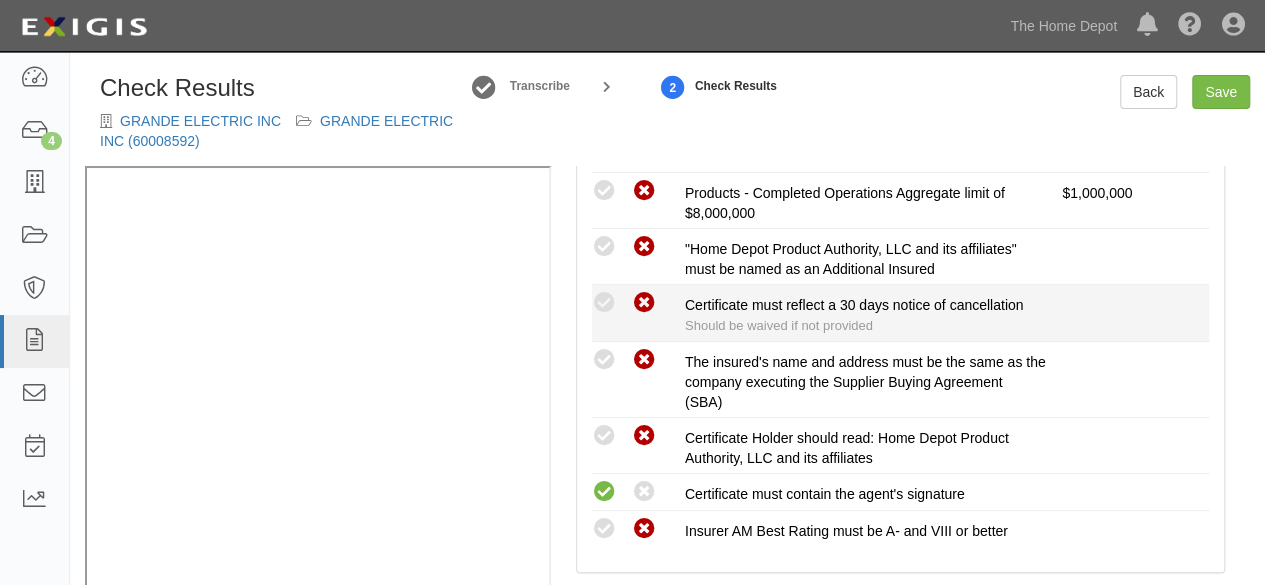 click at bounding box center [644, 303] 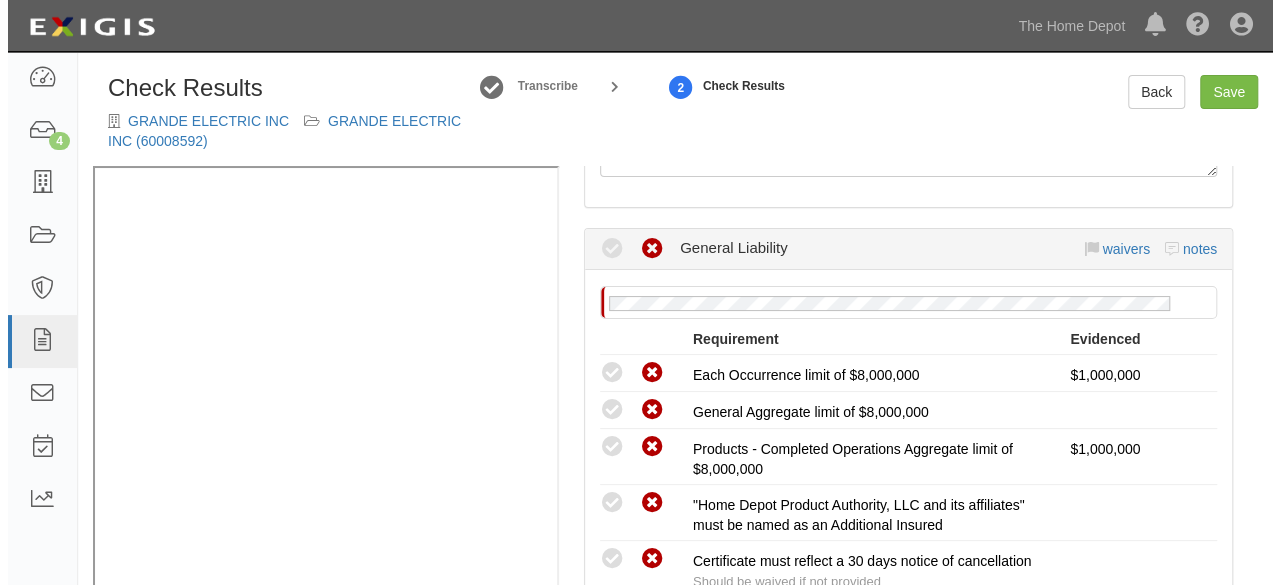 scroll, scrollTop: 300, scrollLeft: 0, axis: vertical 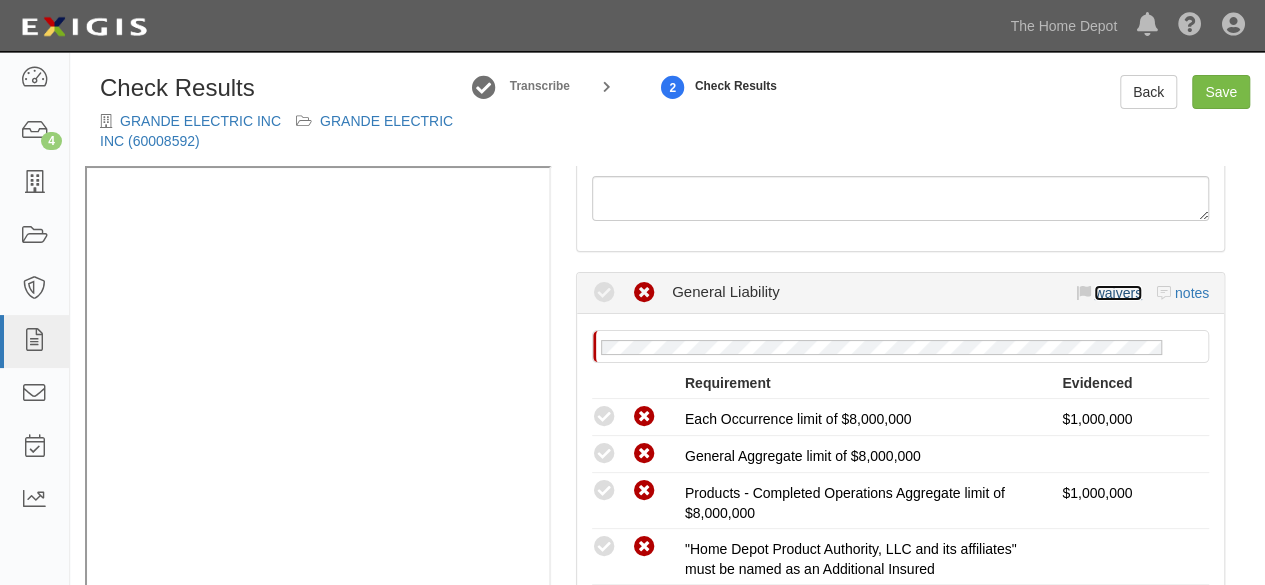 click on "waivers" at bounding box center [1117, 293] 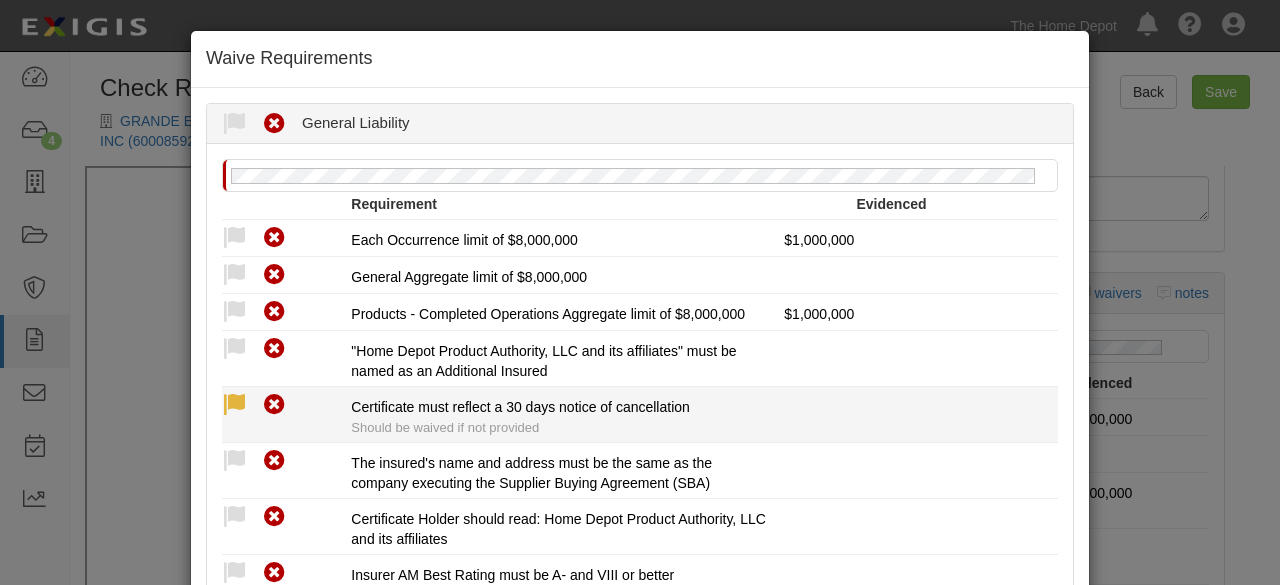 click at bounding box center (234, 405) 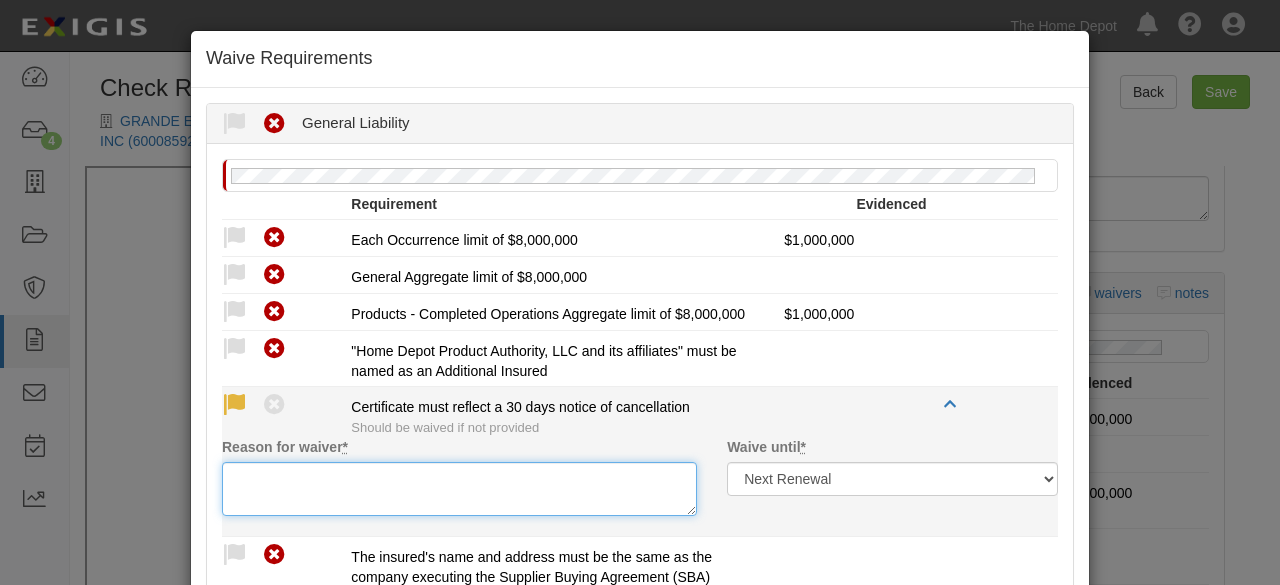 click on "Reason for waiver  *" at bounding box center (459, 489) 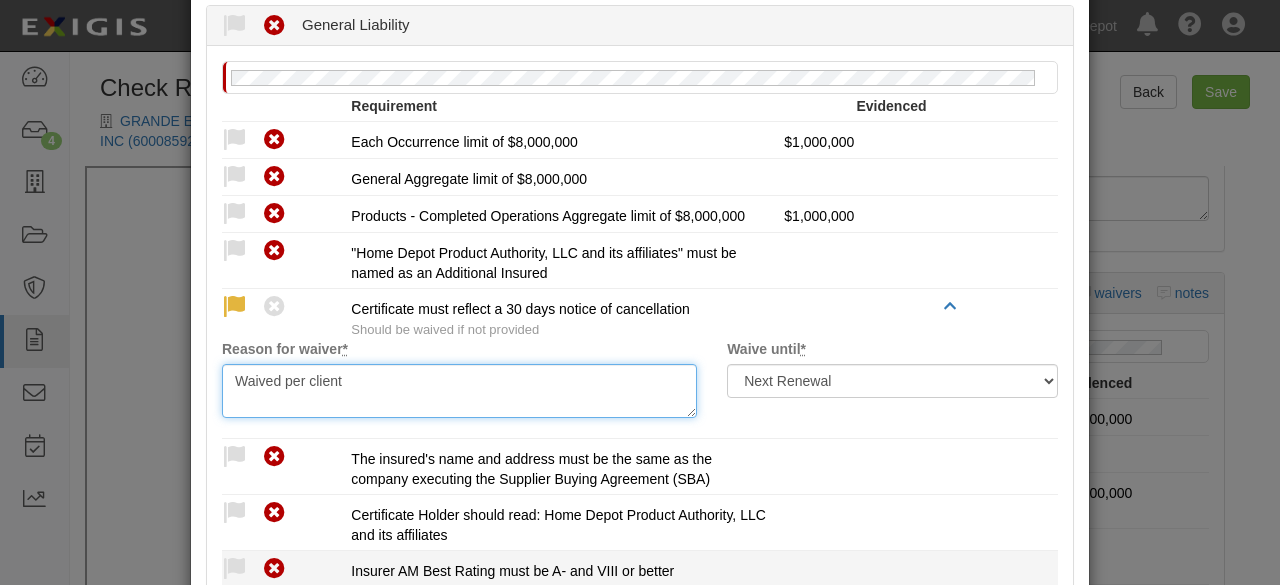 scroll, scrollTop: 235, scrollLeft: 0, axis: vertical 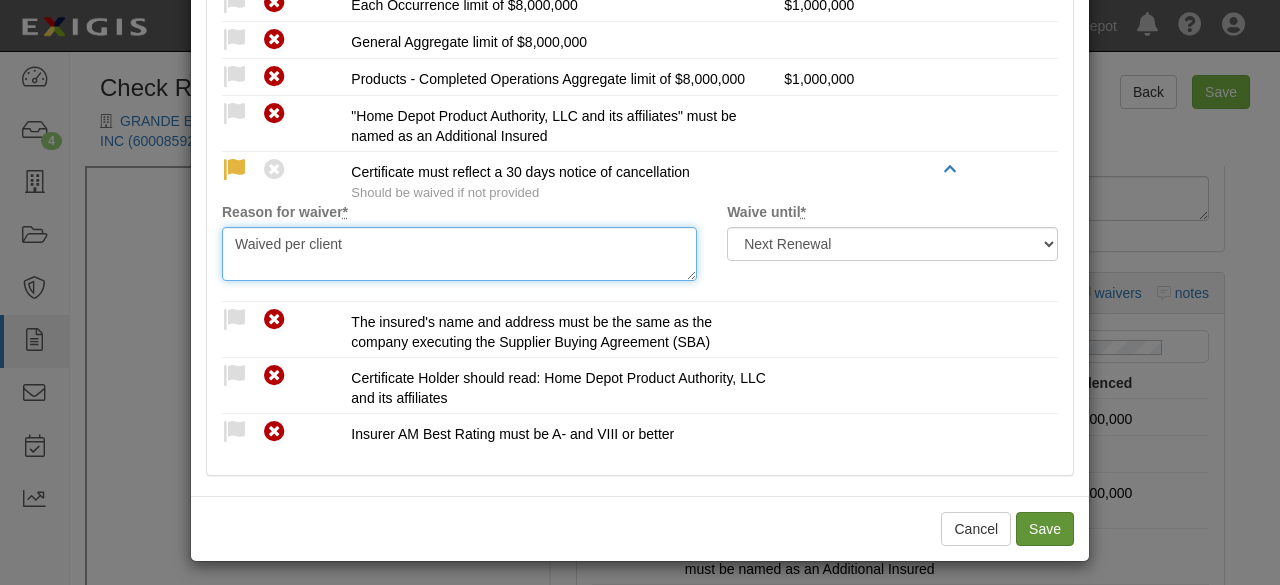 type on "Waived per client" 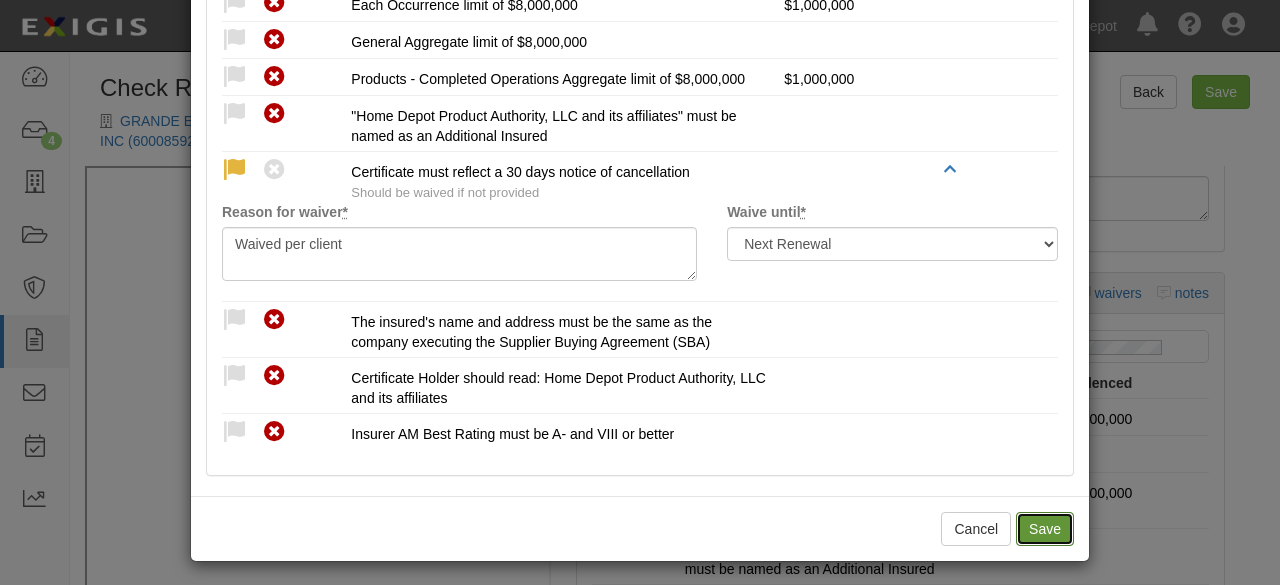 click on "Save" at bounding box center (1045, 529) 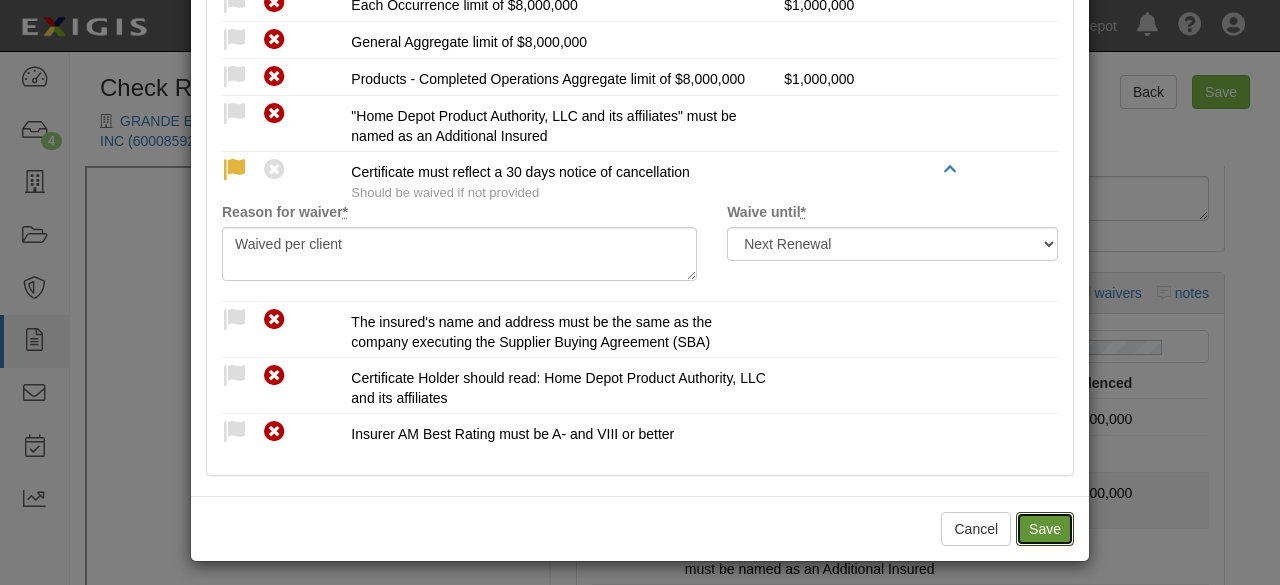 radio on "true" 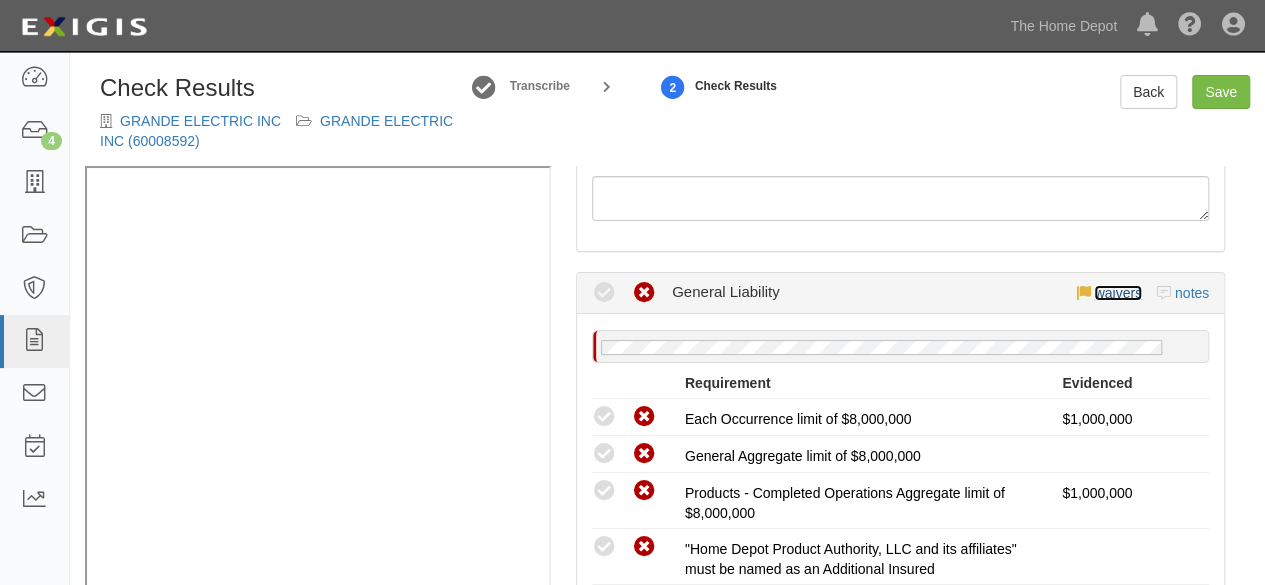 click on "waivers" at bounding box center [1117, 293] 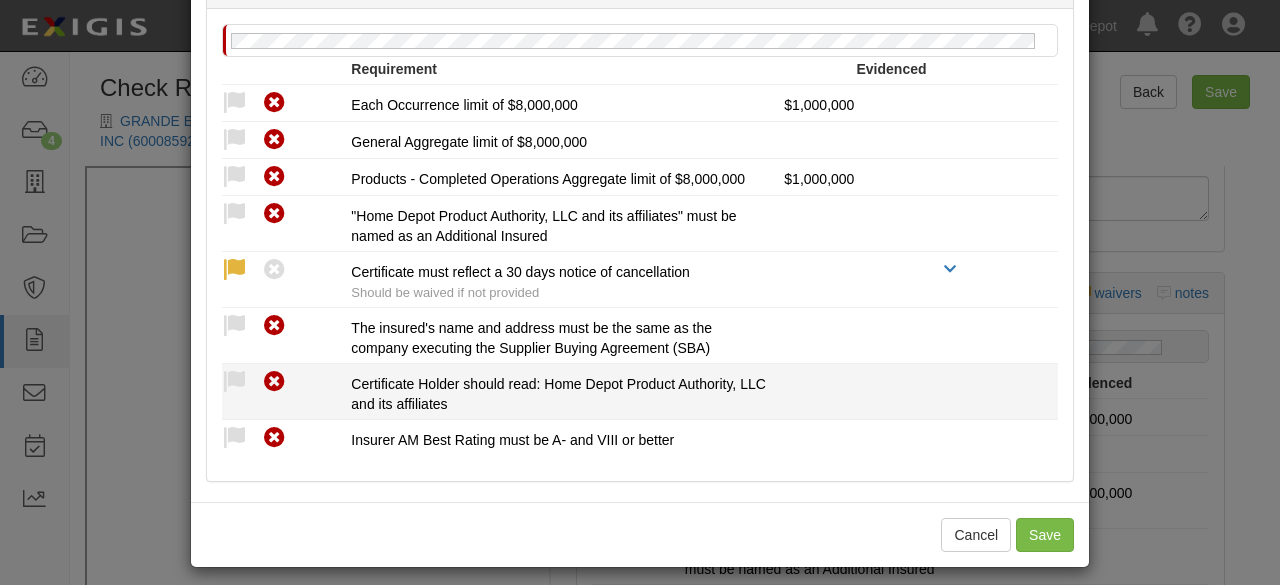 scroll, scrollTop: 142, scrollLeft: 0, axis: vertical 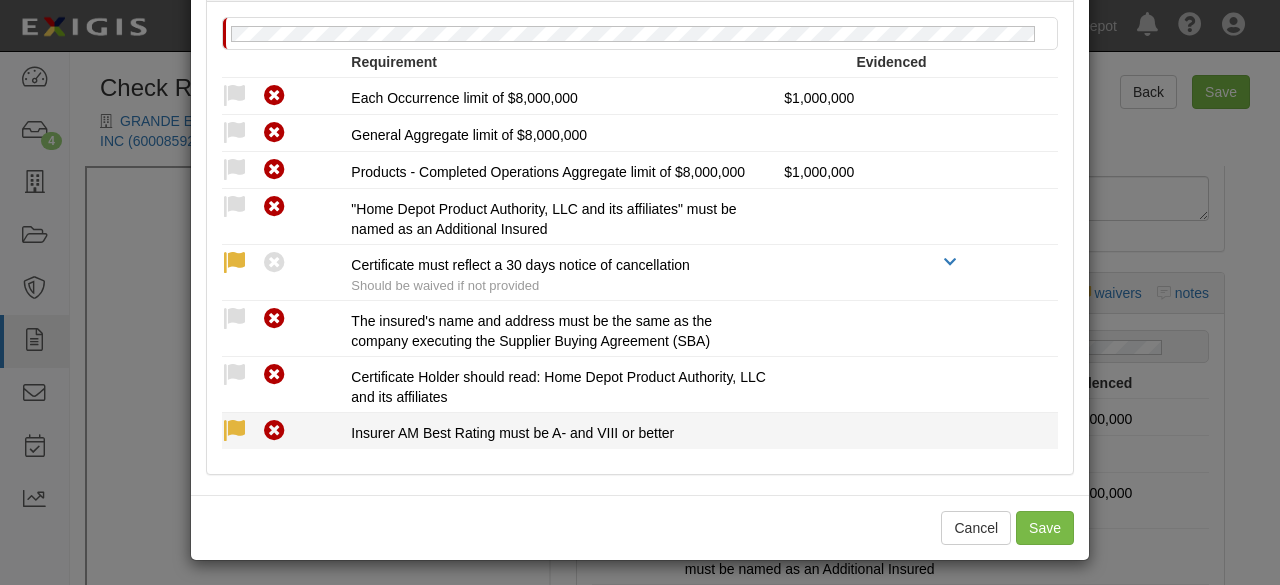 click at bounding box center [234, 431] 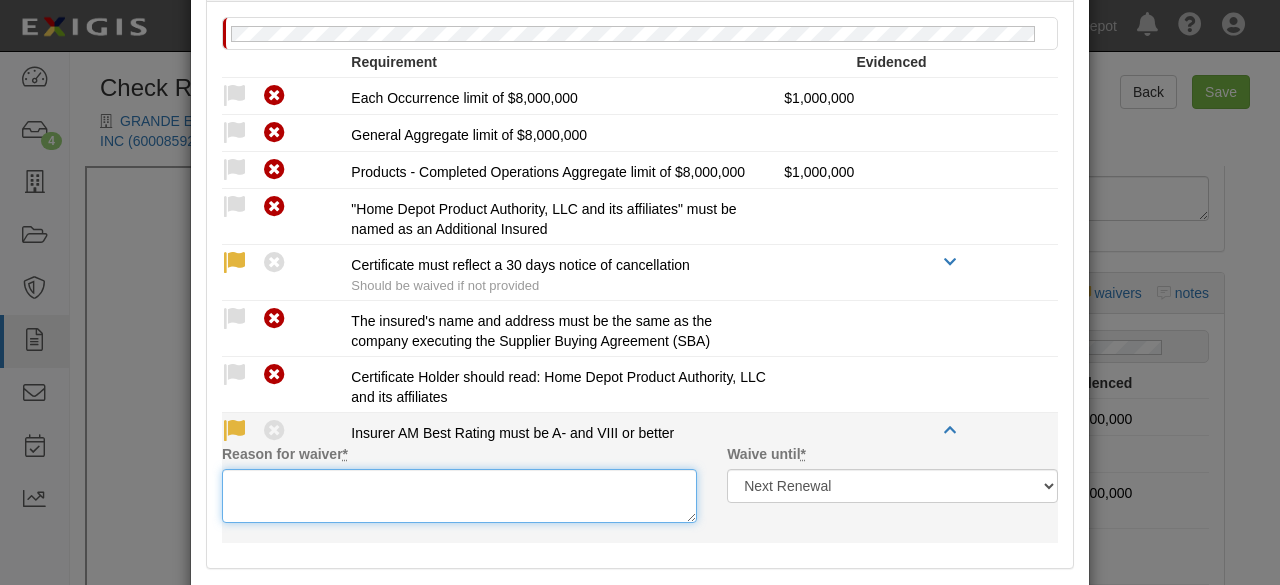 click on "Reason for waiver  *" at bounding box center (459, 496) 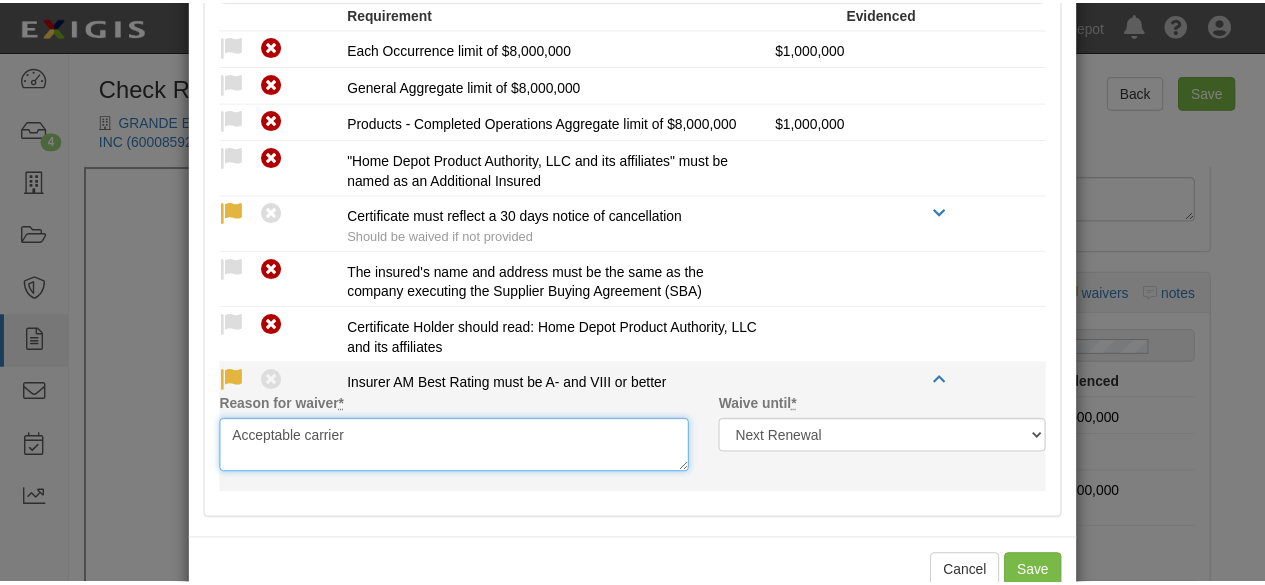 scroll, scrollTop: 235, scrollLeft: 0, axis: vertical 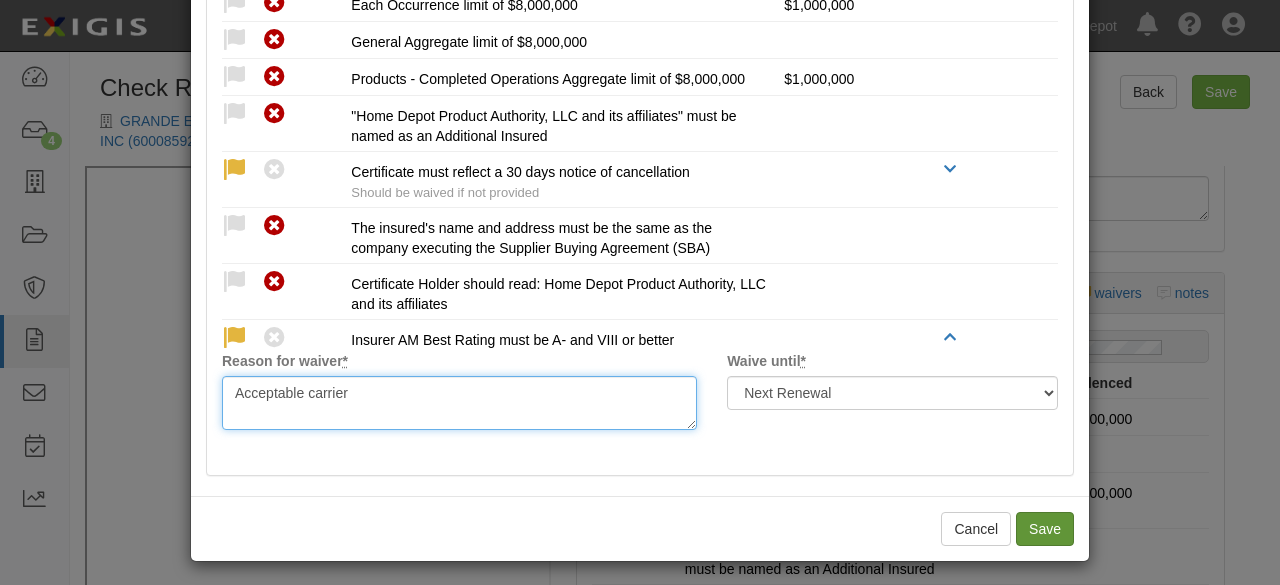 type on "Acceptable carrier" 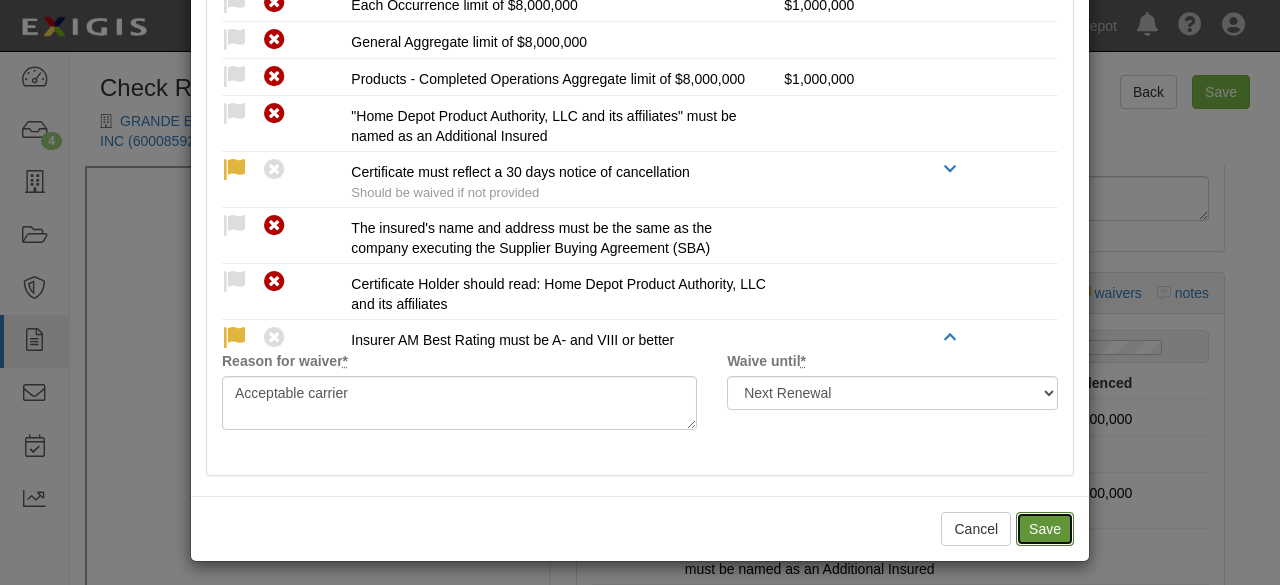 click on "Save" at bounding box center (1045, 529) 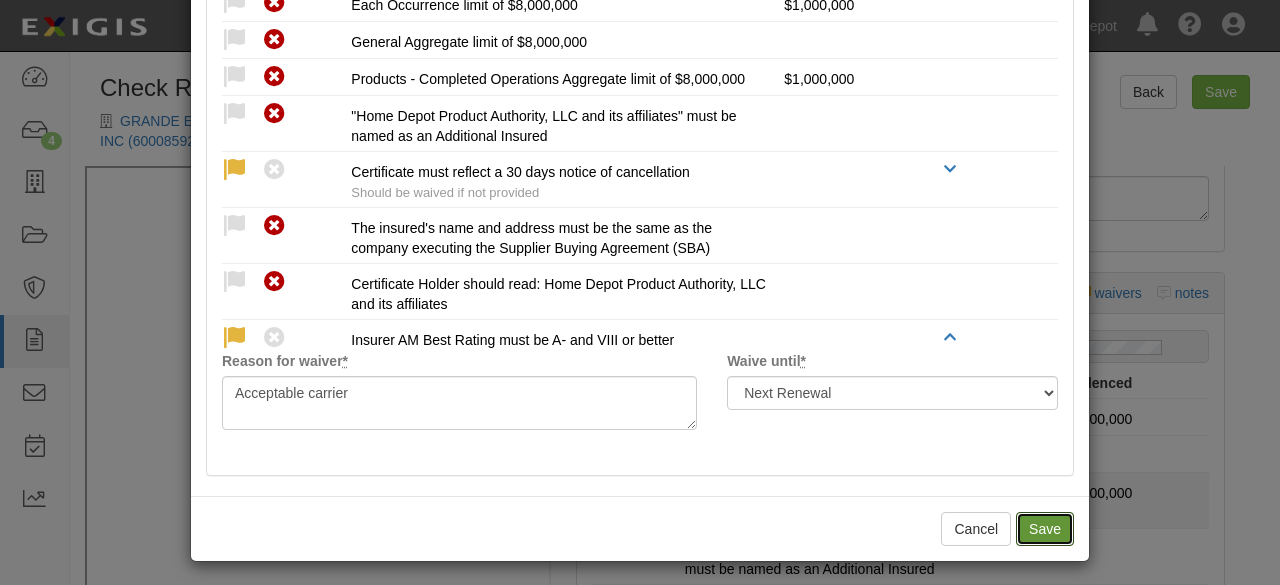radio on "false" 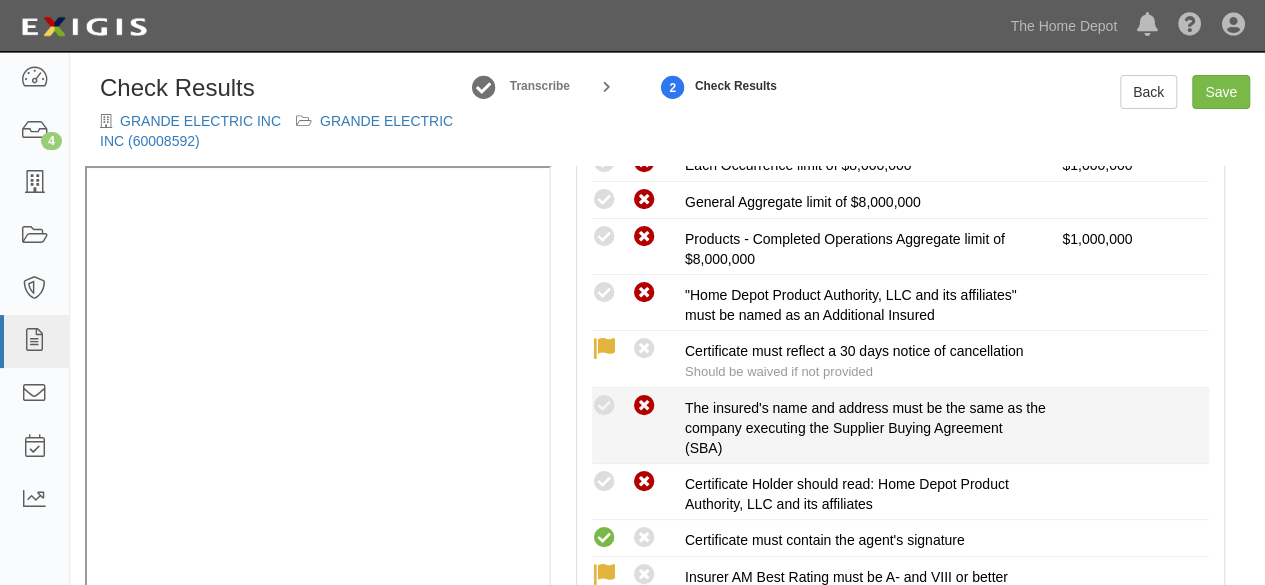 scroll, scrollTop: 600, scrollLeft: 0, axis: vertical 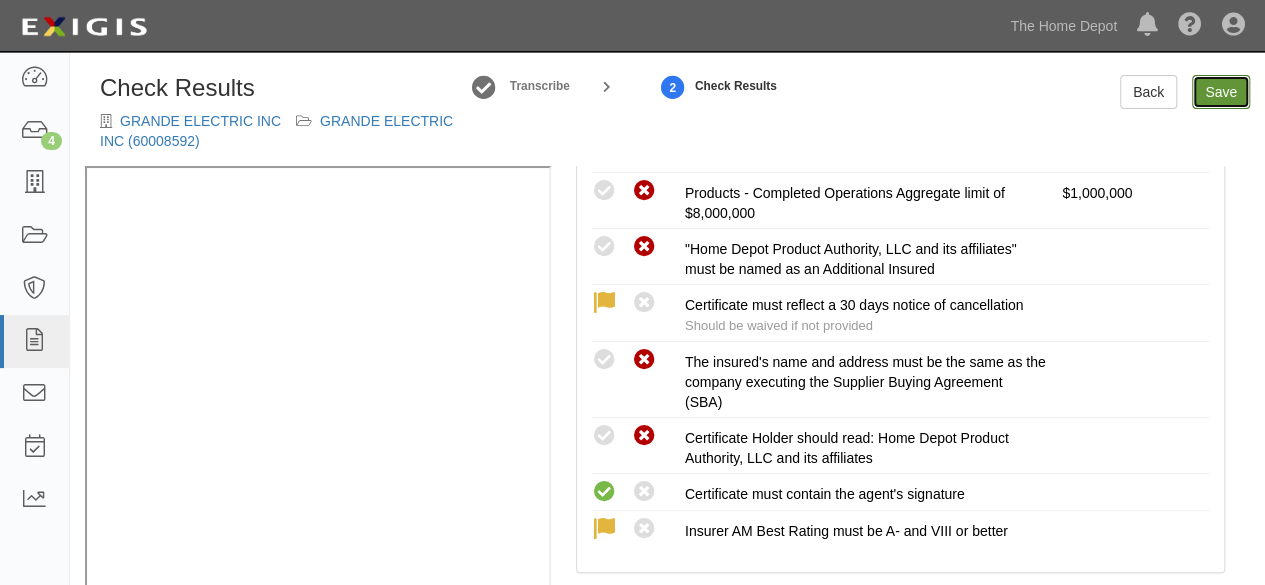 click on "Save" at bounding box center (1221, 92) 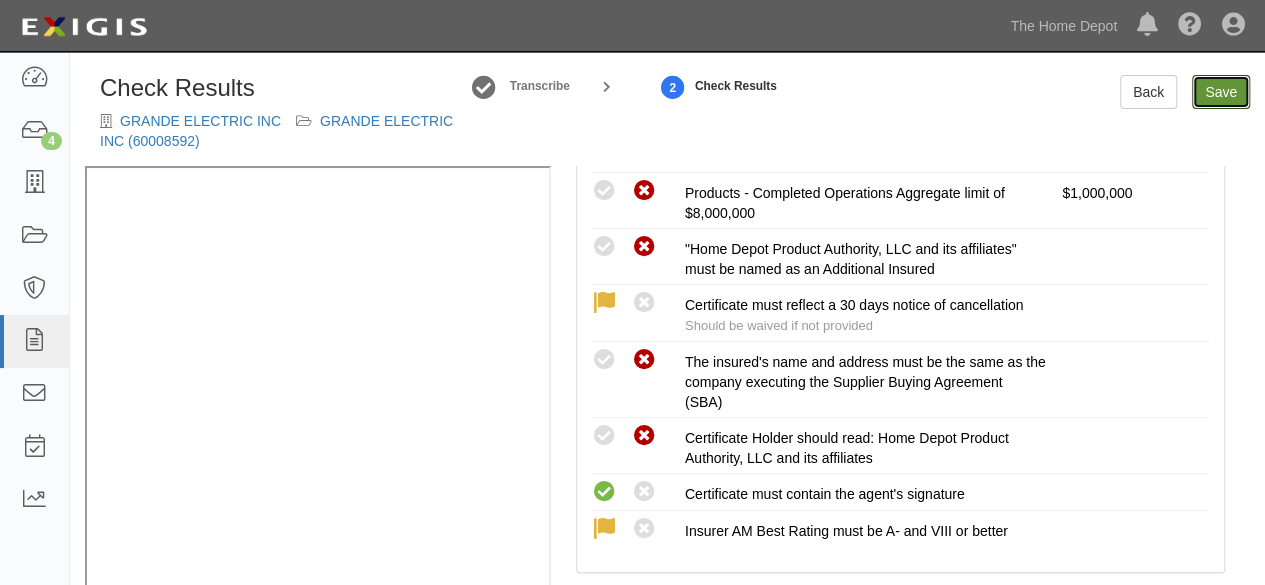 radio on "true" 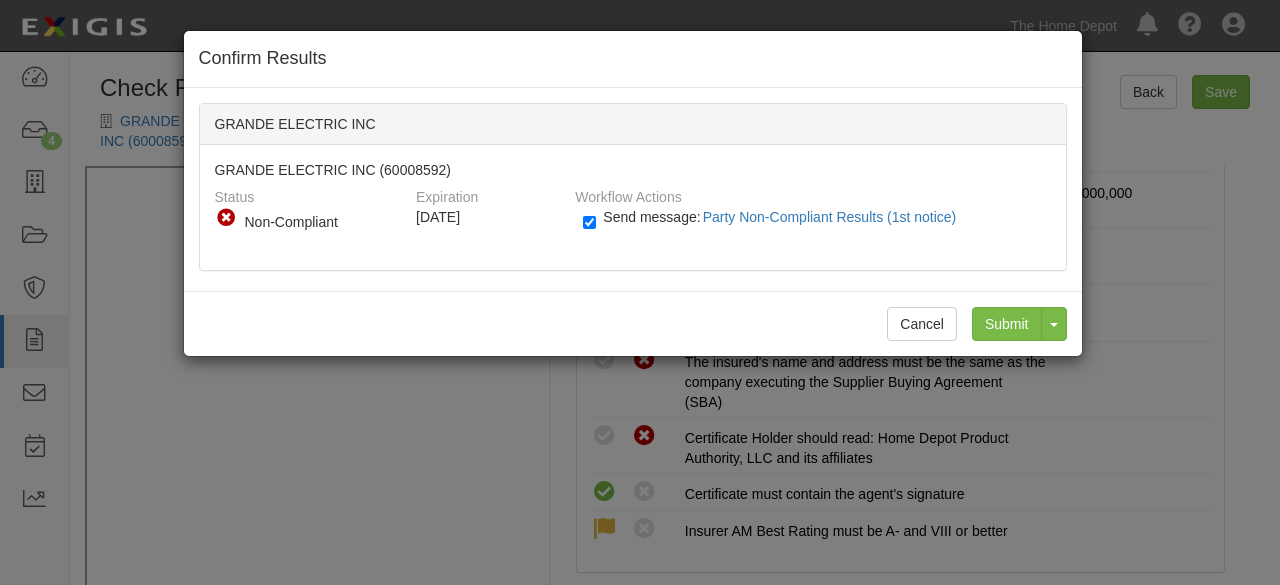 click on "Confirm Results GRANDE ELECTRIC INC      GRANDE ELECTRIC INC      (60008592) Status Compliant Non-Compliant No Coverage Non-Compliant Expiration [DATE] Workflow Actions Send message:  Party Compliant Results Send message:  Party Non-Compliant Results (1st notice) No workflows are scheduled Cancel Submit Toggle Dropdown Submit and Continue to Agreement" at bounding box center (640, 292) 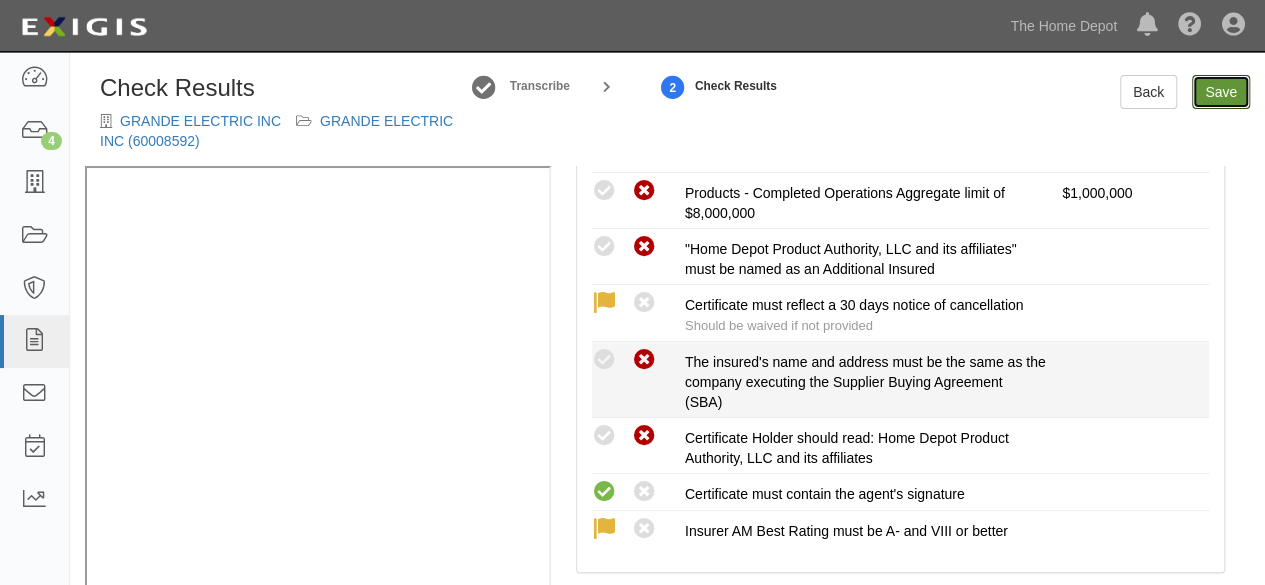 scroll, scrollTop: 500, scrollLeft: 0, axis: vertical 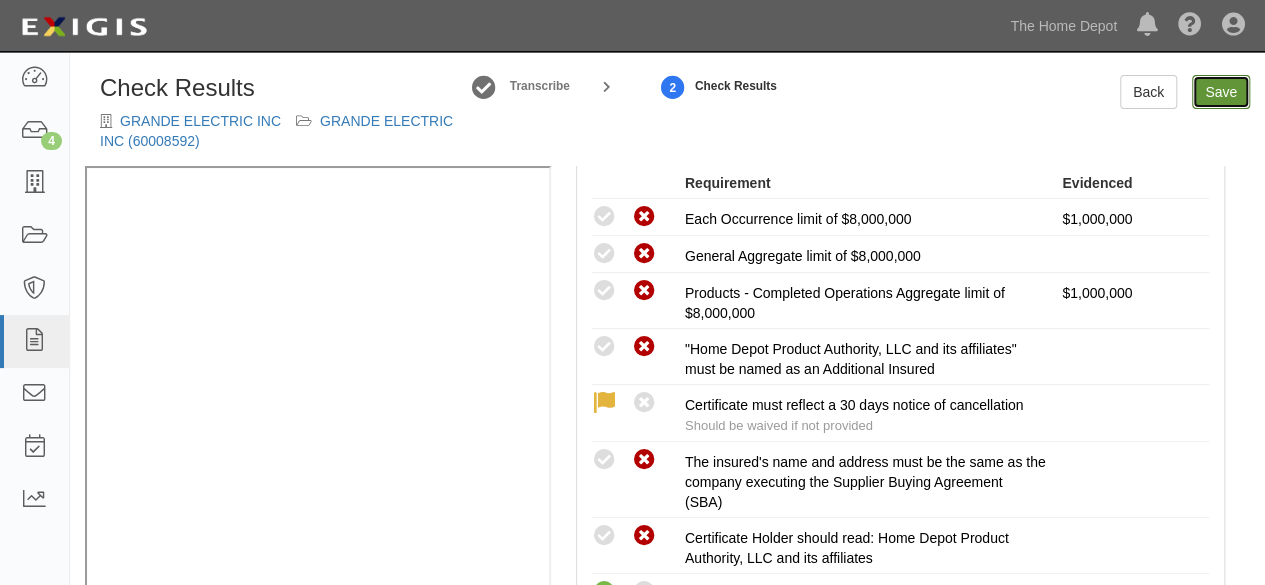 click on "Save" at bounding box center [1221, 92] 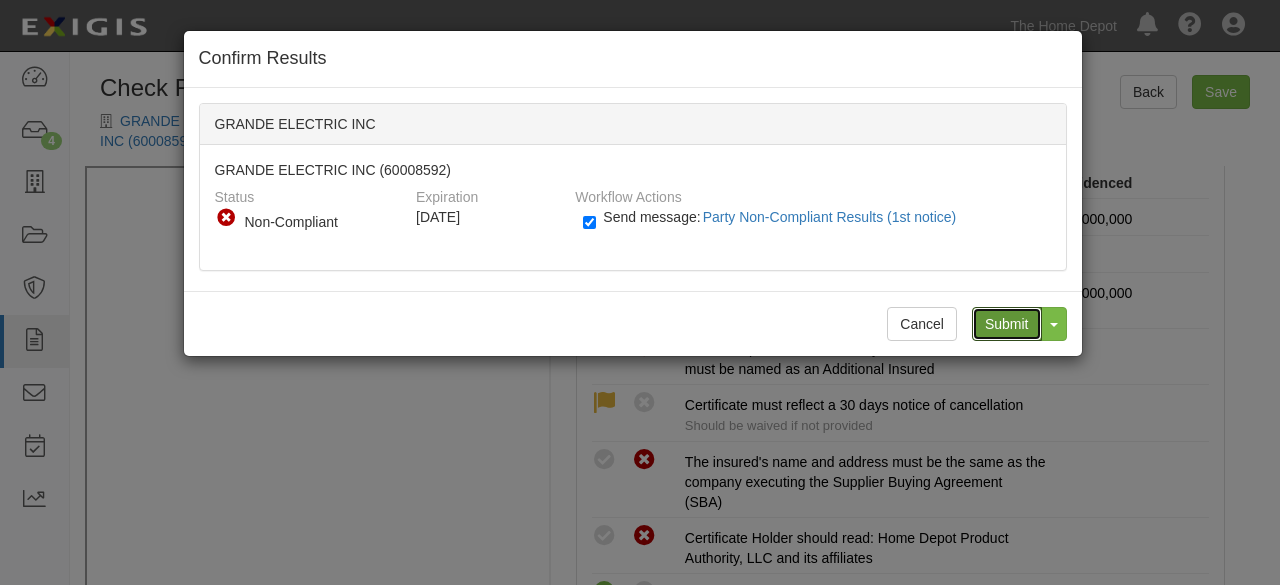 drag, startPoint x: 1009, startPoint y: 320, endPoint x: 738, endPoint y: 239, distance: 282.84625 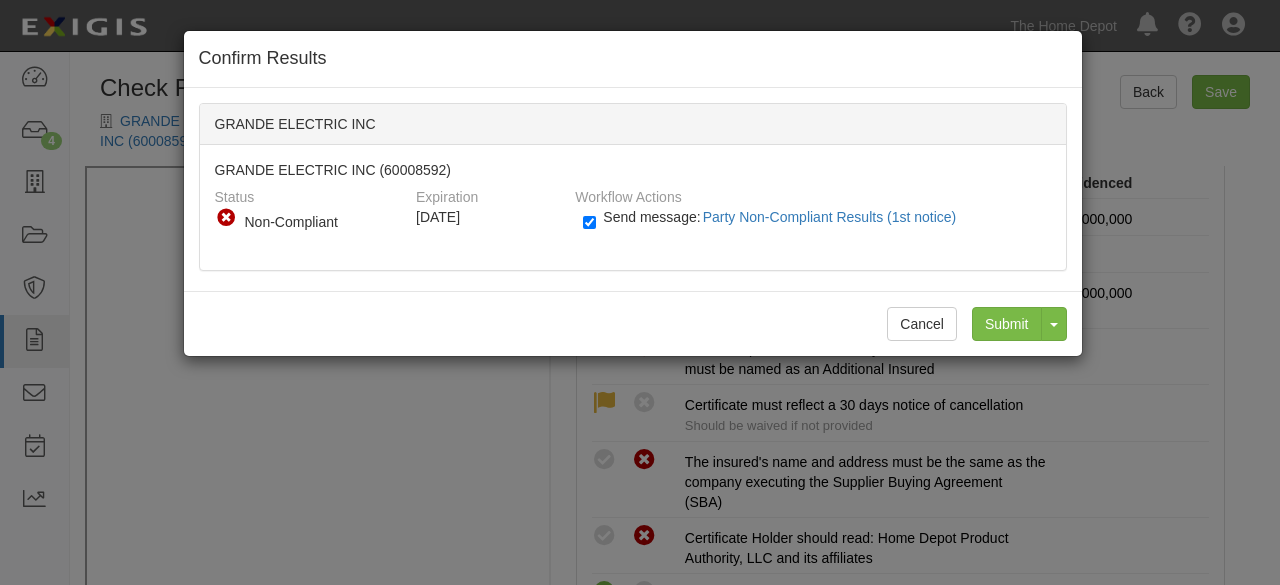 click on "Confirm Results GRANDE ELECTRIC INC      GRANDE ELECTRIC INC      (60008592) Status Compliant Non-Compliant No Coverage Non-Compliant Expiration [DATE] Workflow Actions Send message:  Party Compliant Results Send message:  Party Non-Compliant Results (1st notice) No workflows are scheduled Cancel Submit Toggle Dropdown Submit and Continue to Agreement" at bounding box center (640, 292) 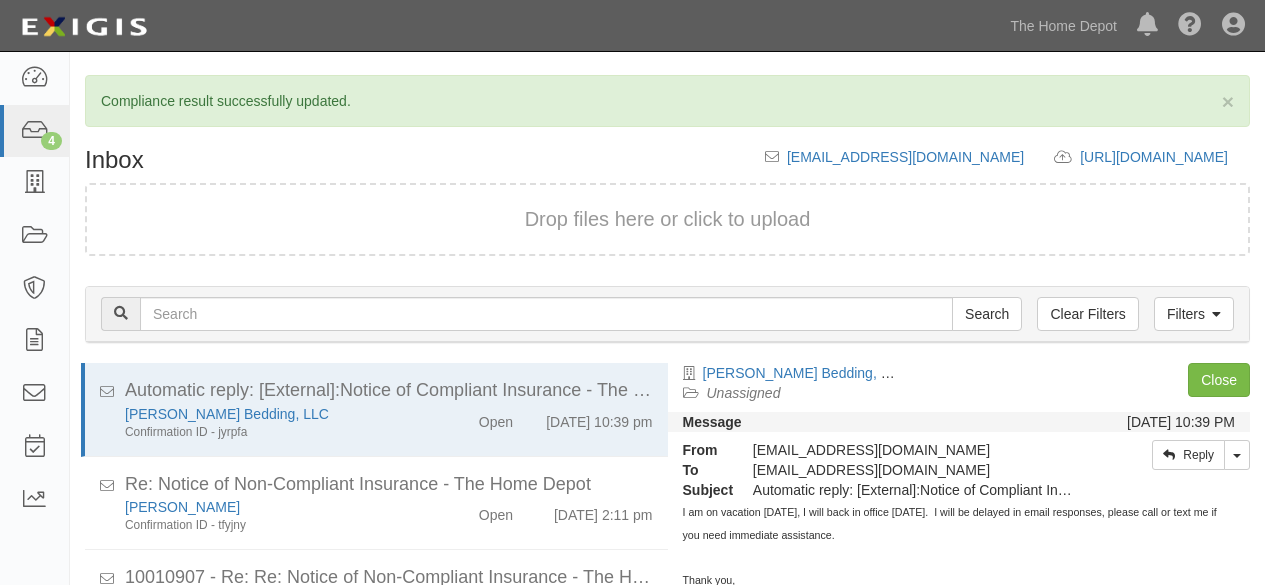 scroll, scrollTop: 143, scrollLeft: 0, axis: vertical 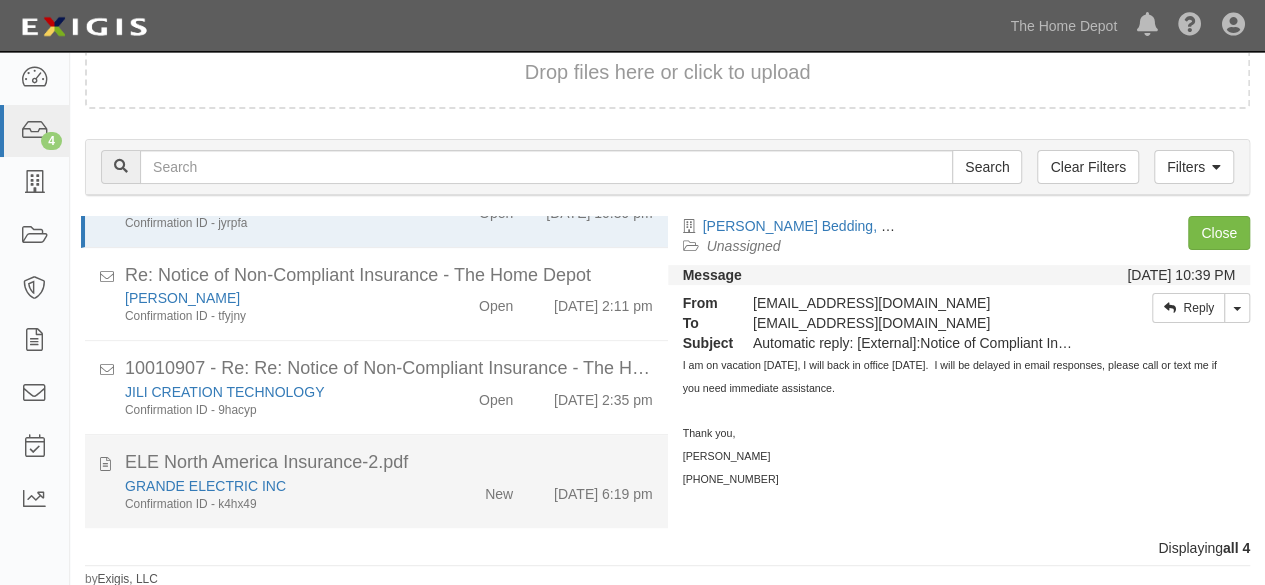 click on "Confirmation ID - k4hx49" 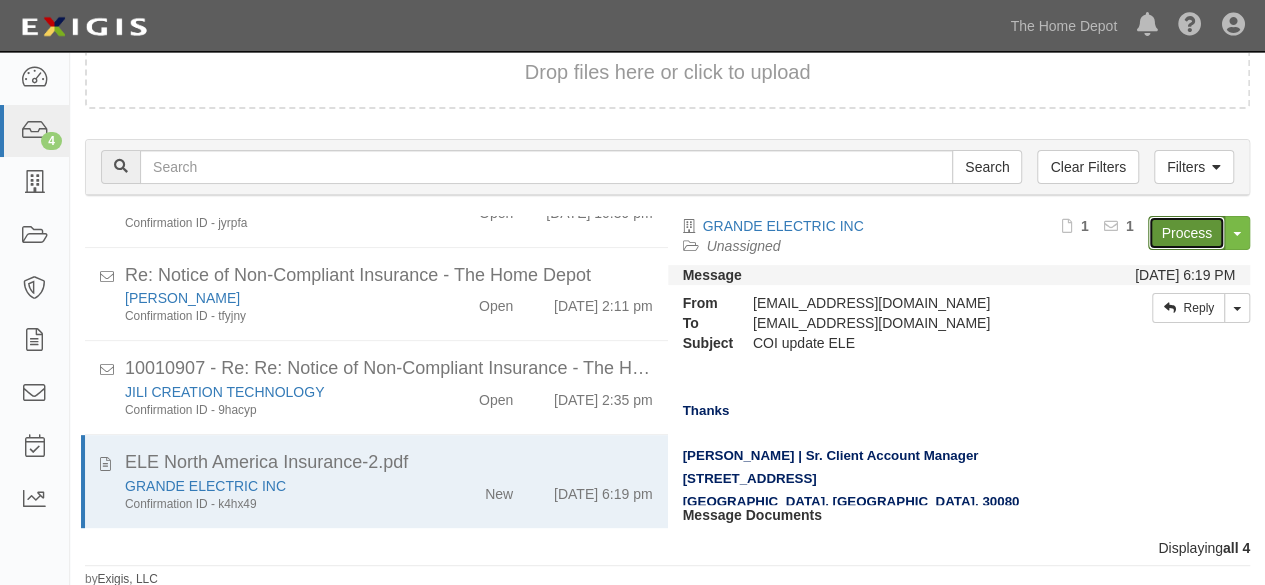click on "Process" at bounding box center (1186, 233) 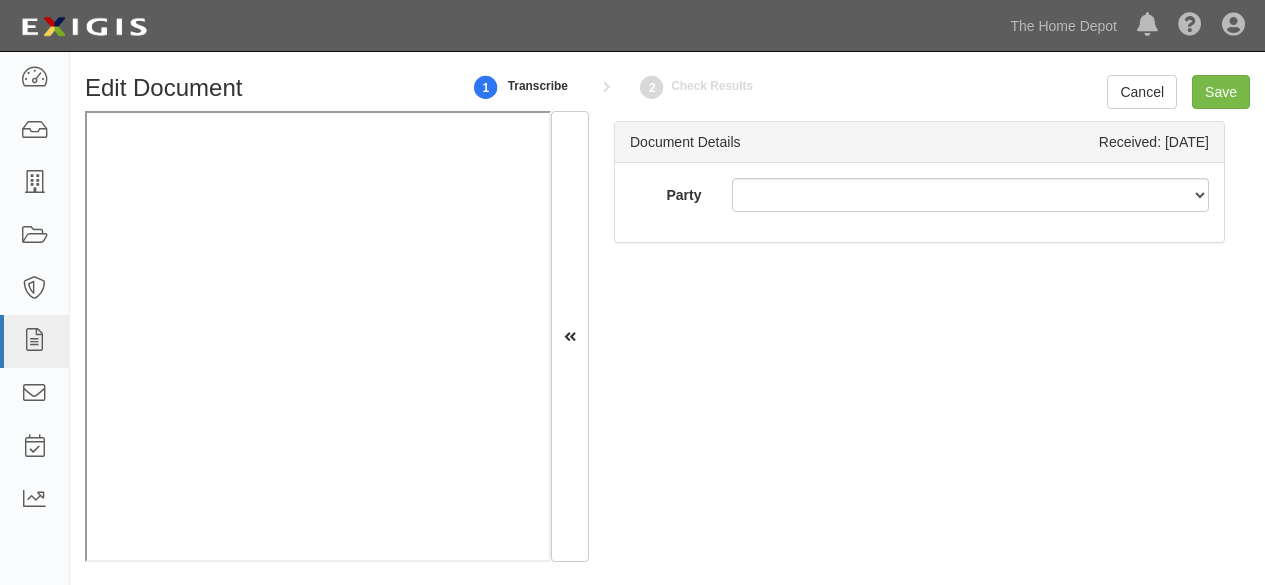 scroll, scrollTop: 0, scrollLeft: 0, axis: both 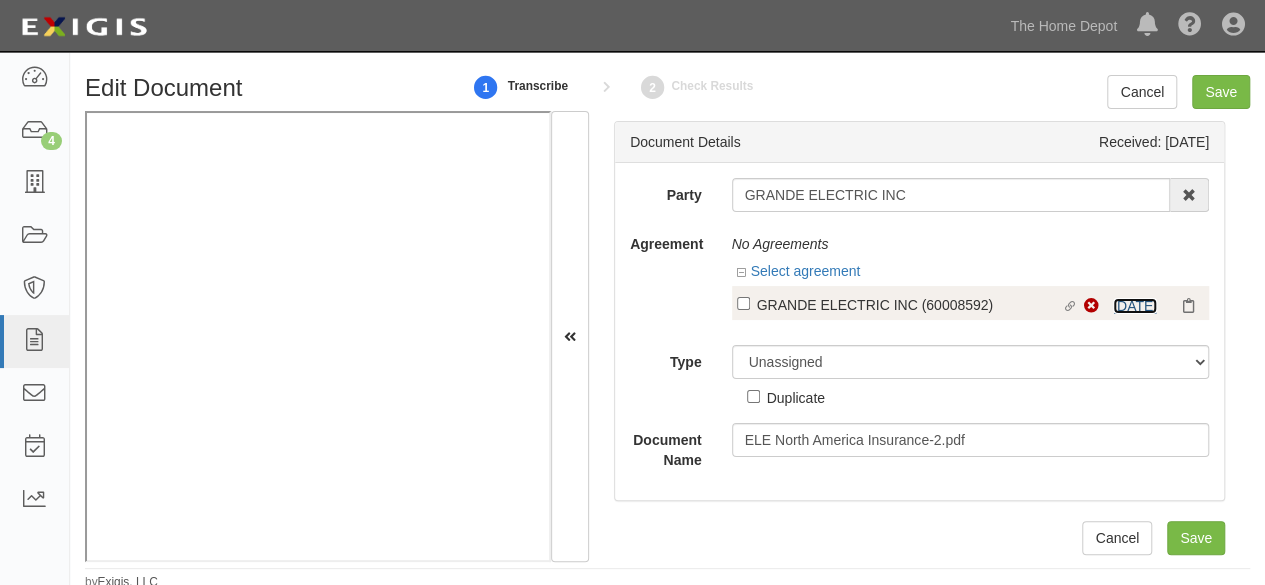 click on "7/9/26" at bounding box center (1135, 306) 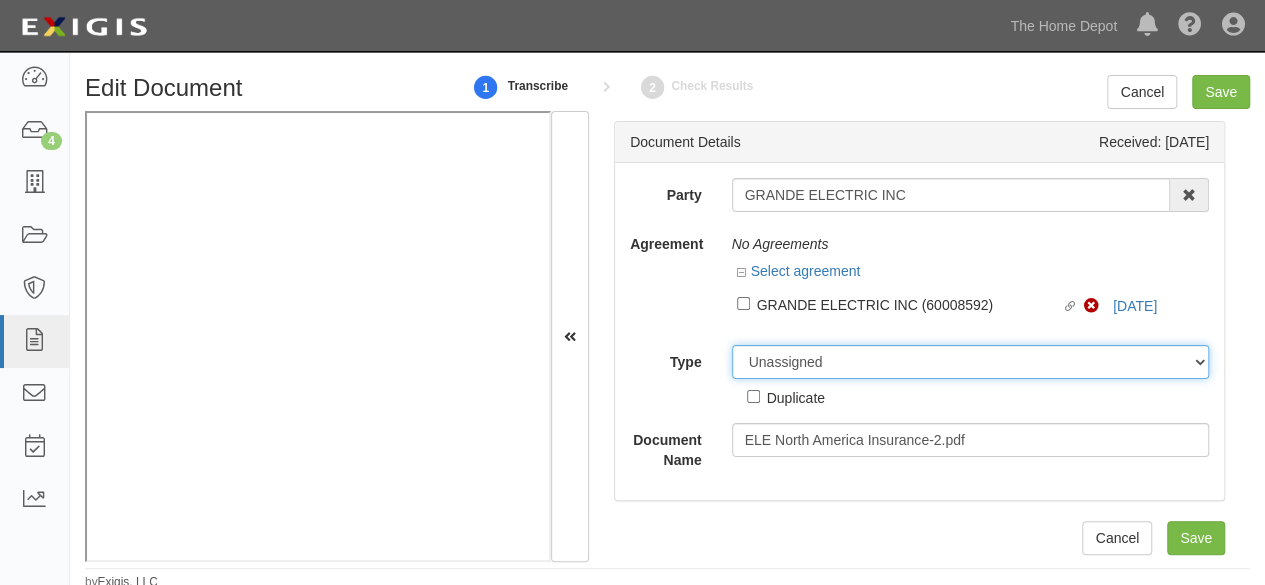 drag, startPoint x: 810, startPoint y: 361, endPoint x: 810, endPoint y: 349, distance: 12 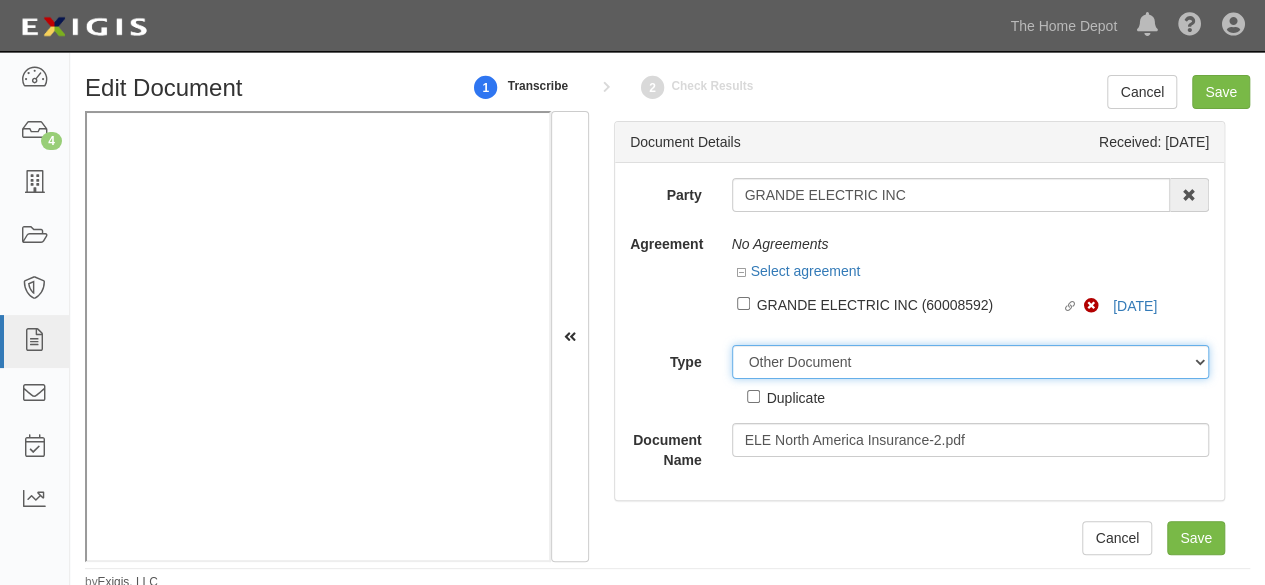 click on "Unassigned
Binder
Cancellation Notice
Certificate
Contract
Endorsement
Insurance Policy
Junk
Other Document
Policy Declarations
Reinstatement Notice
Requirements
Waiver Request" at bounding box center (971, 362) 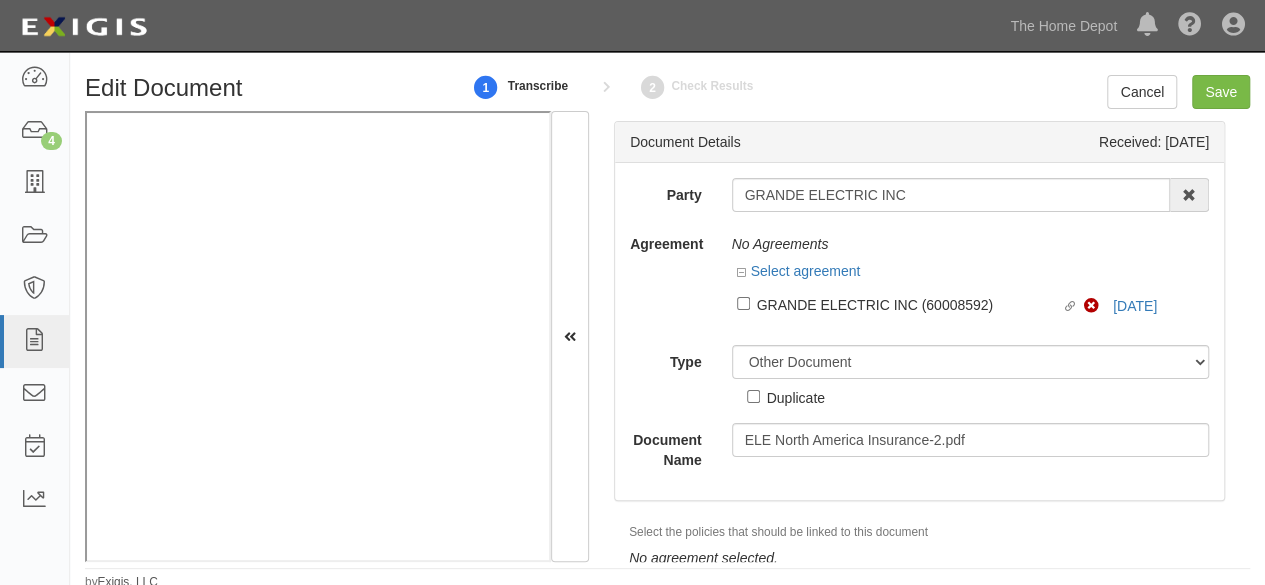 click on "Duplicate" at bounding box center [786, 397] 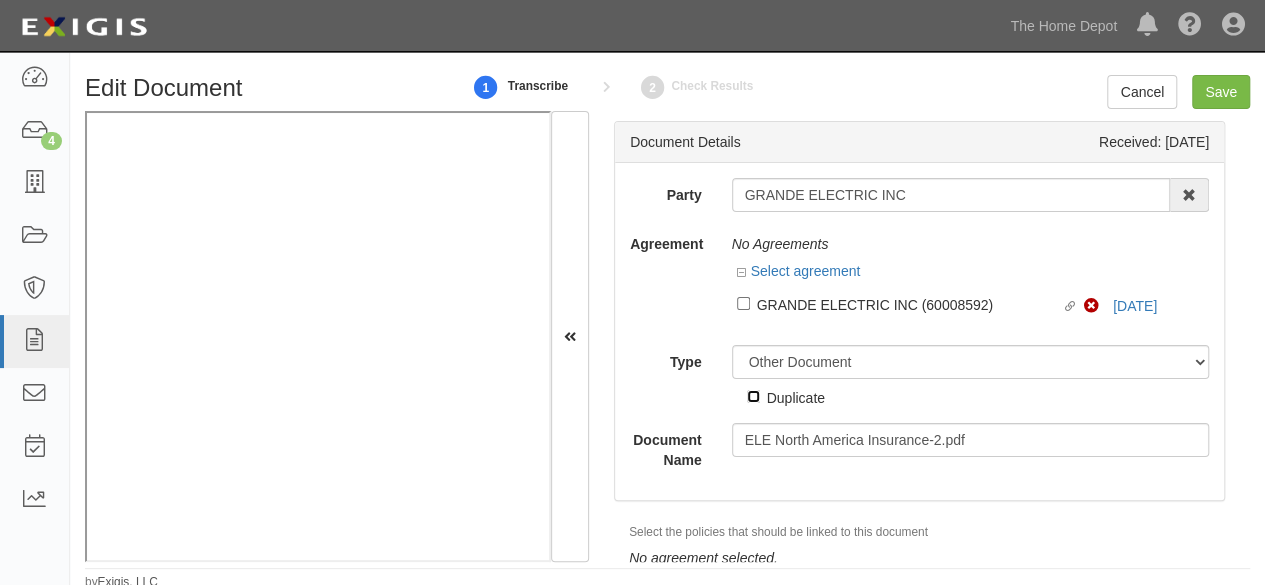 click on "Duplicate" at bounding box center (753, 396) 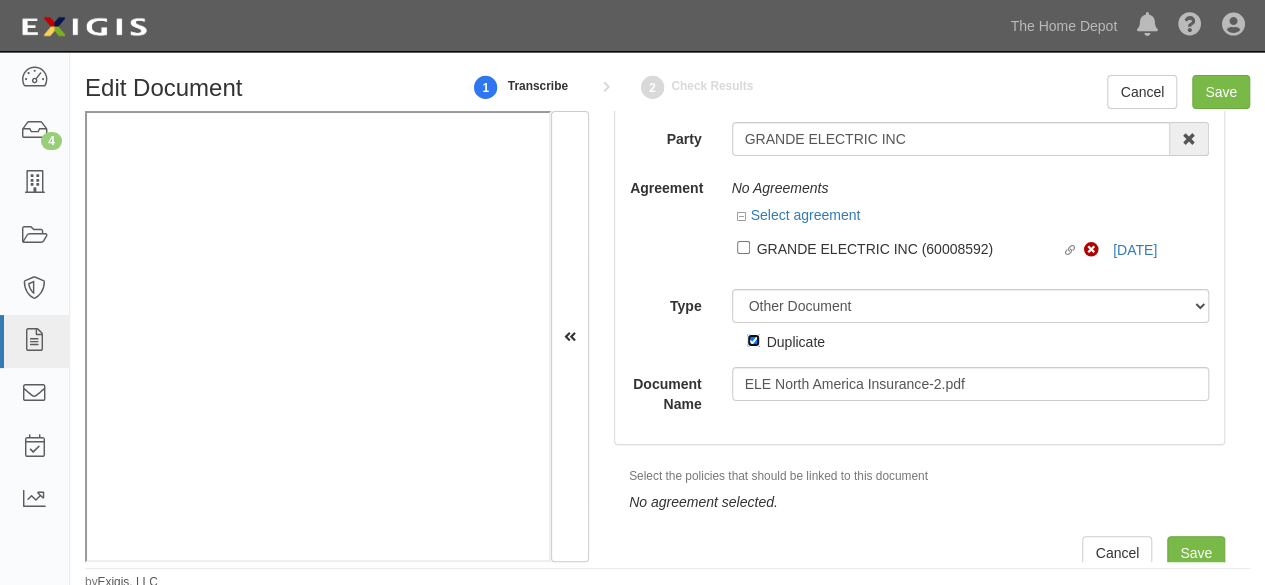 scroll, scrollTop: 72, scrollLeft: 0, axis: vertical 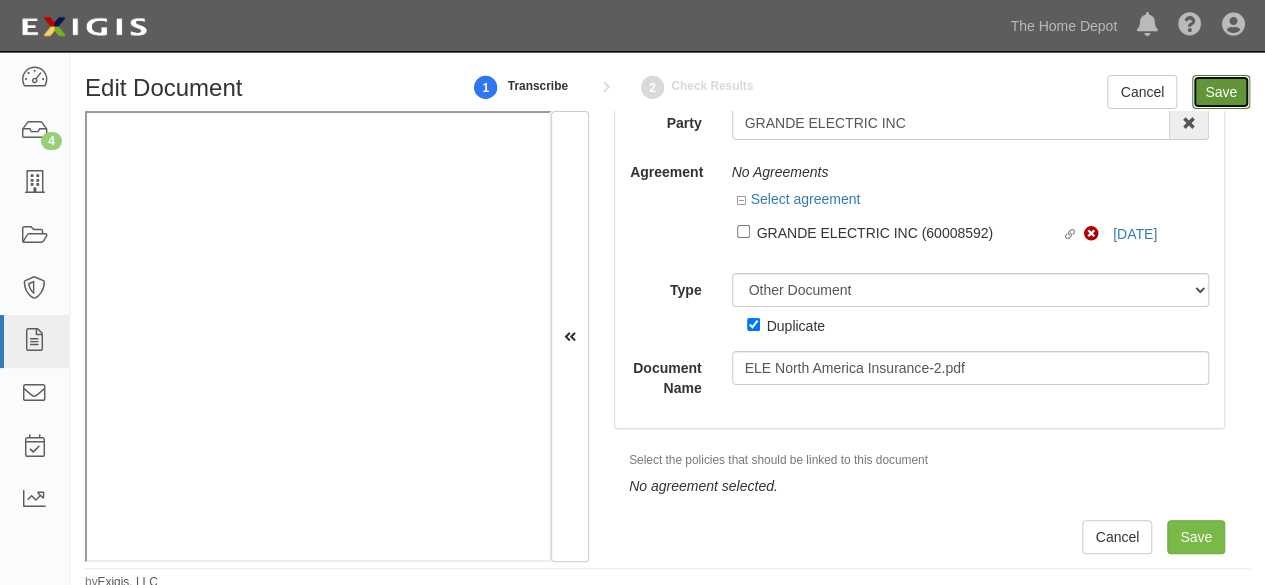 click on "Save" at bounding box center [1221, 92] 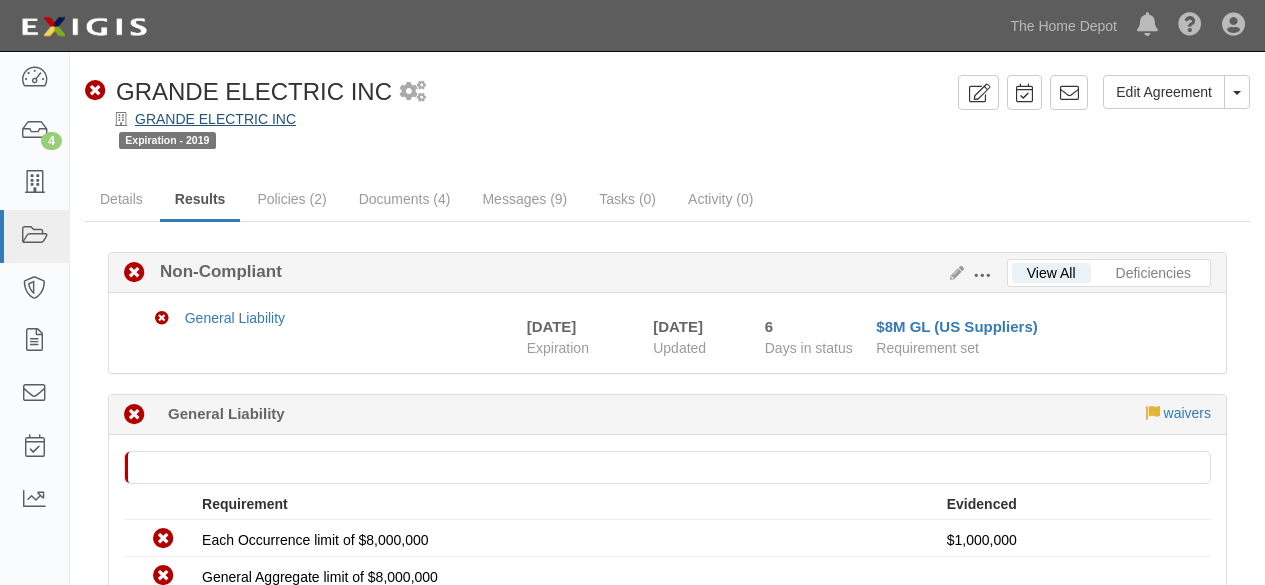 scroll, scrollTop: 0, scrollLeft: 0, axis: both 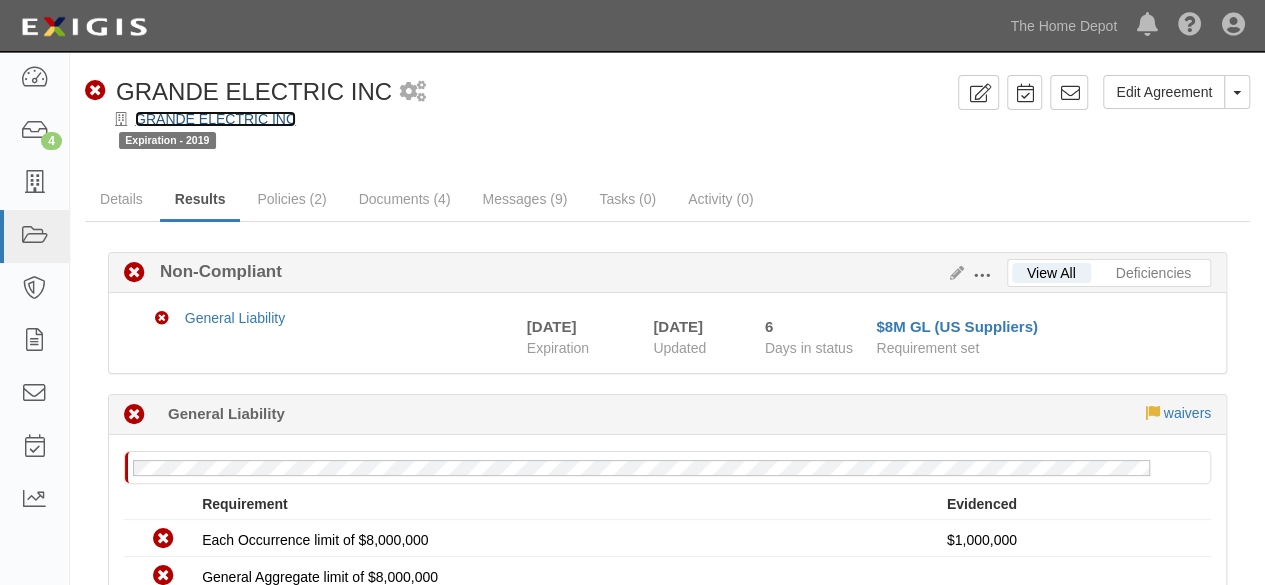 click on "GRANDE ELECTRIC INC" at bounding box center [215, 119] 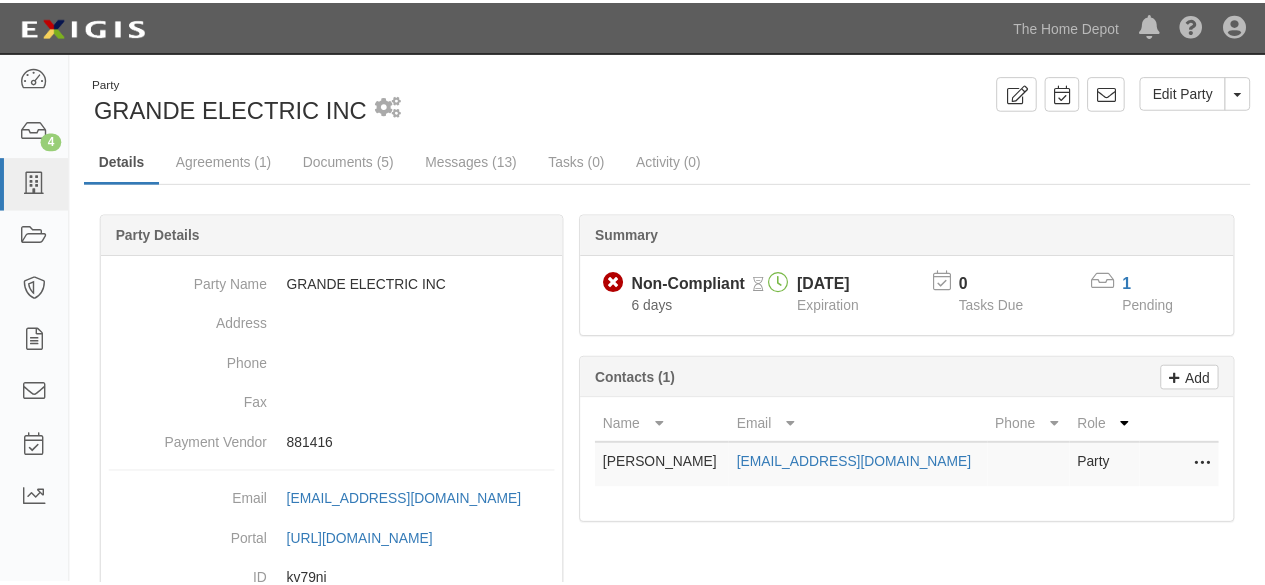scroll, scrollTop: 0, scrollLeft: 0, axis: both 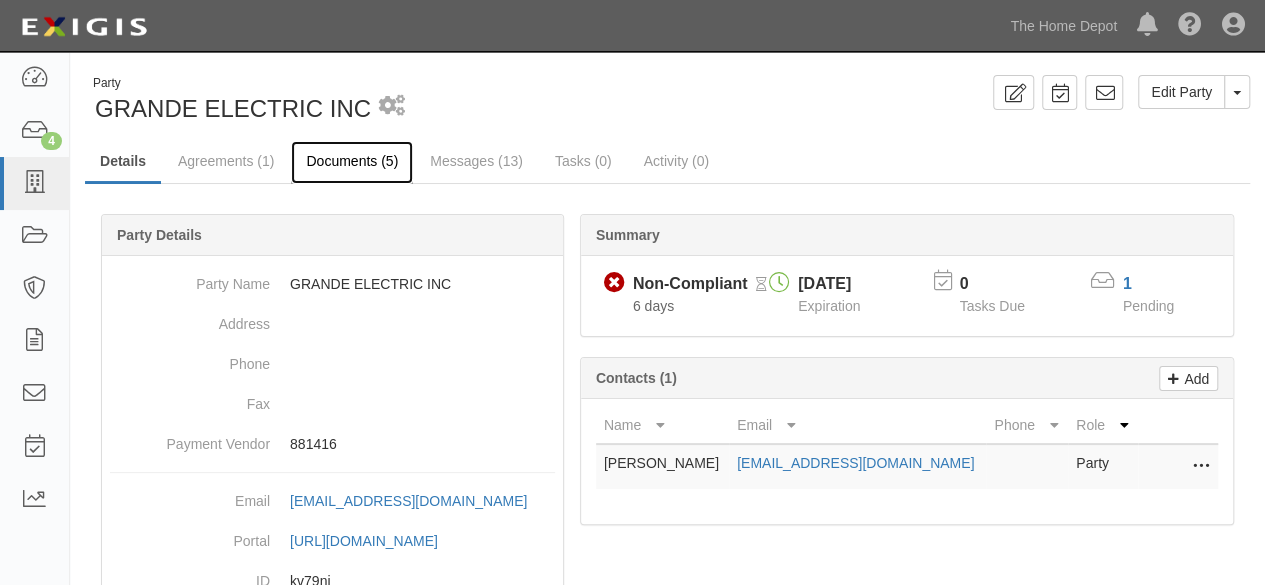 click on "Documents (5)" at bounding box center (352, 162) 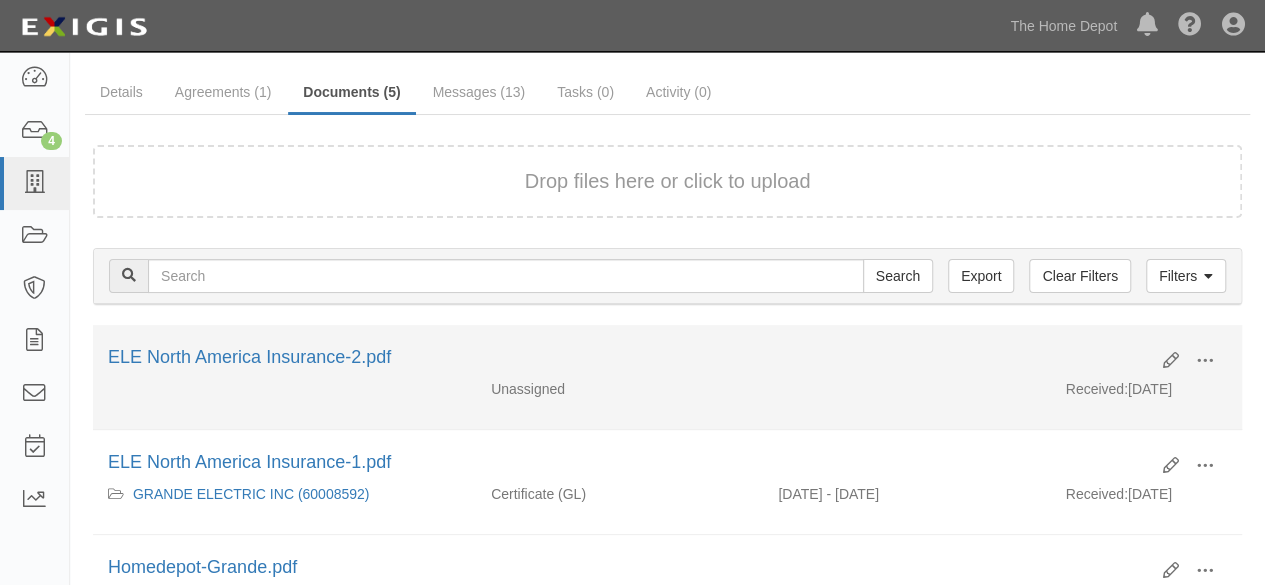 scroll, scrollTop: 100, scrollLeft: 0, axis: vertical 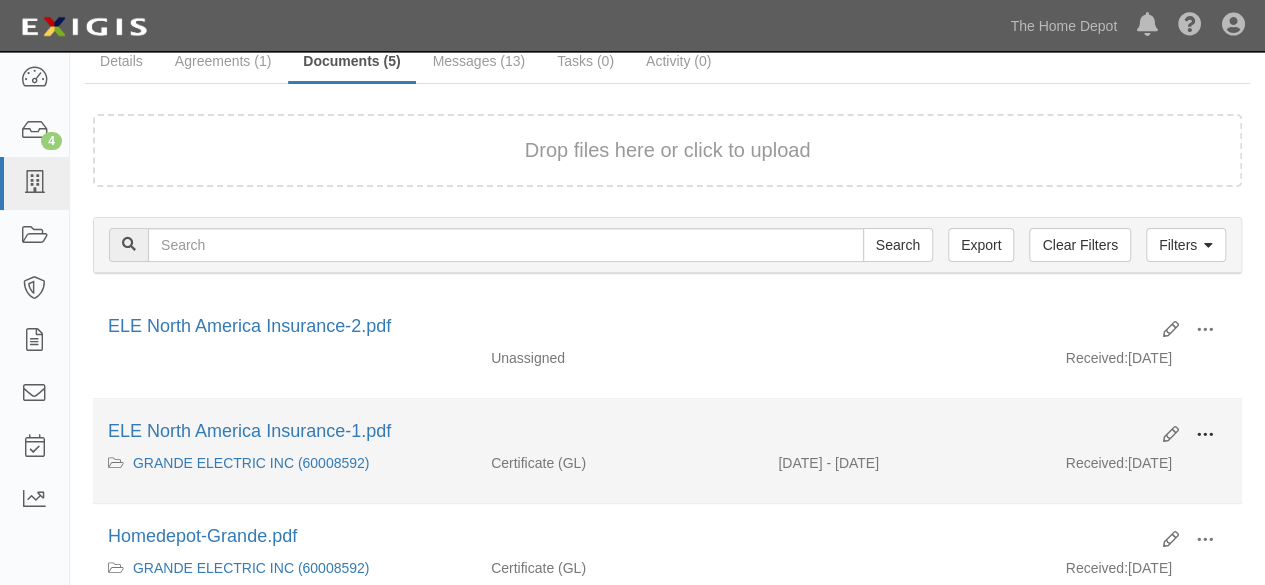 click at bounding box center [1205, 435] 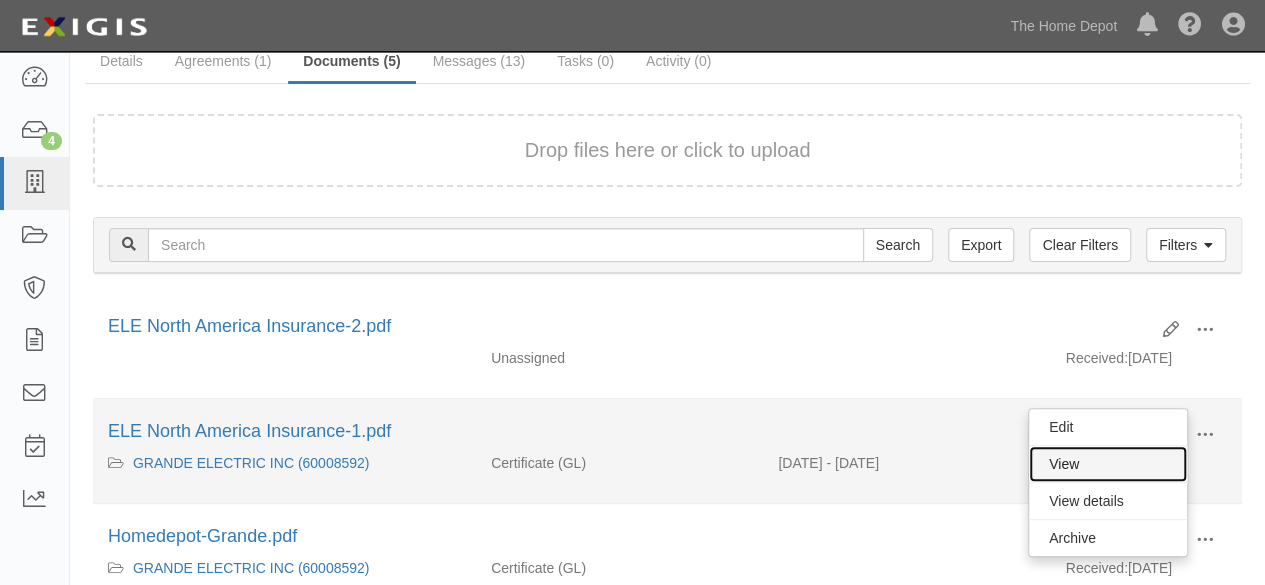 click on "View" at bounding box center [1108, 464] 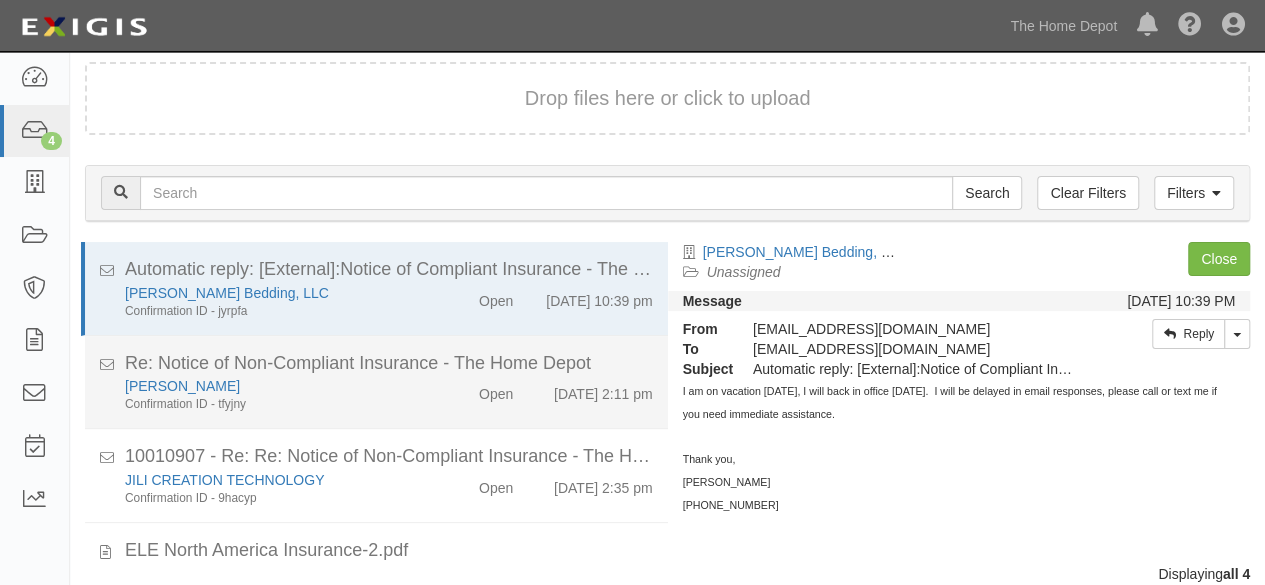scroll, scrollTop: 76, scrollLeft: 0, axis: vertical 